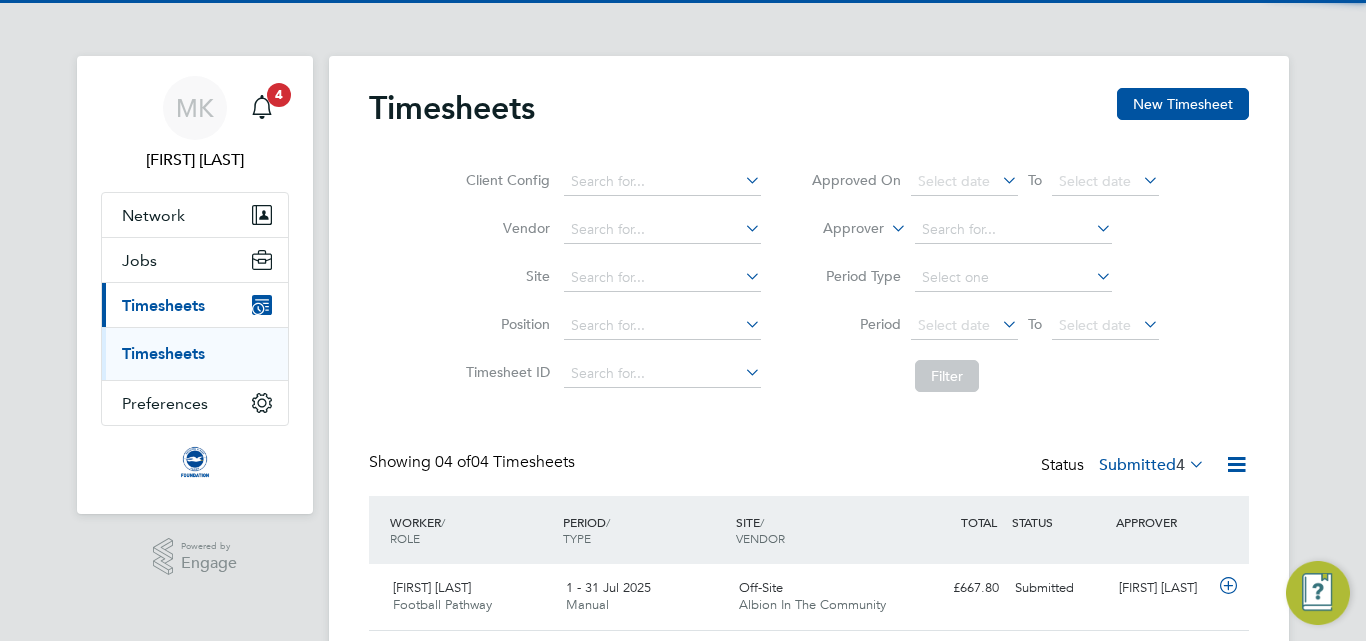 scroll, scrollTop: 0, scrollLeft: 0, axis: both 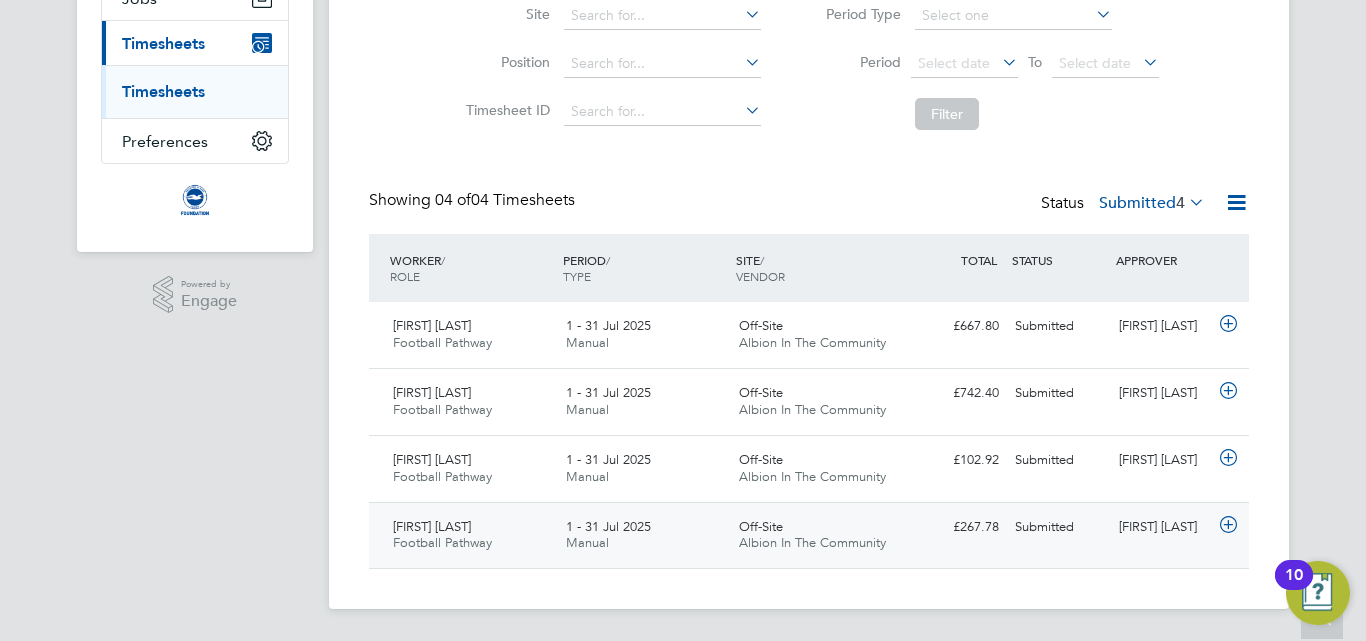 click on "Chester Havard Football Pathway   1 - 31 Jul 2025" 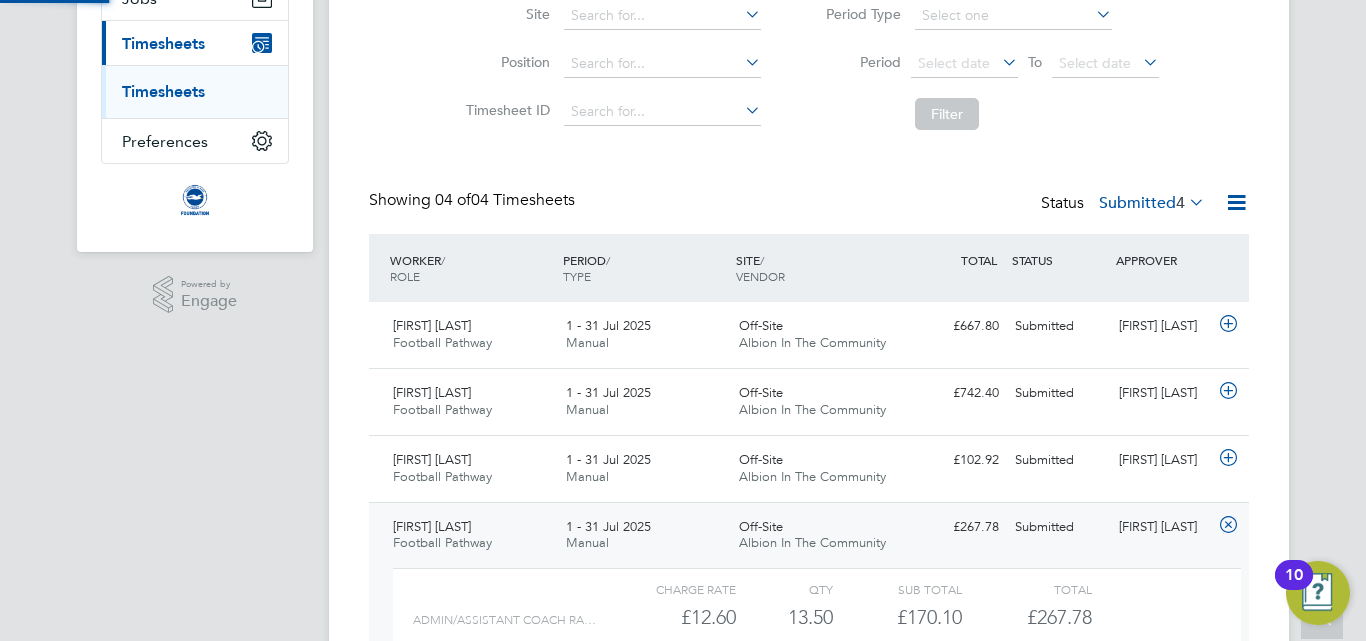 scroll, scrollTop: 10, scrollLeft: 10, axis: both 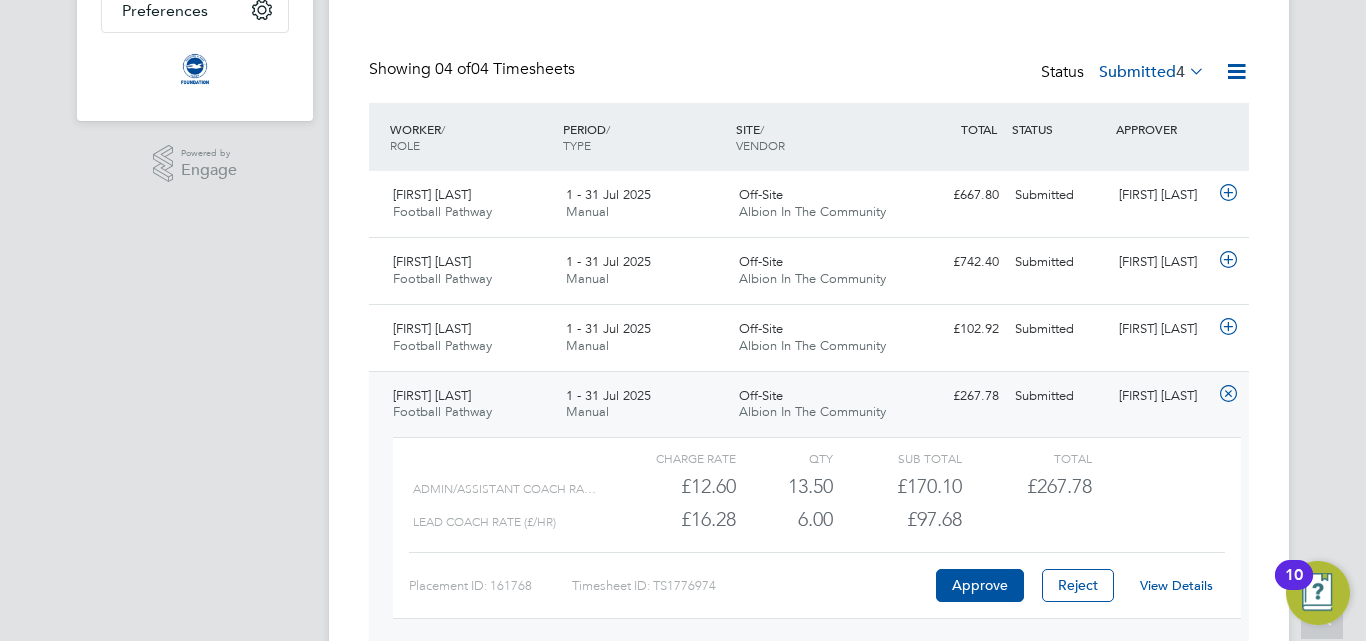 click on "View Details" 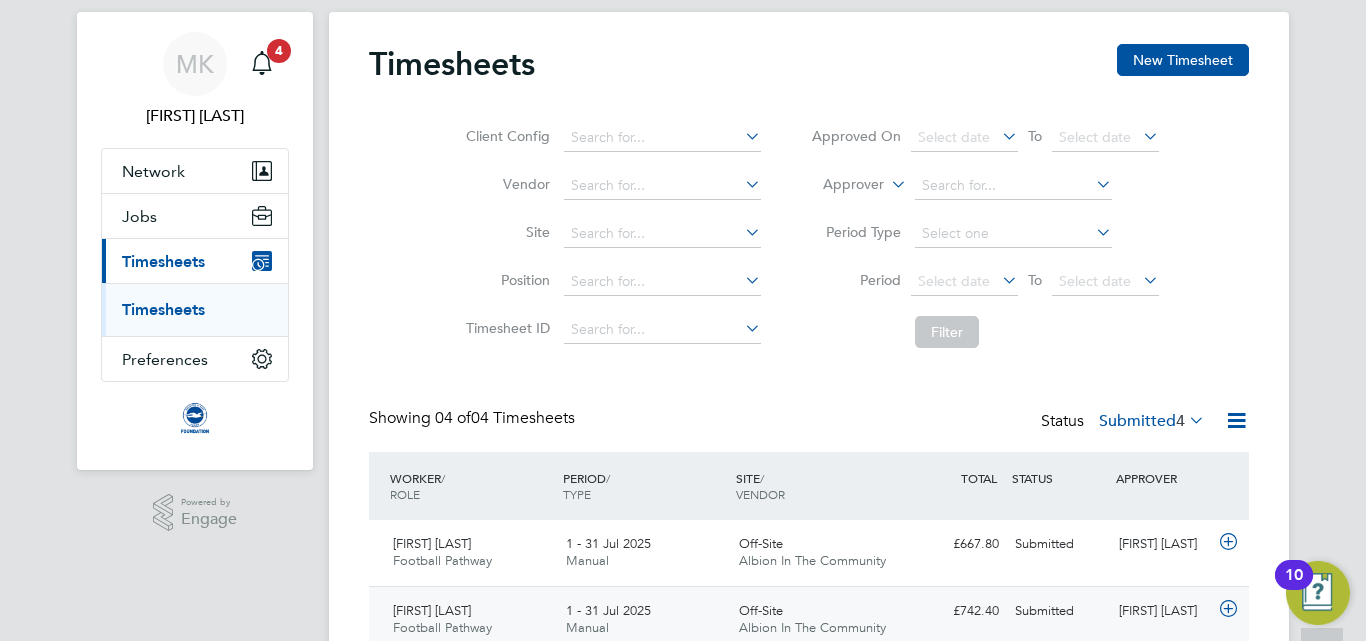 scroll, scrollTop: 0, scrollLeft: 0, axis: both 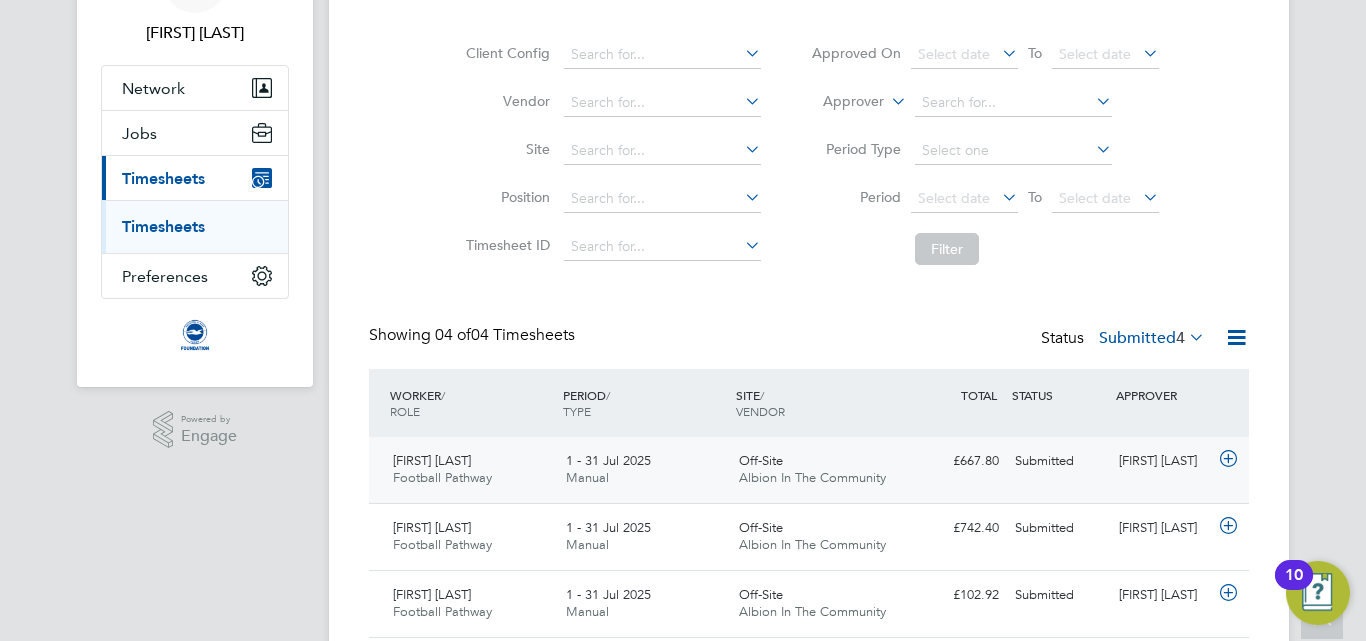 click on "Football Pathway" 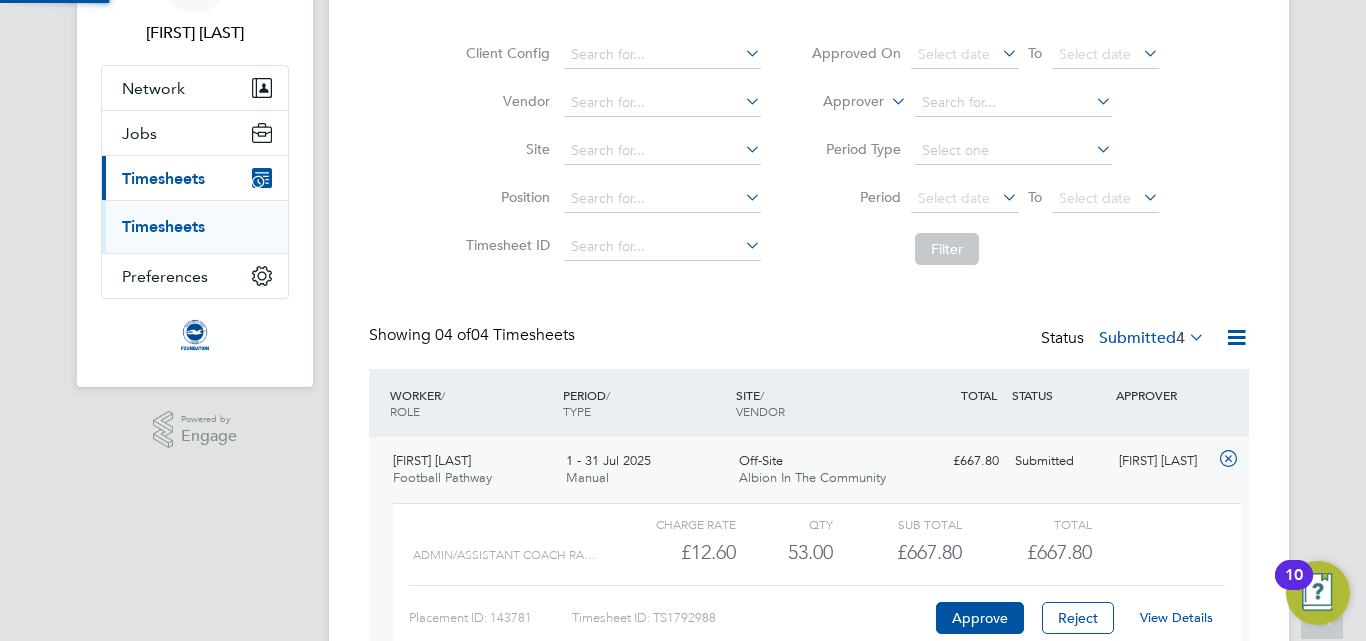 scroll, scrollTop: 10, scrollLeft: 10, axis: both 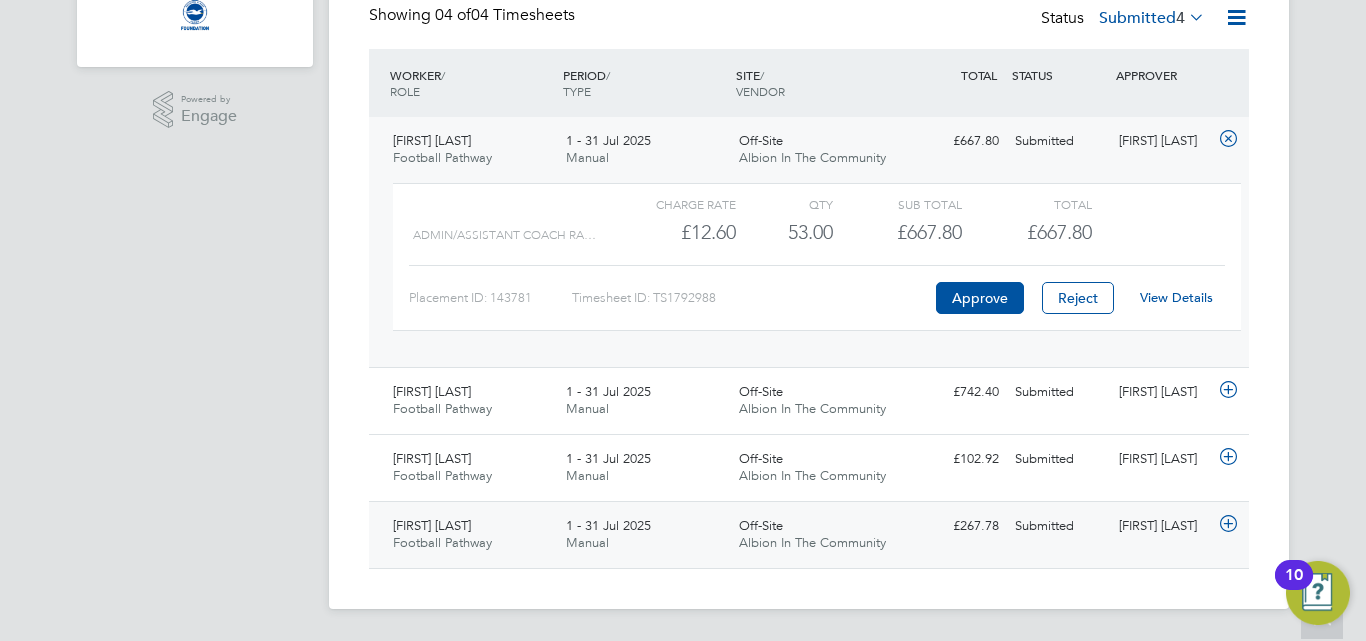 click on "Chester Havard" 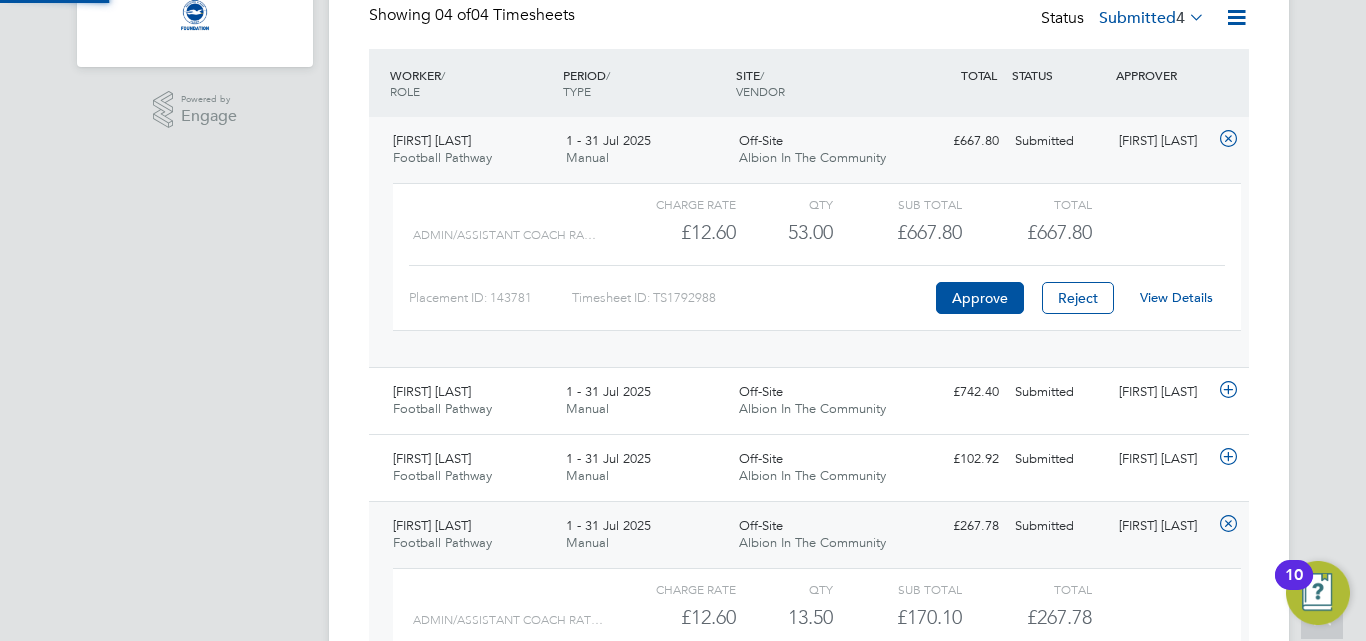 scroll, scrollTop: 10, scrollLeft: 10, axis: both 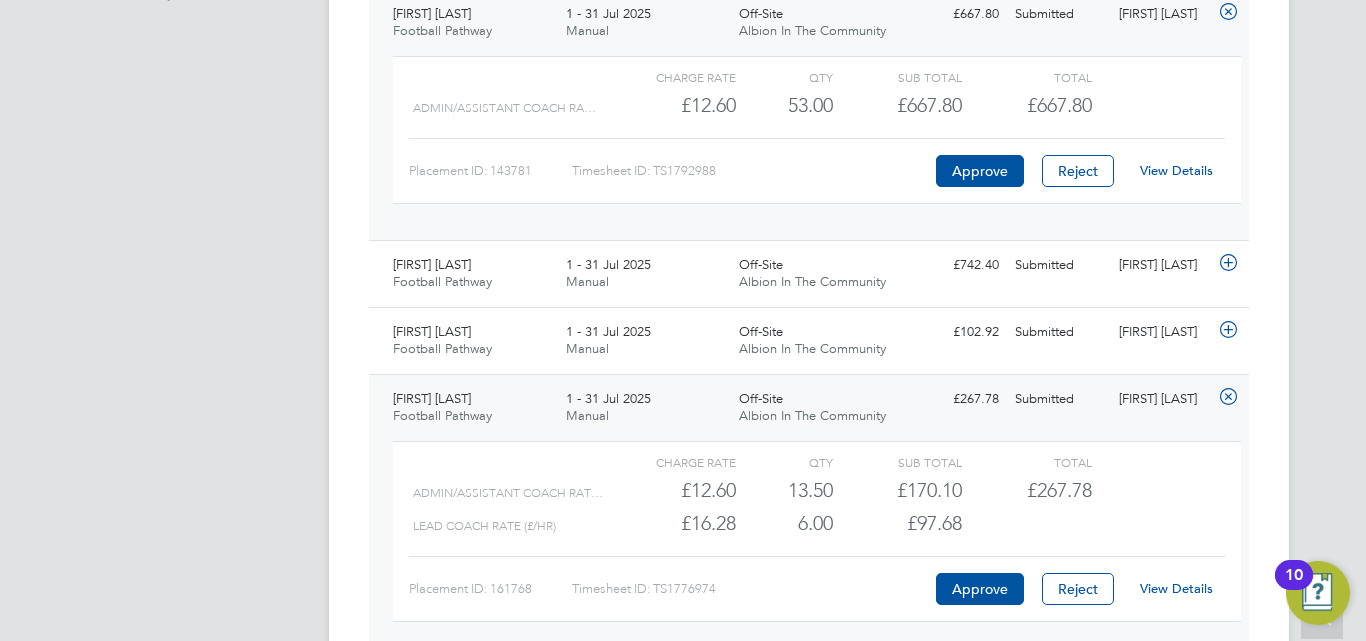 click on "View Details" 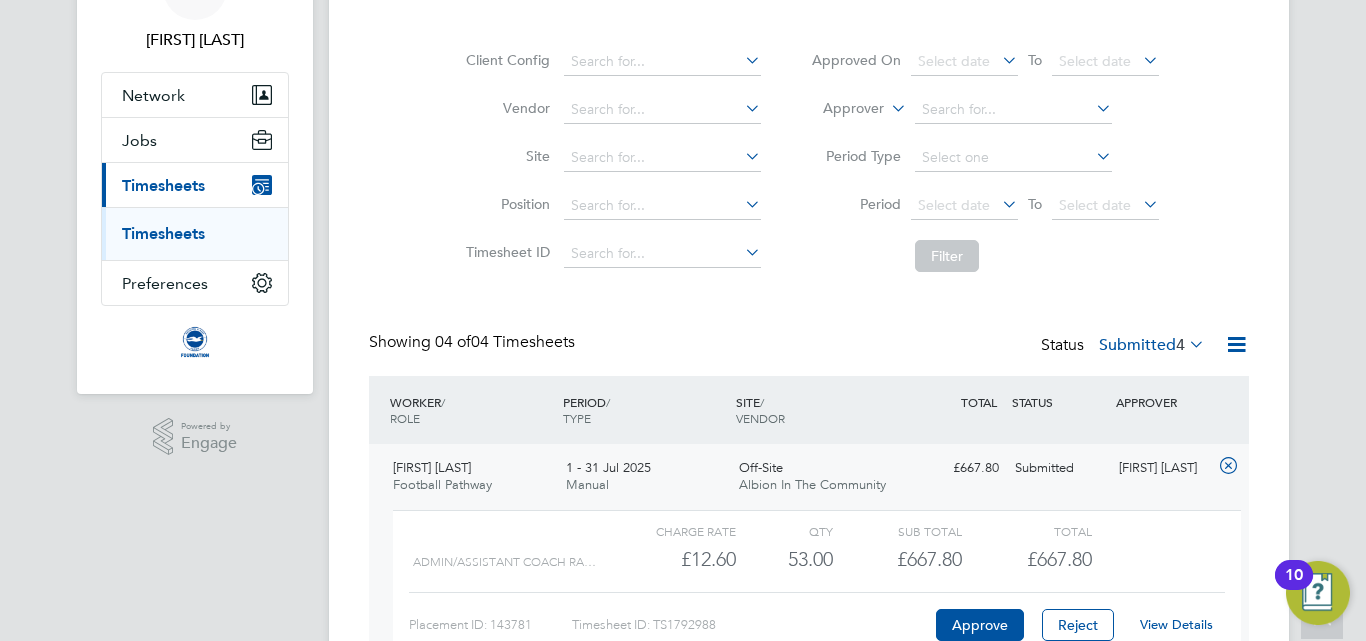 scroll, scrollTop: 0, scrollLeft: 0, axis: both 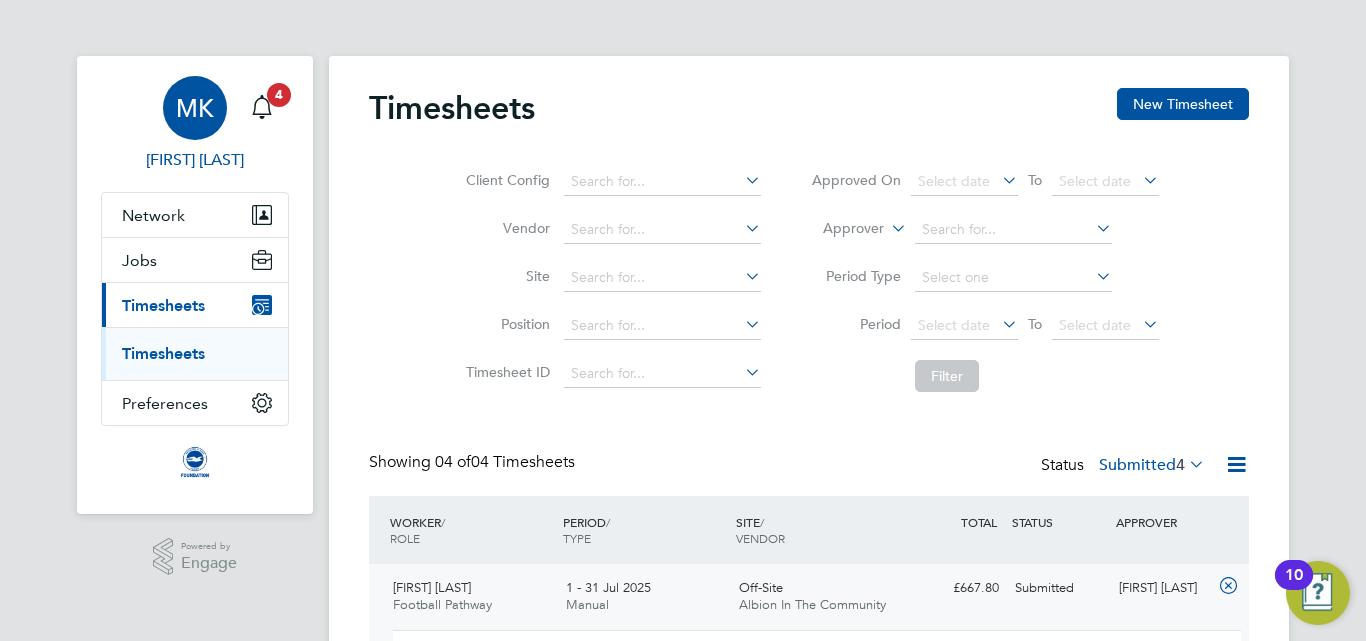 click on "MK" at bounding box center (195, 108) 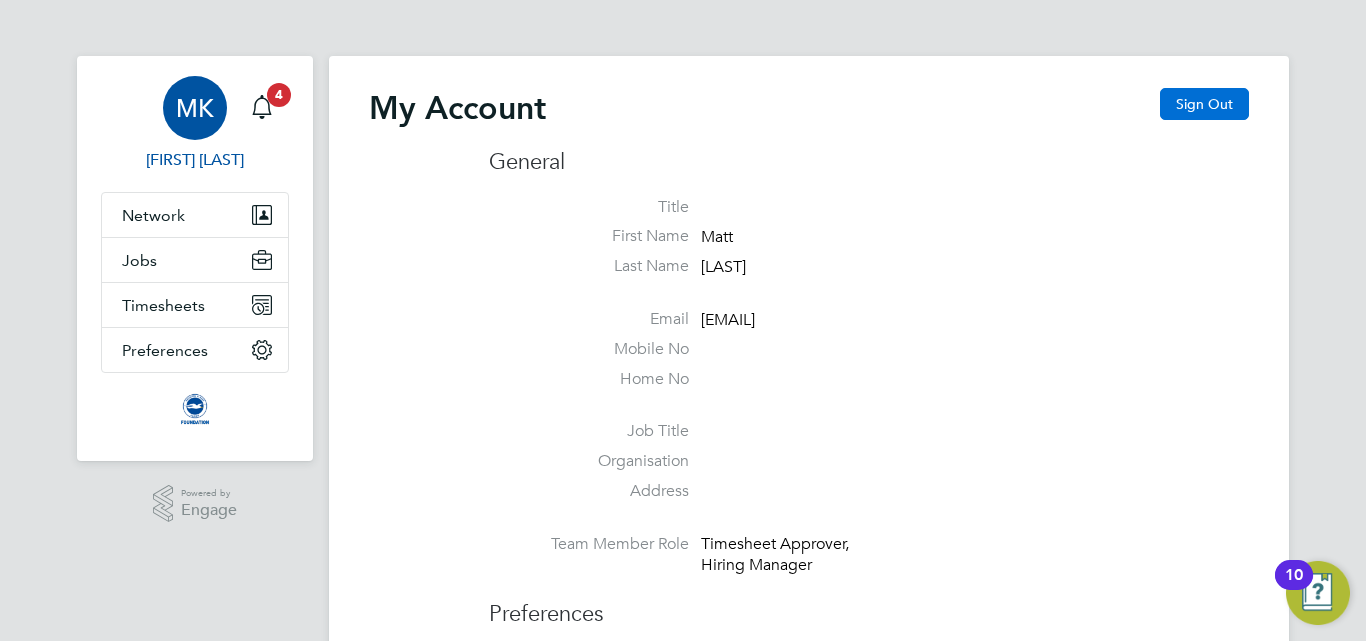 click on "Sign Out" at bounding box center [1204, 104] 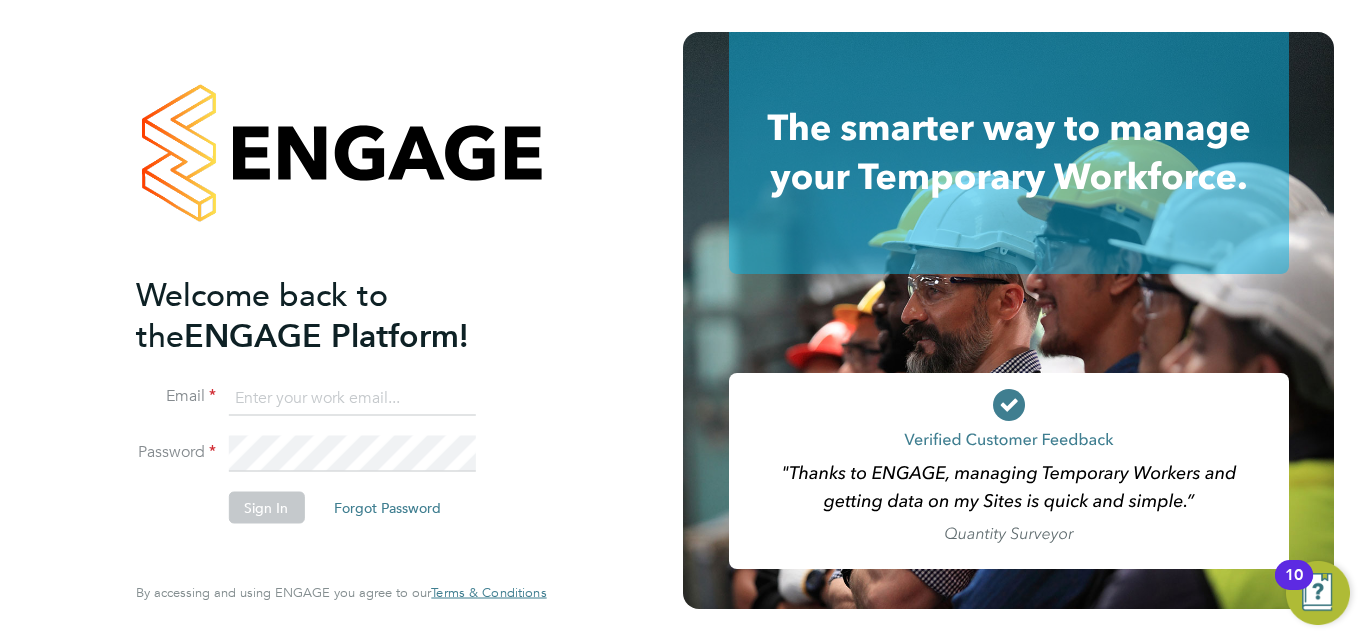 click 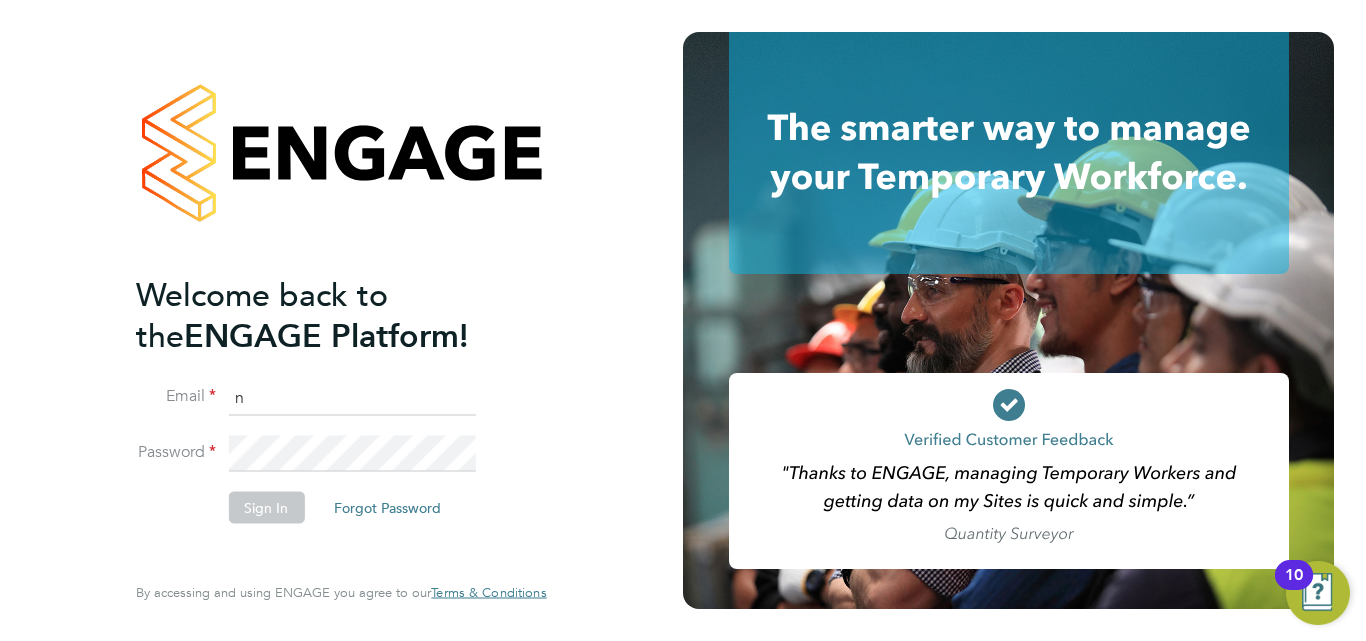 type on "nathan.casselton@bhafcfoundation.org.uk" 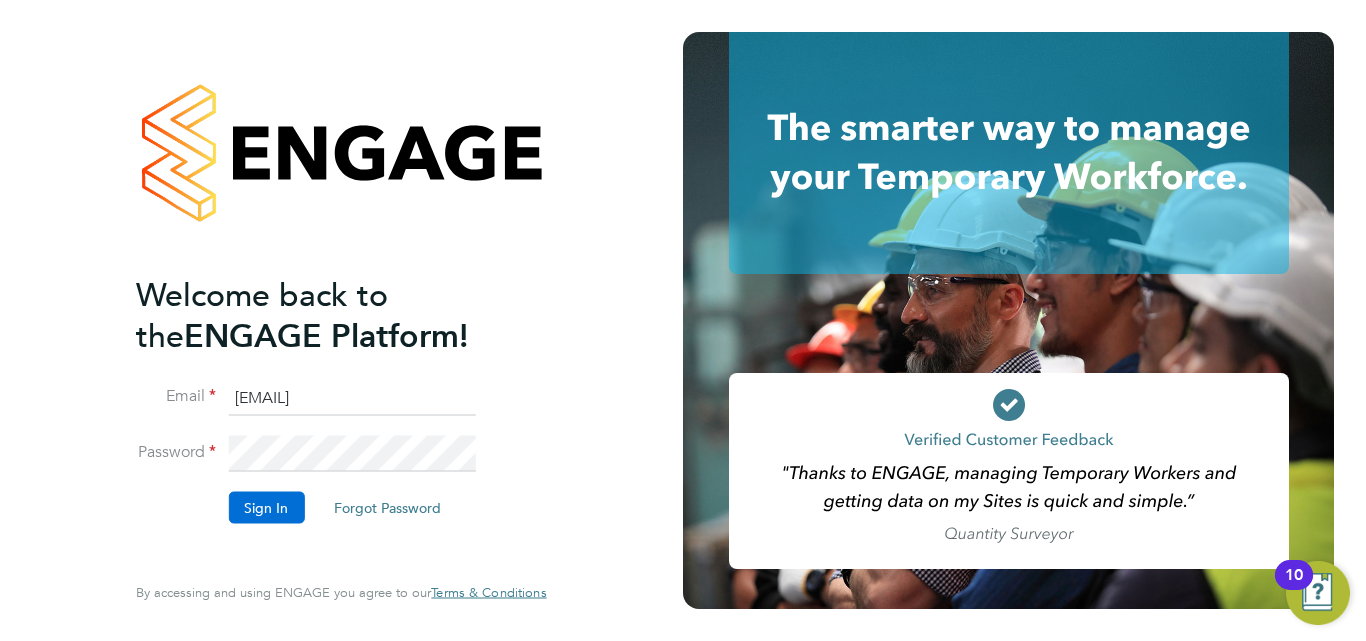 click on "Sign In" 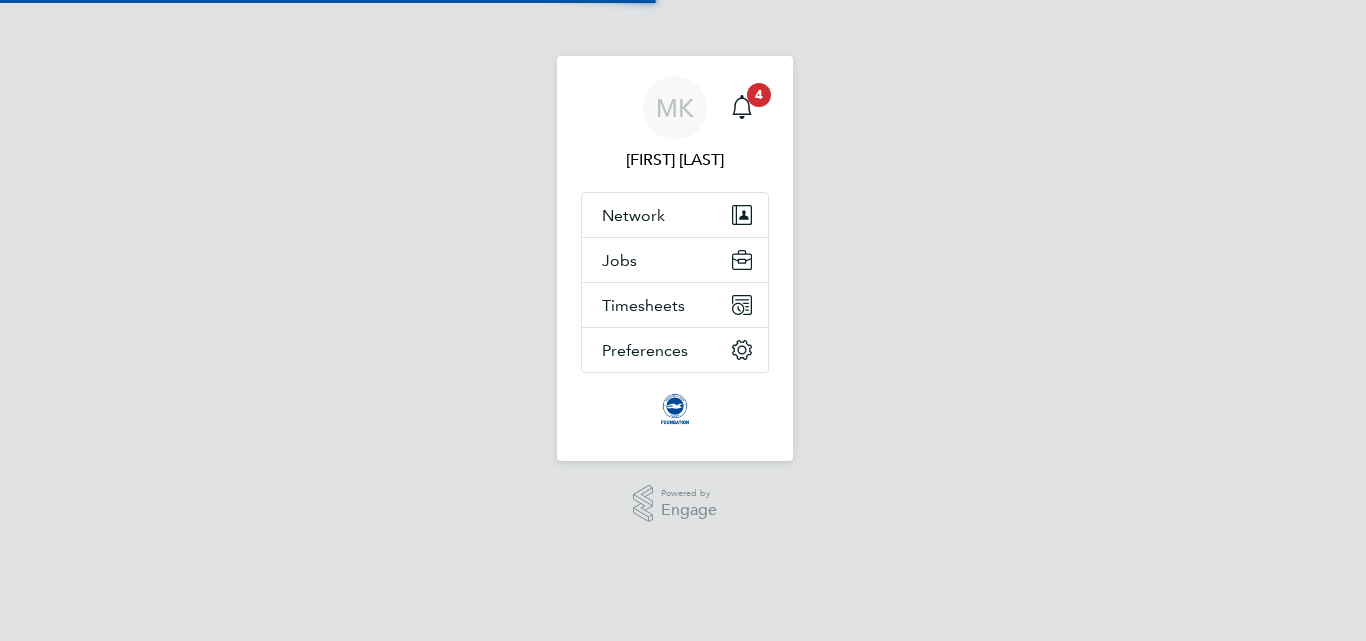 scroll, scrollTop: 0, scrollLeft: 0, axis: both 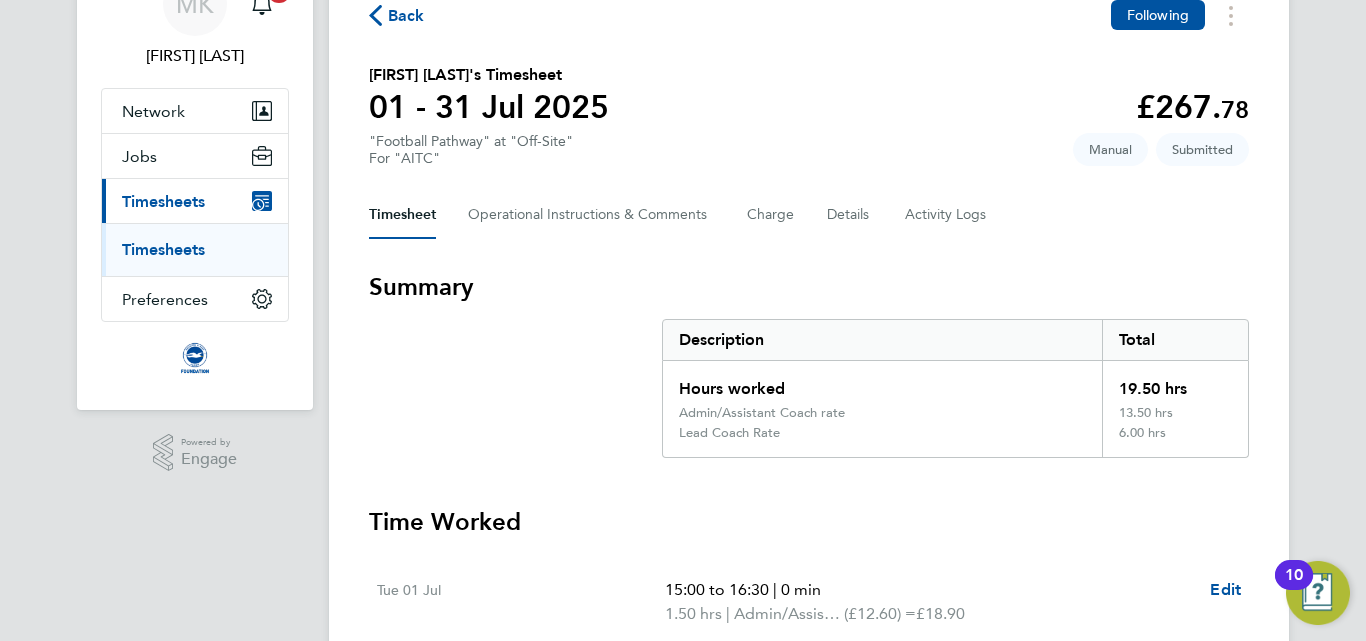 type 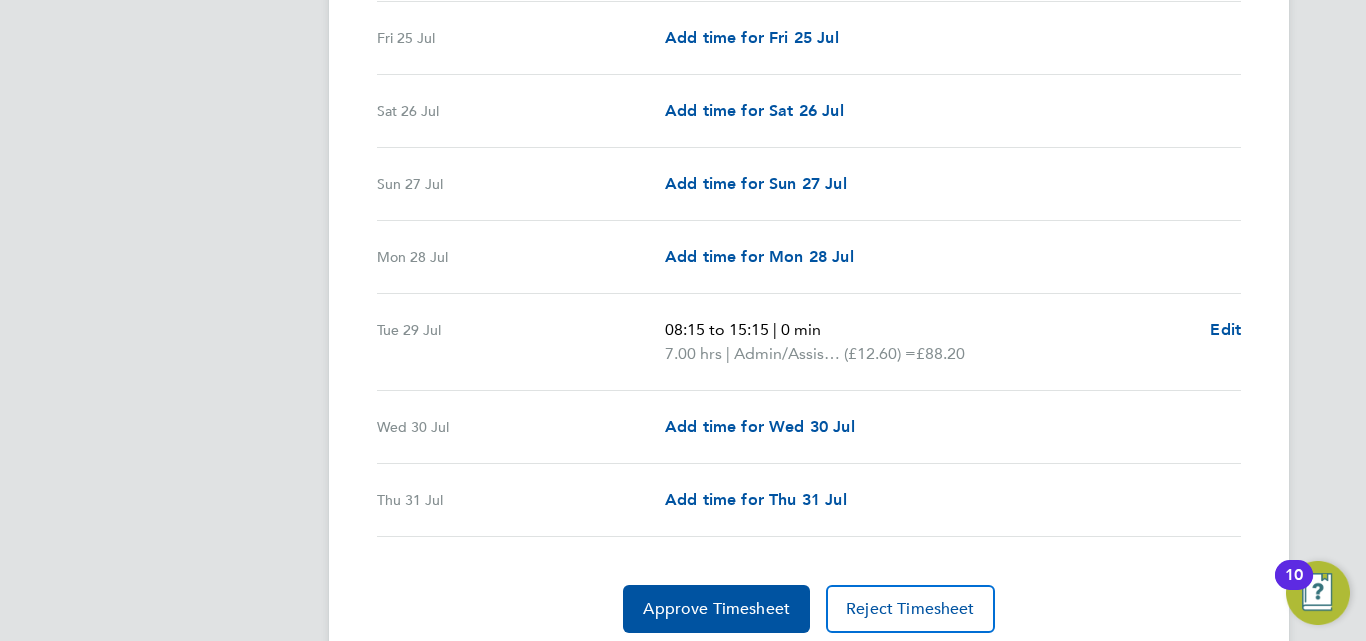 scroll, scrollTop: 2768, scrollLeft: 0, axis: vertical 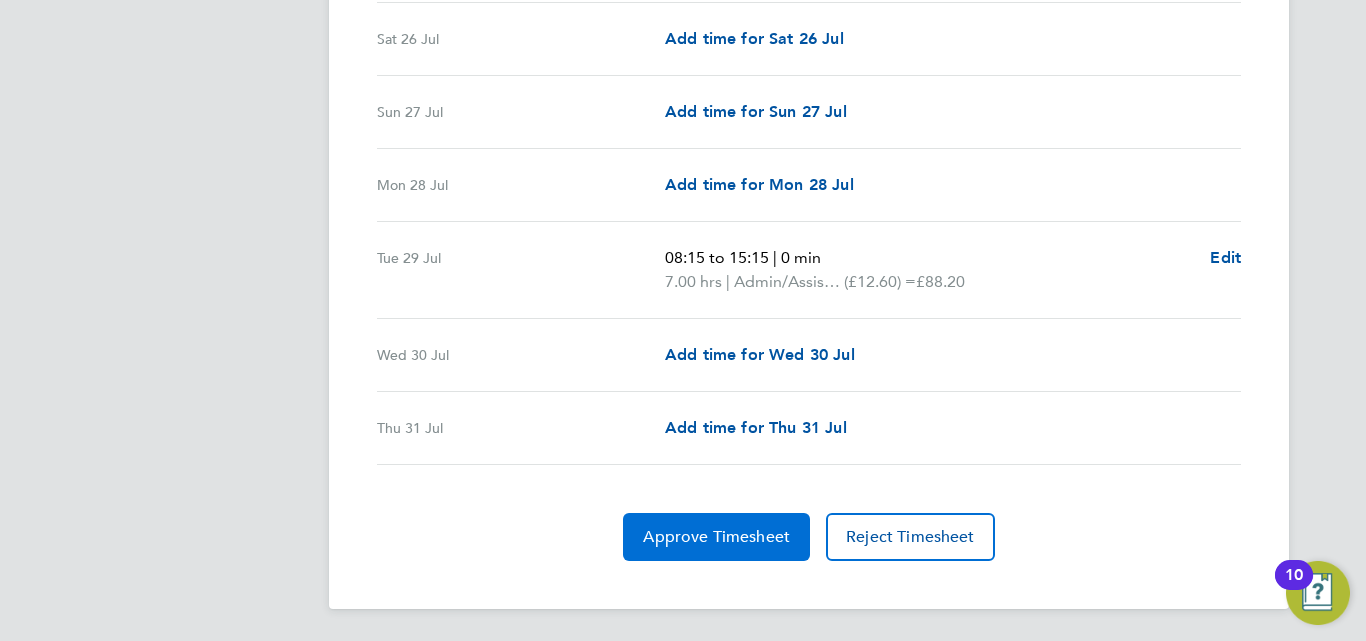click on "Approve Timesheet" 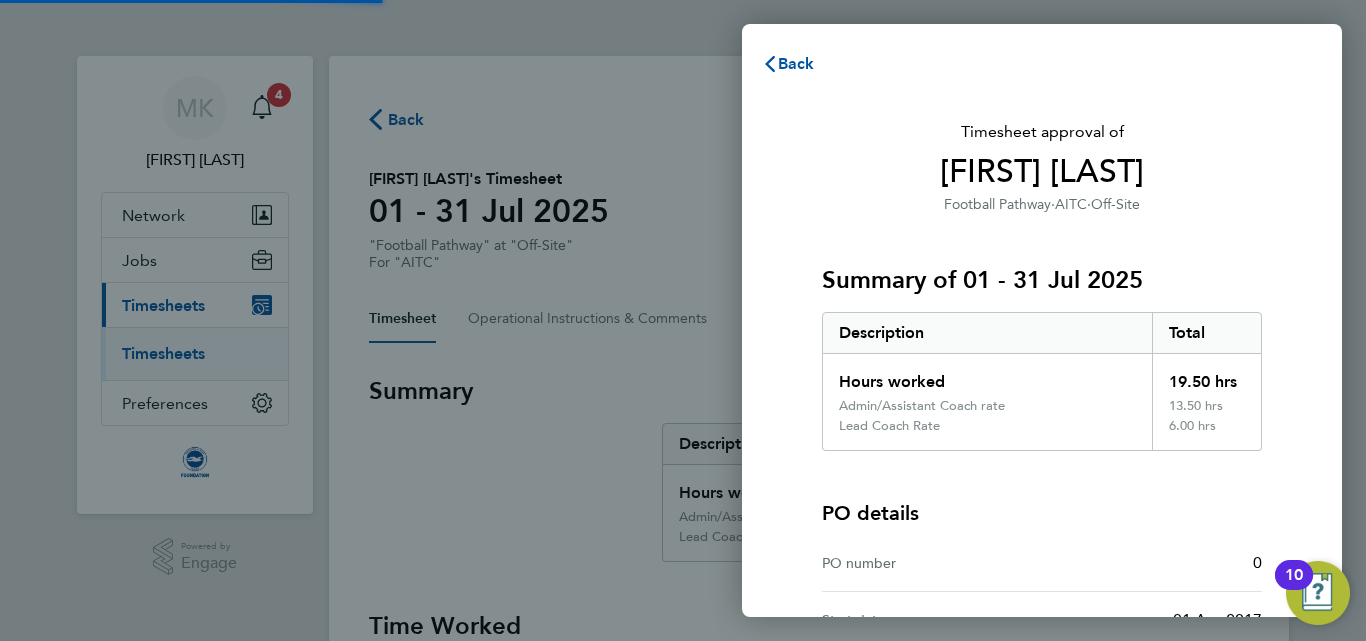 scroll, scrollTop: 0, scrollLeft: 0, axis: both 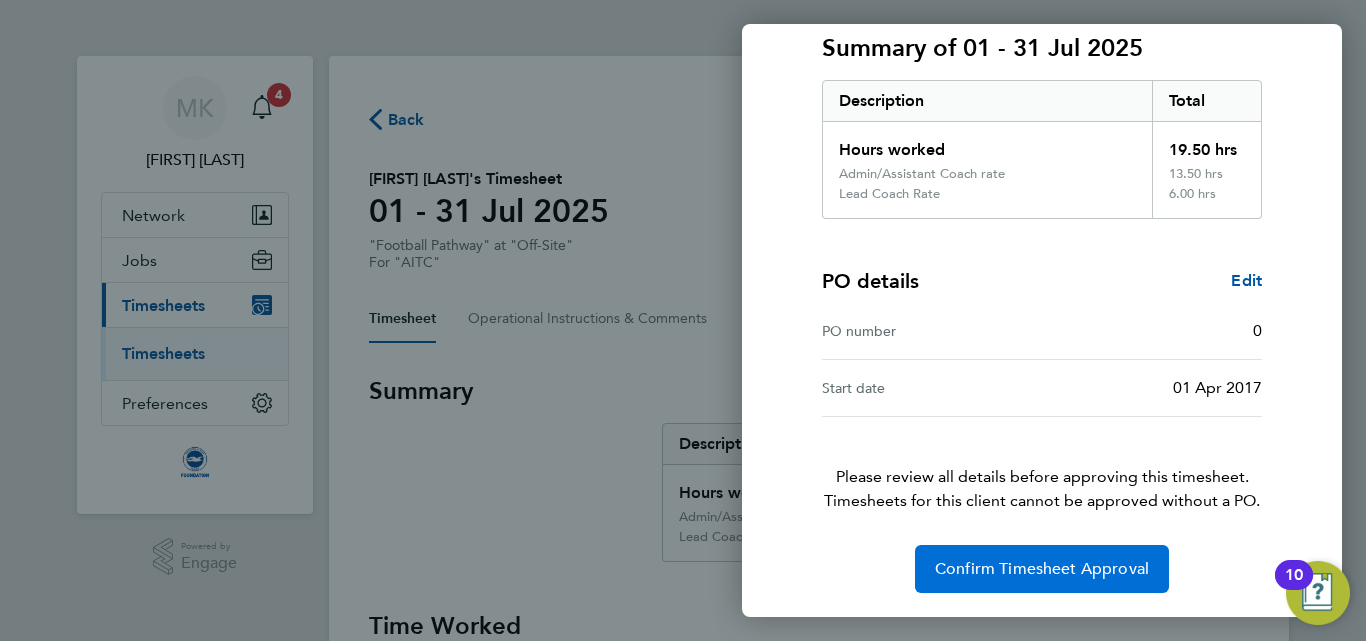 click on "Confirm Timesheet Approval" 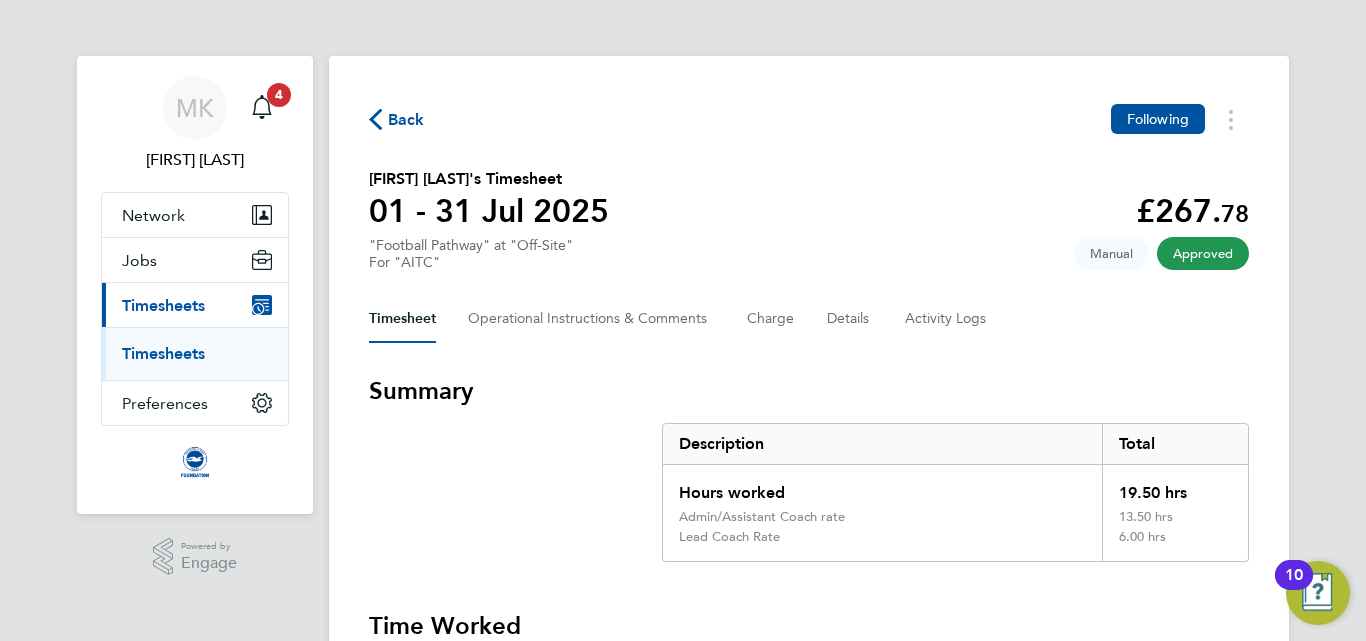 click on "Back" 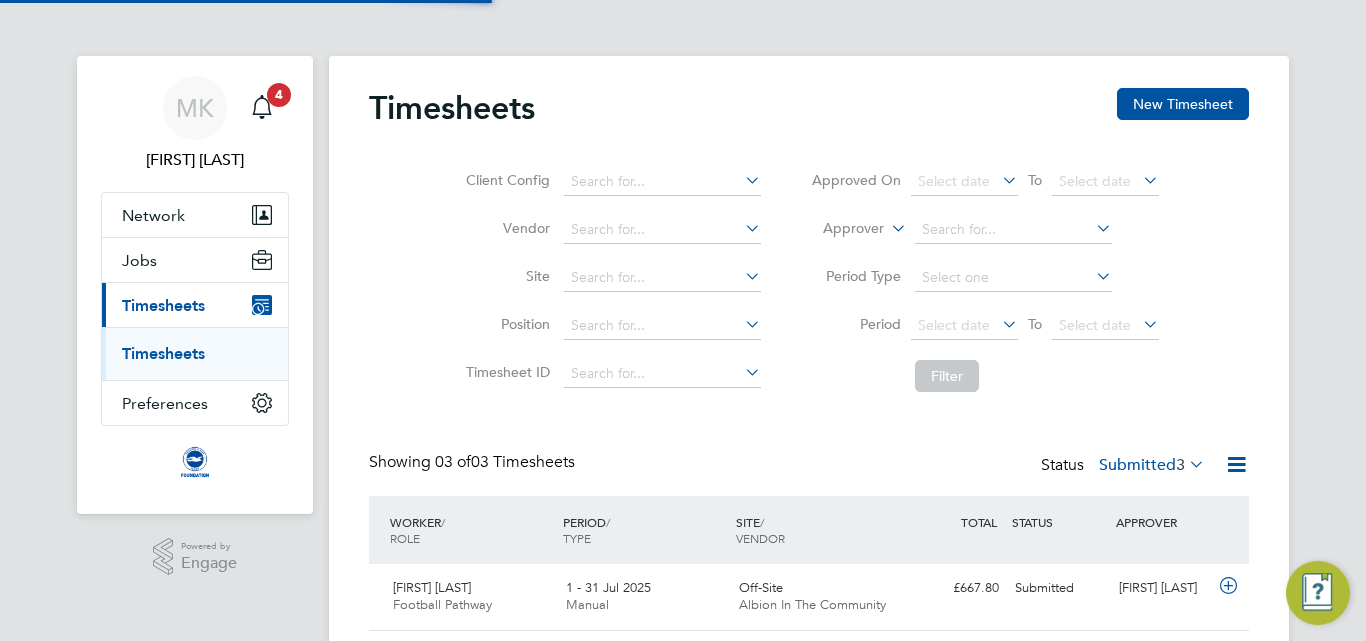 scroll, scrollTop: 10, scrollLeft: 10, axis: both 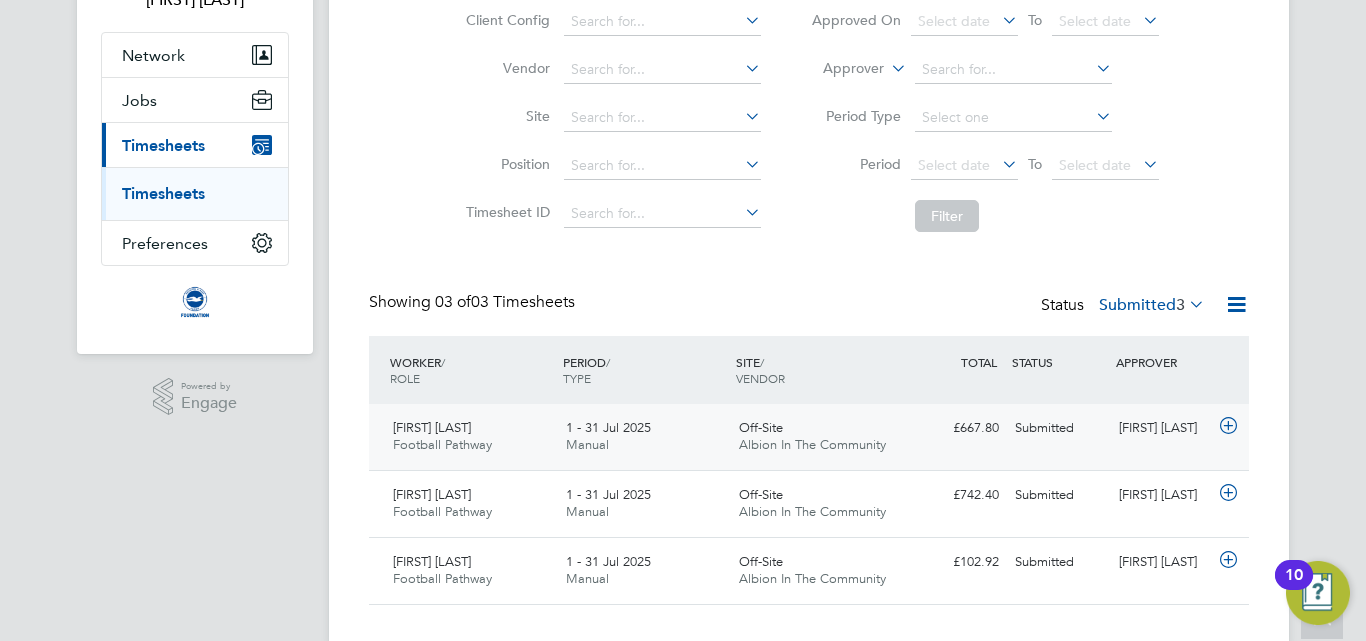 click on "Football Pathway" 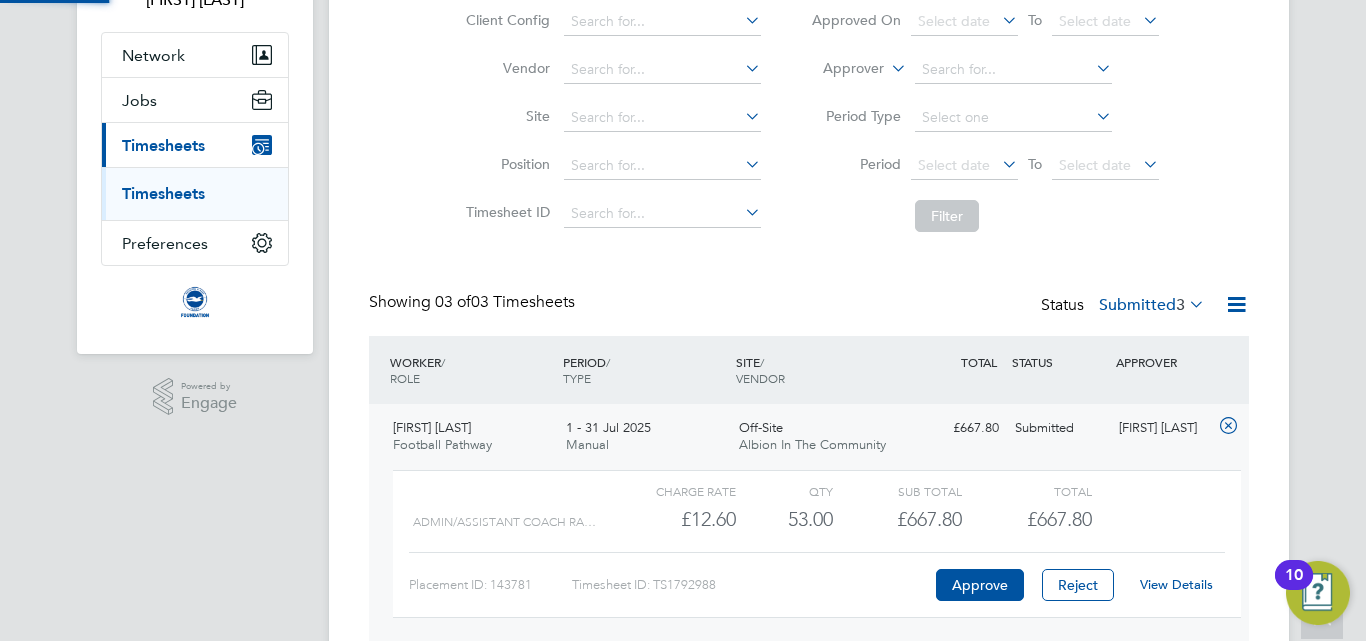 scroll, scrollTop: 10, scrollLeft: 10, axis: both 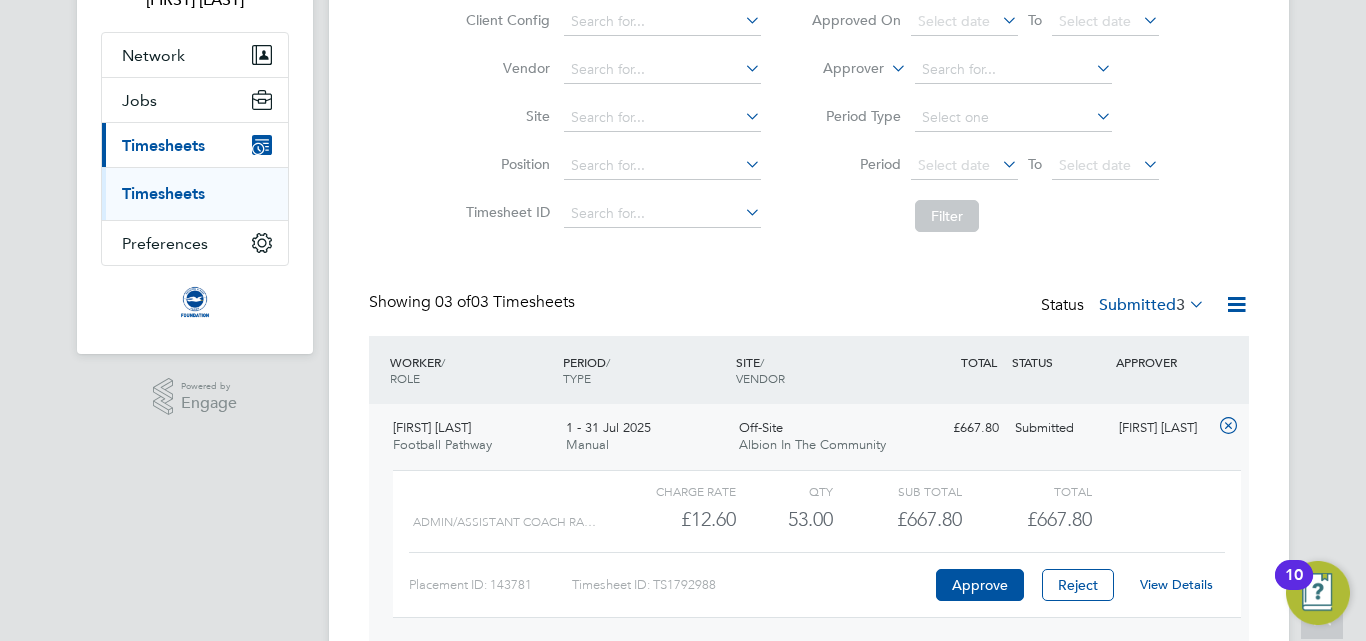 click on "View Details" 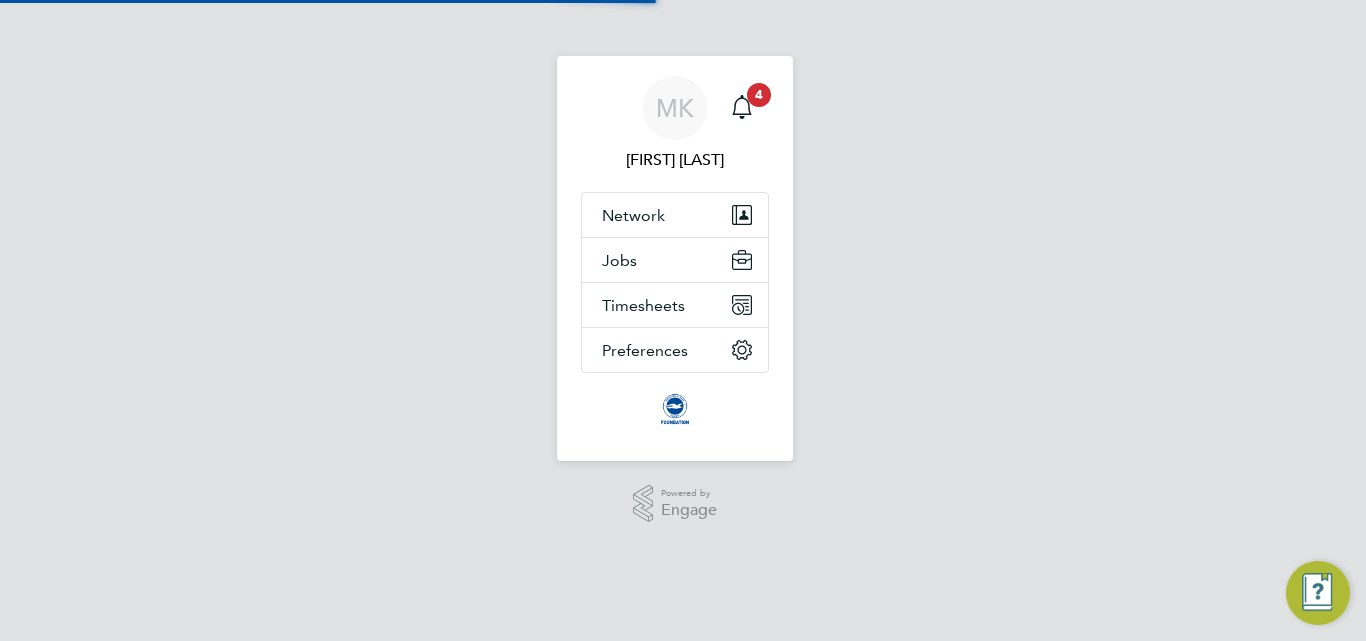 scroll, scrollTop: 0, scrollLeft: 0, axis: both 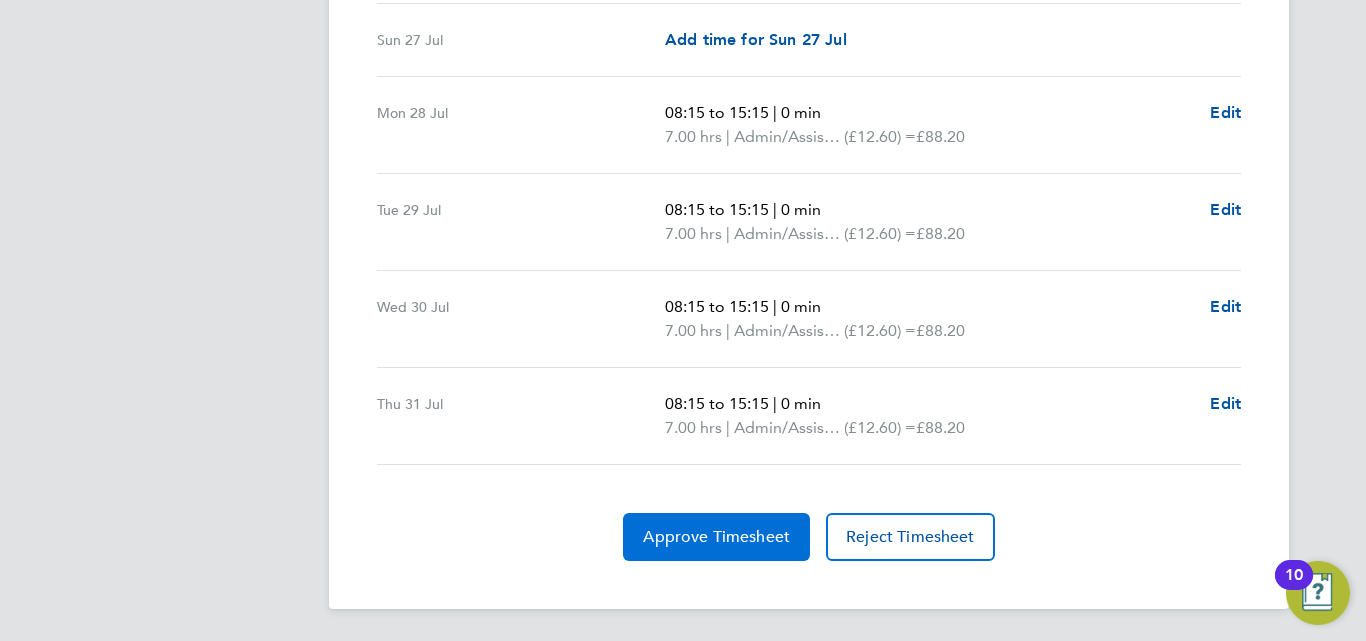 click on "Approve Timesheet" 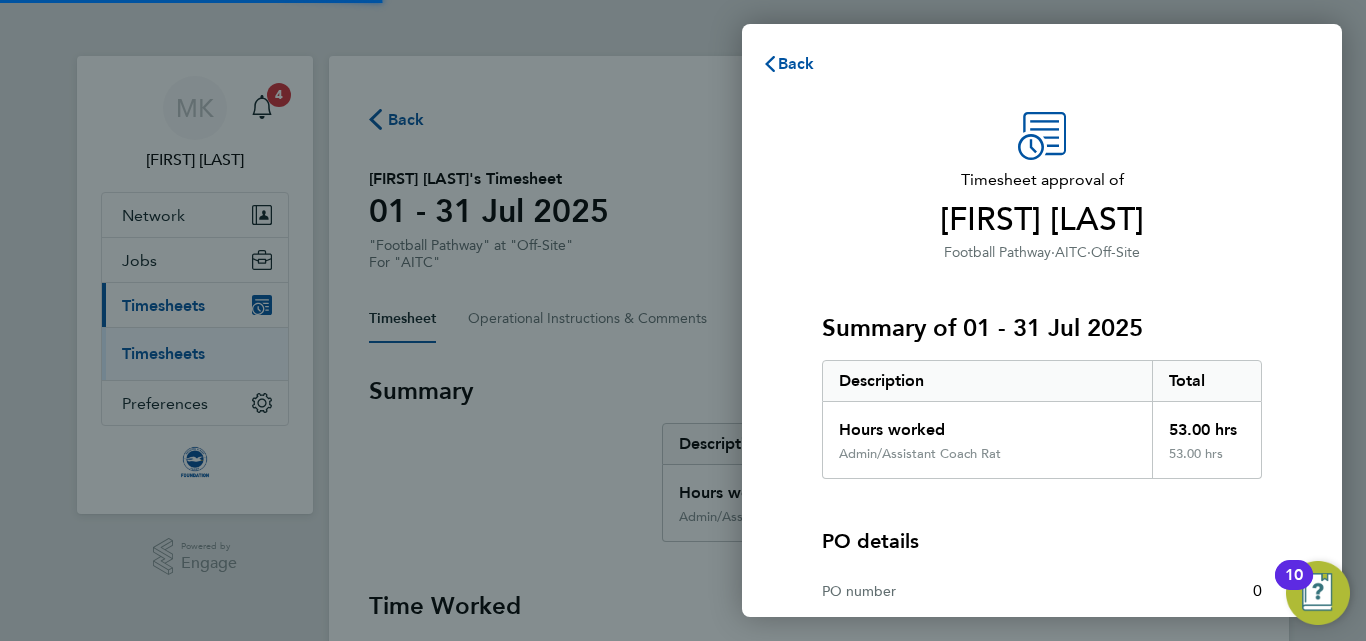 scroll, scrollTop: 0, scrollLeft: 0, axis: both 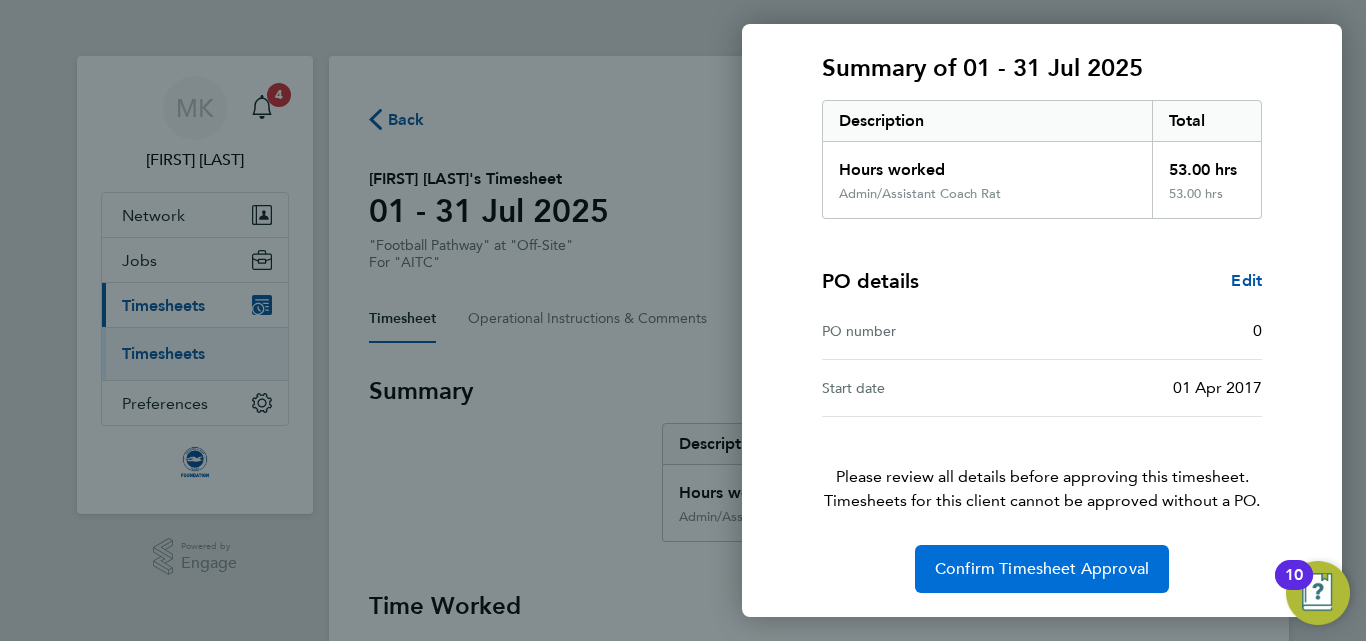 click on "Confirm Timesheet Approval" 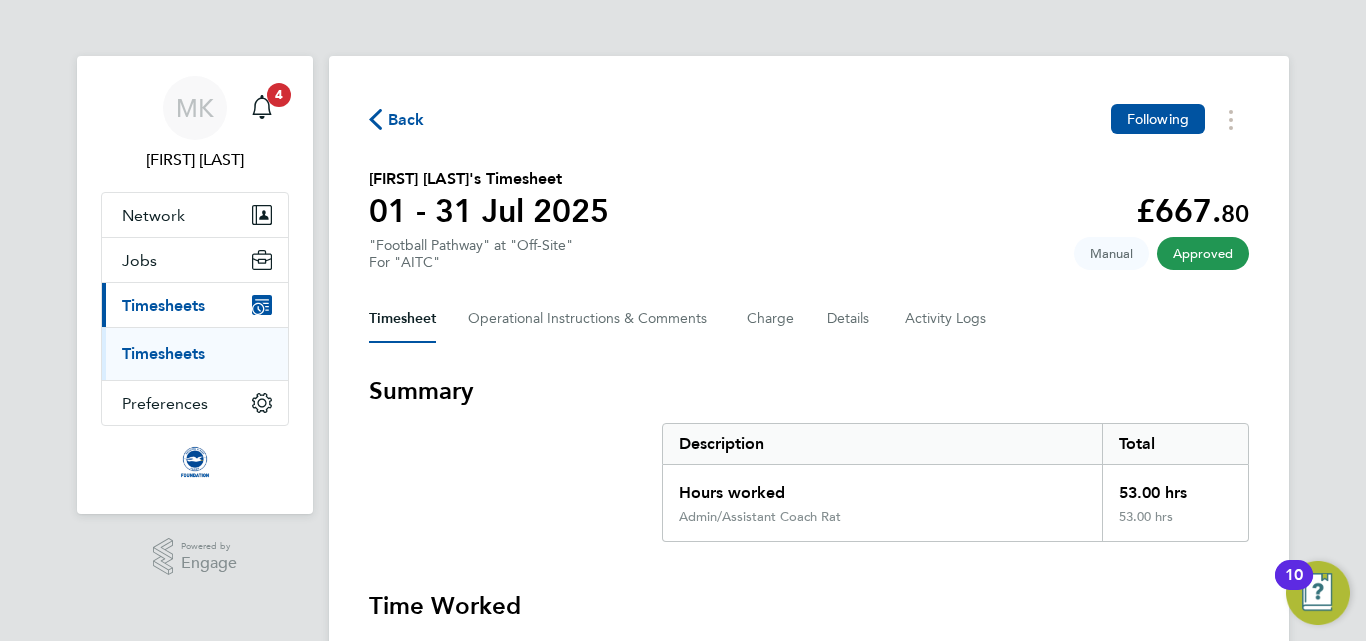 click 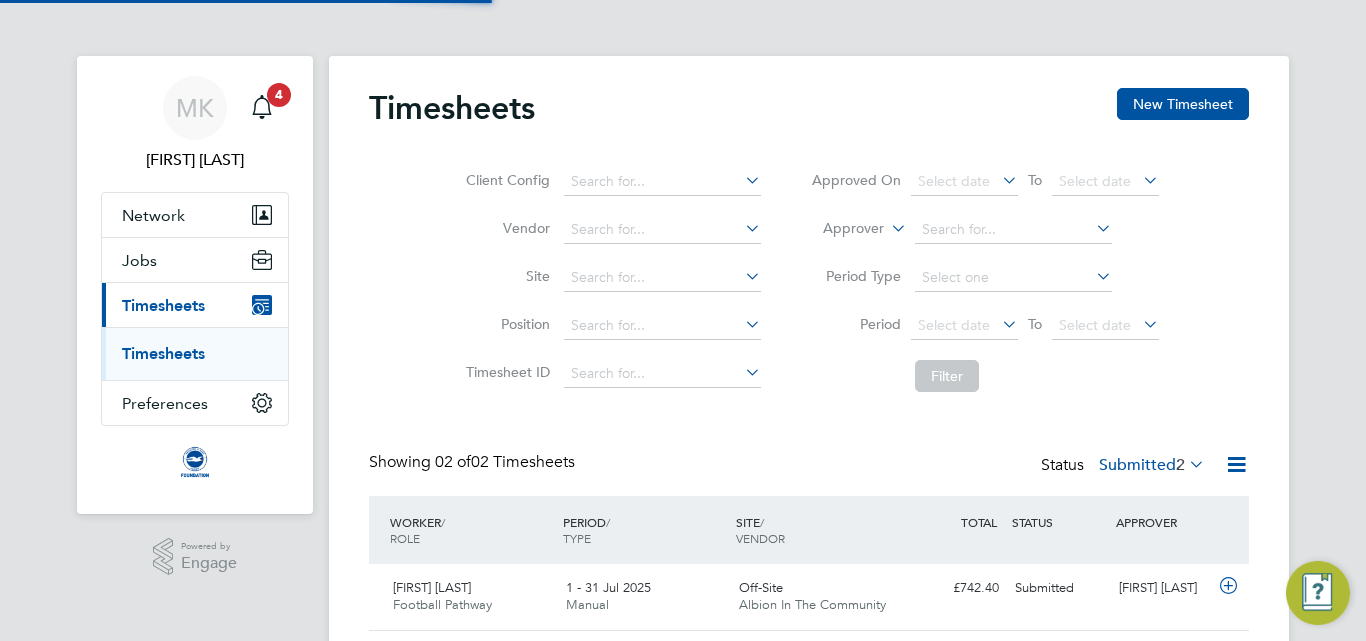 scroll, scrollTop: 10, scrollLeft: 10, axis: both 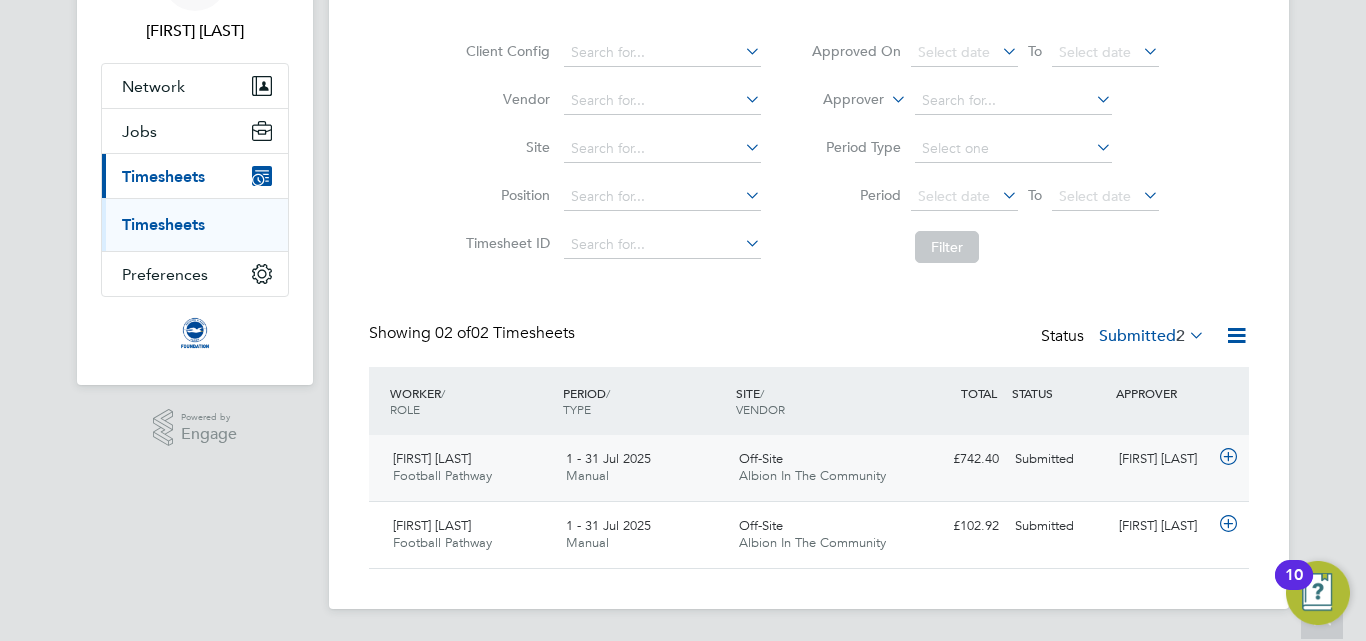 click on "Football Pathway" 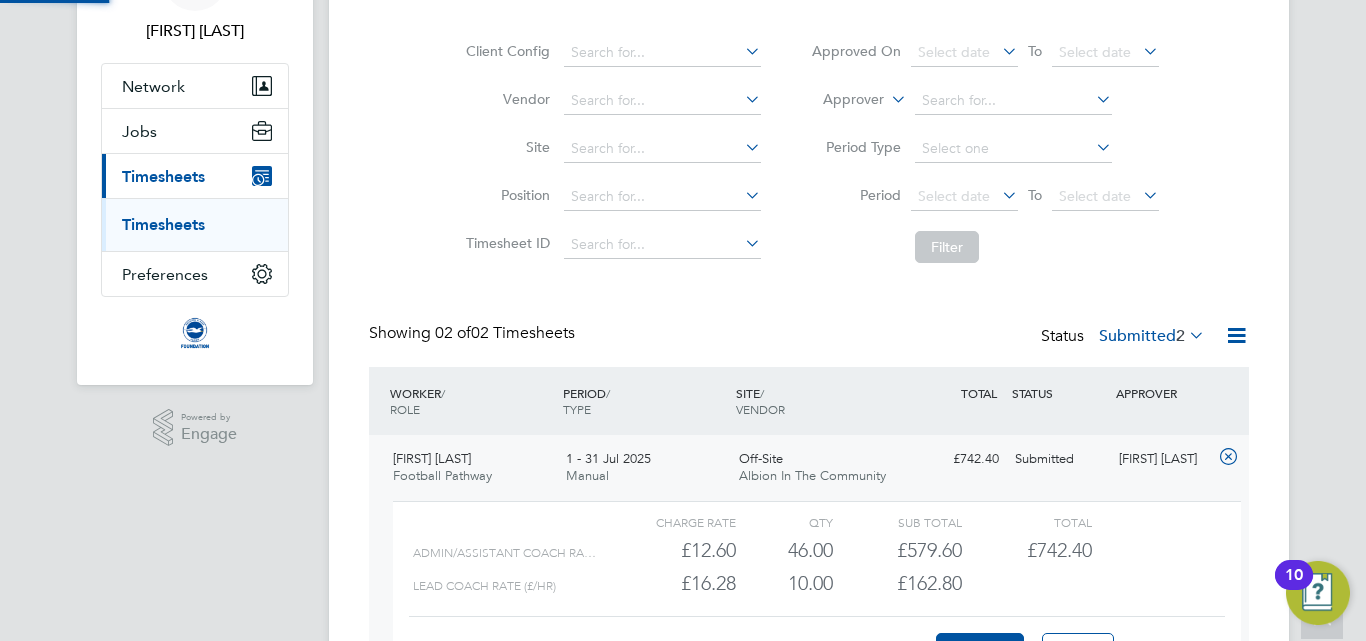 scroll, scrollTop: 10, scrollLeft: 10, axis: both 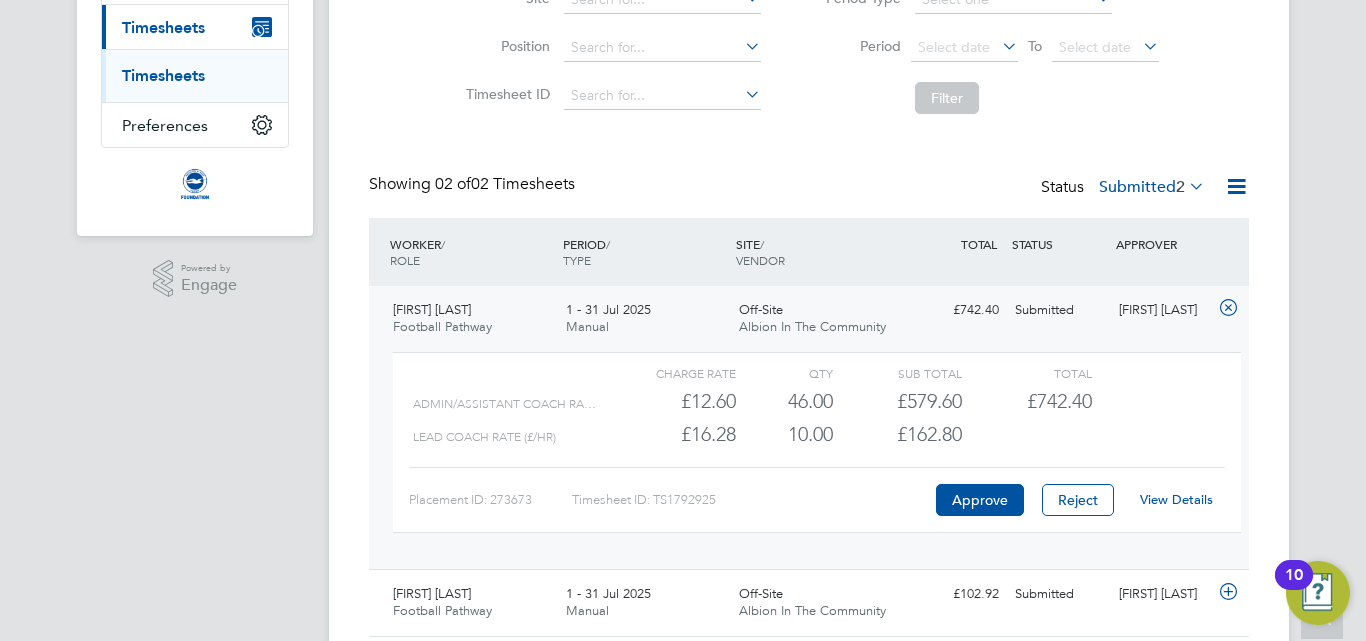 click on "View Details" 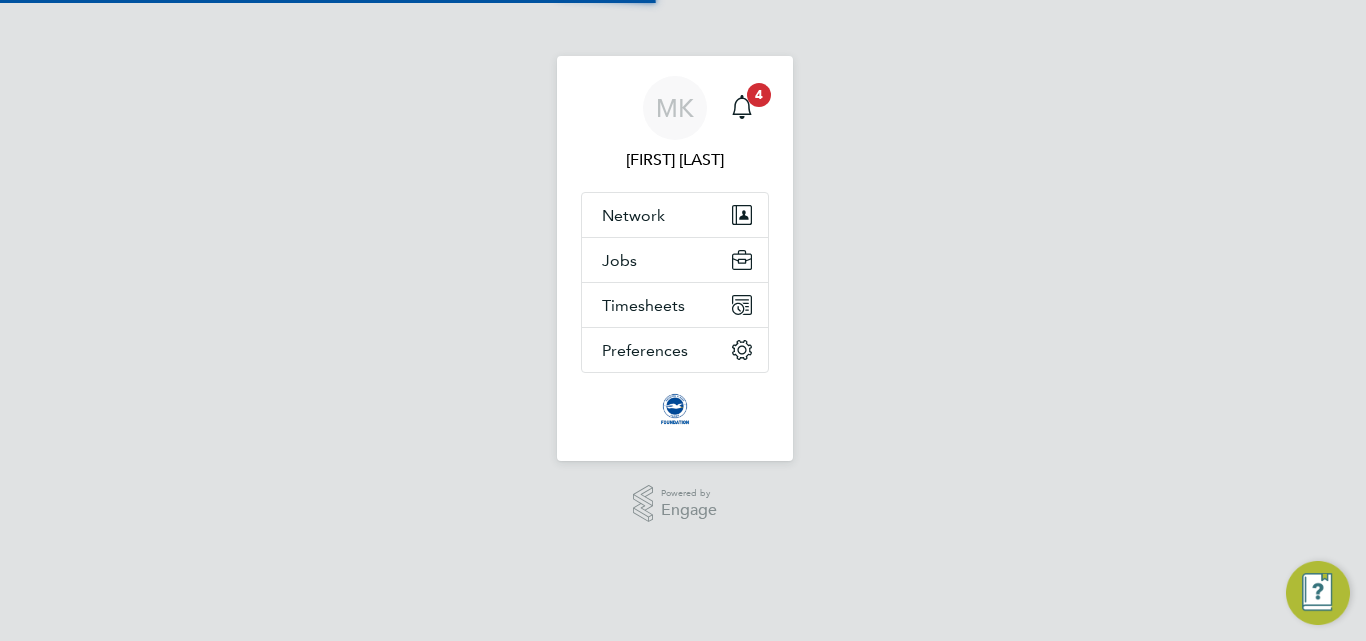 scroll, scrollTop: 0, scrollLeft: 0, axis: both 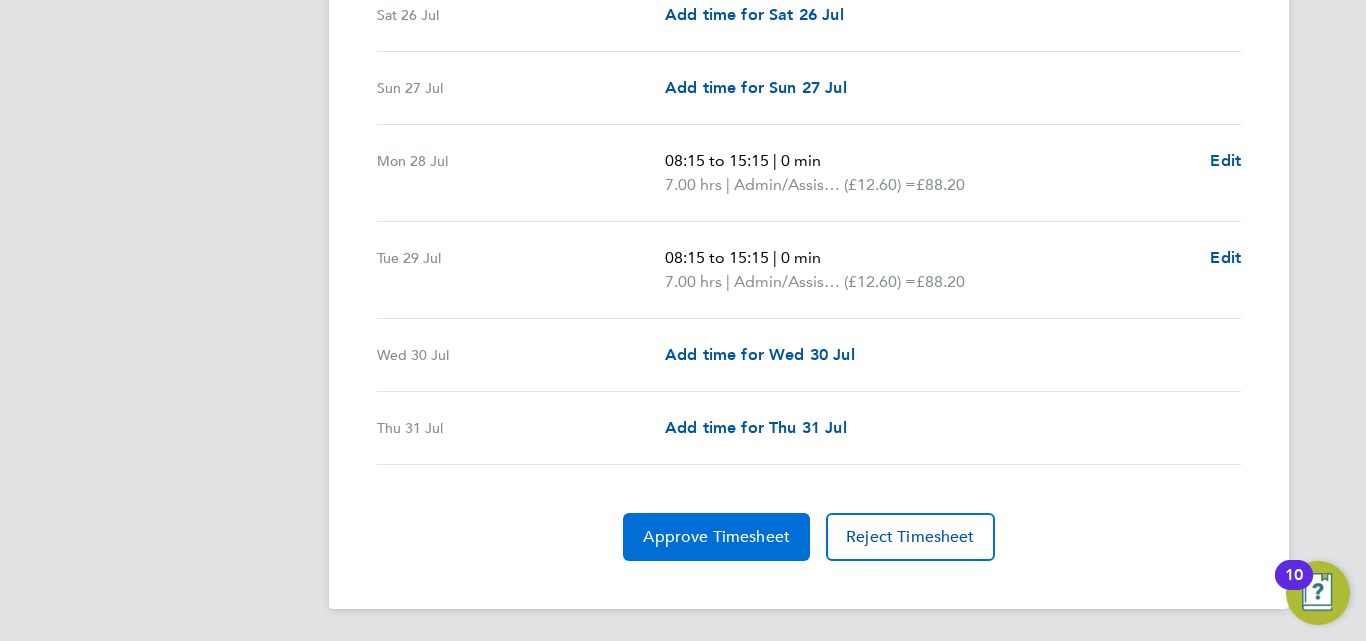 click on "Approve Timesheet" 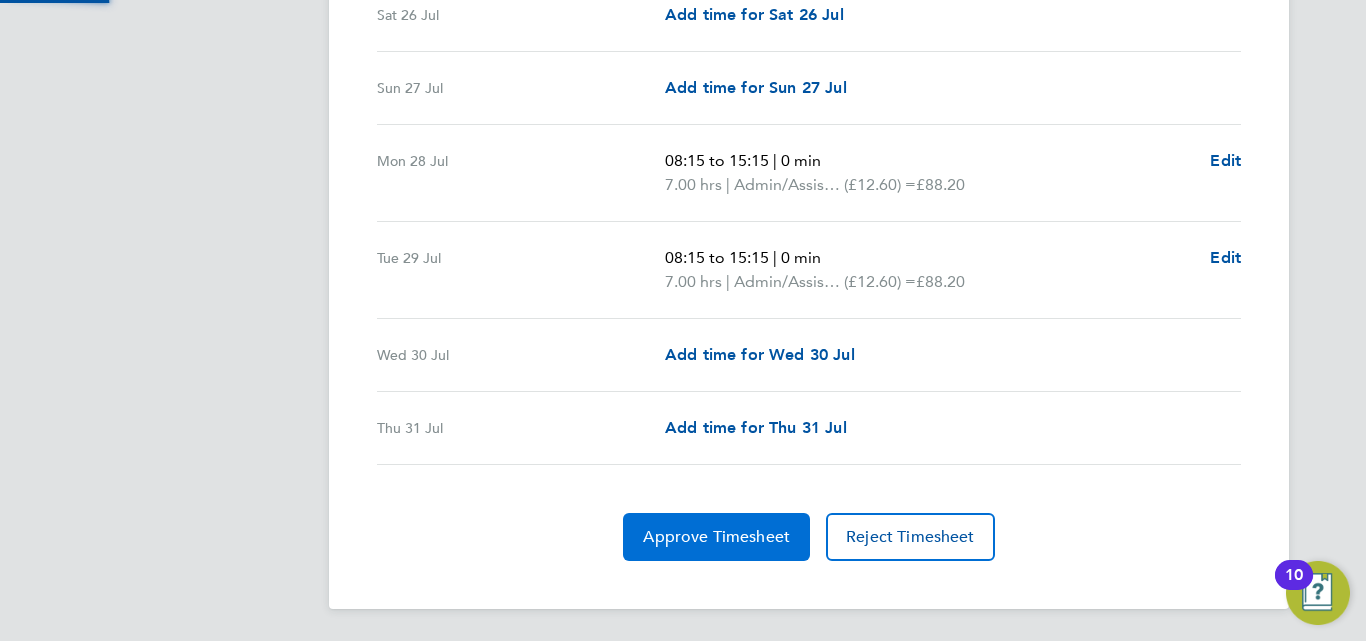 scroll, scrollTop: 0, scrollLeft: 0, axis: both 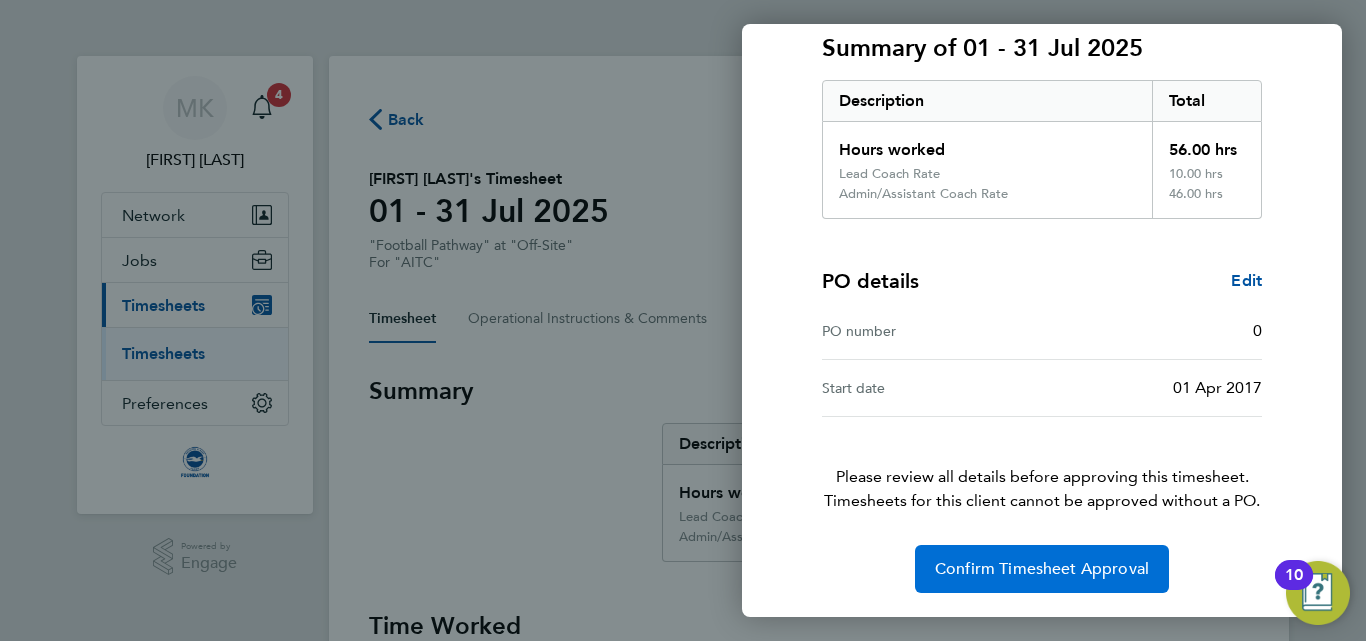 click on "Confirm Timesheet Approval" 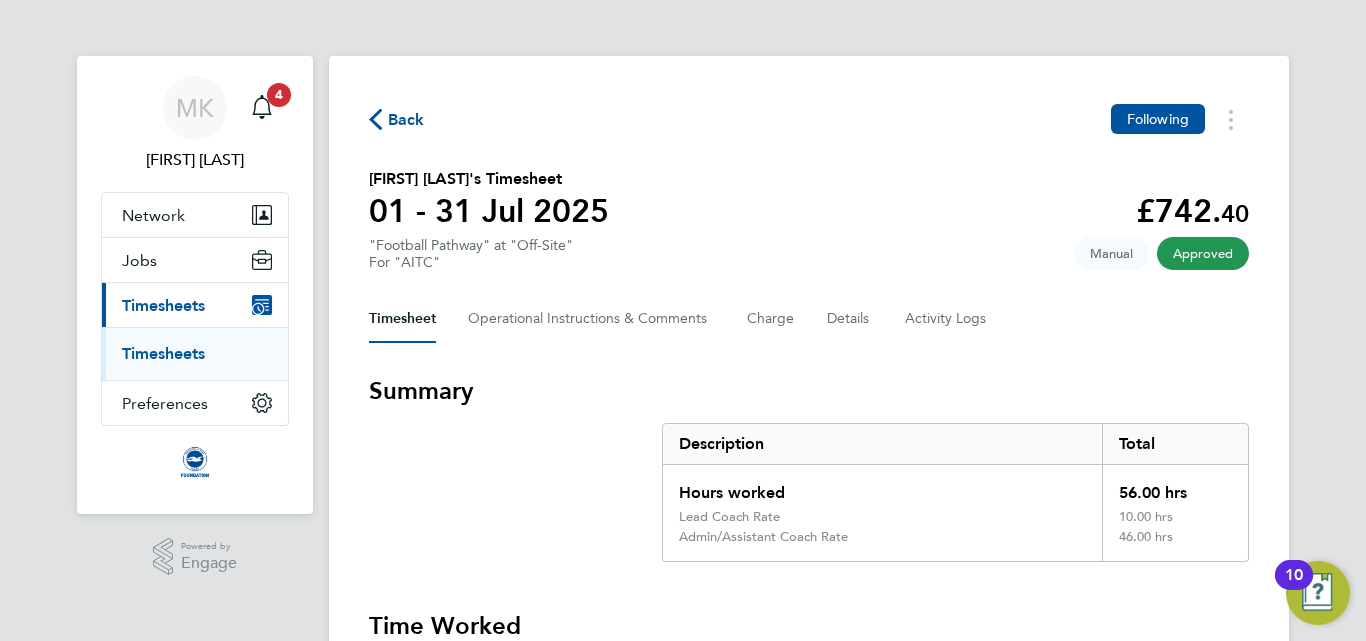 click on "Back" 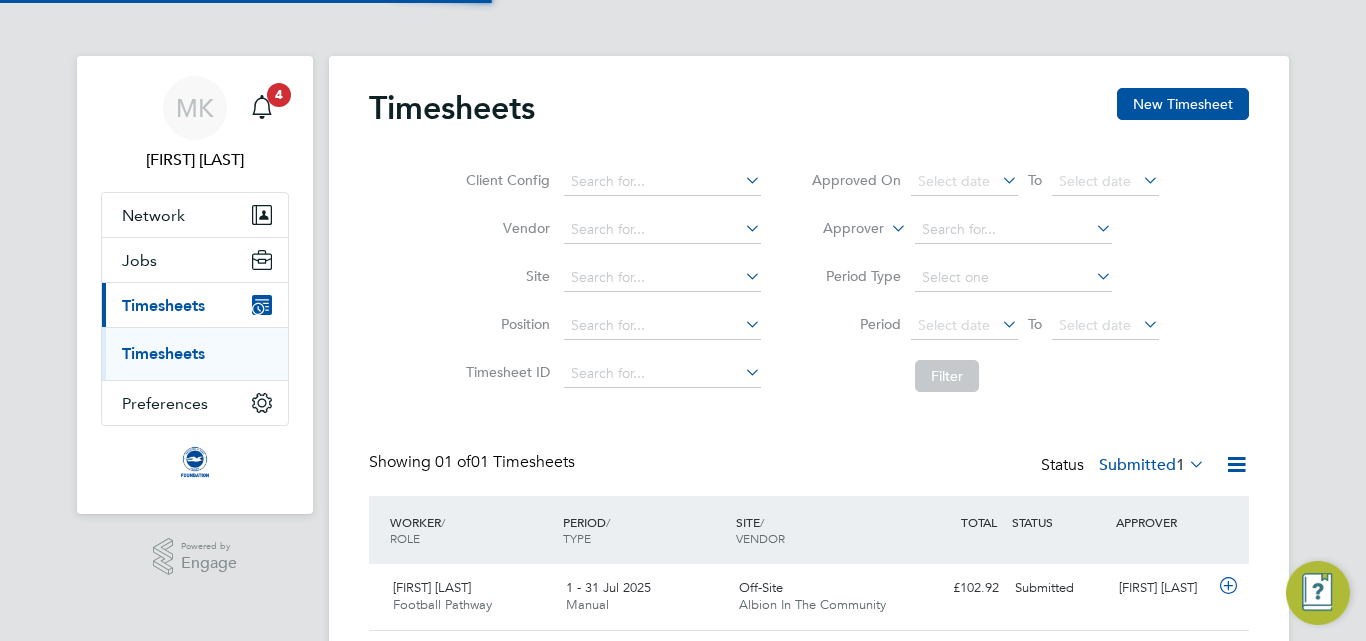 scroll, scrollTop: 10, scrollLeft: 10, axis: both 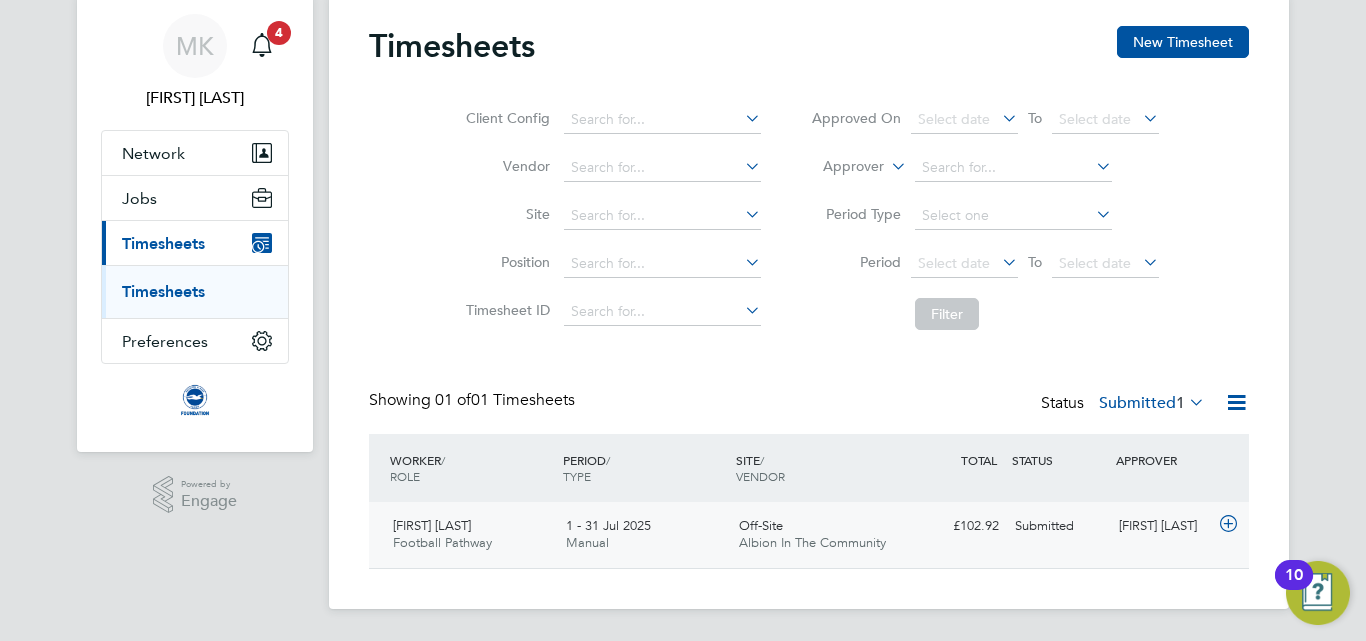 click on "[FIRST] [LAST]" 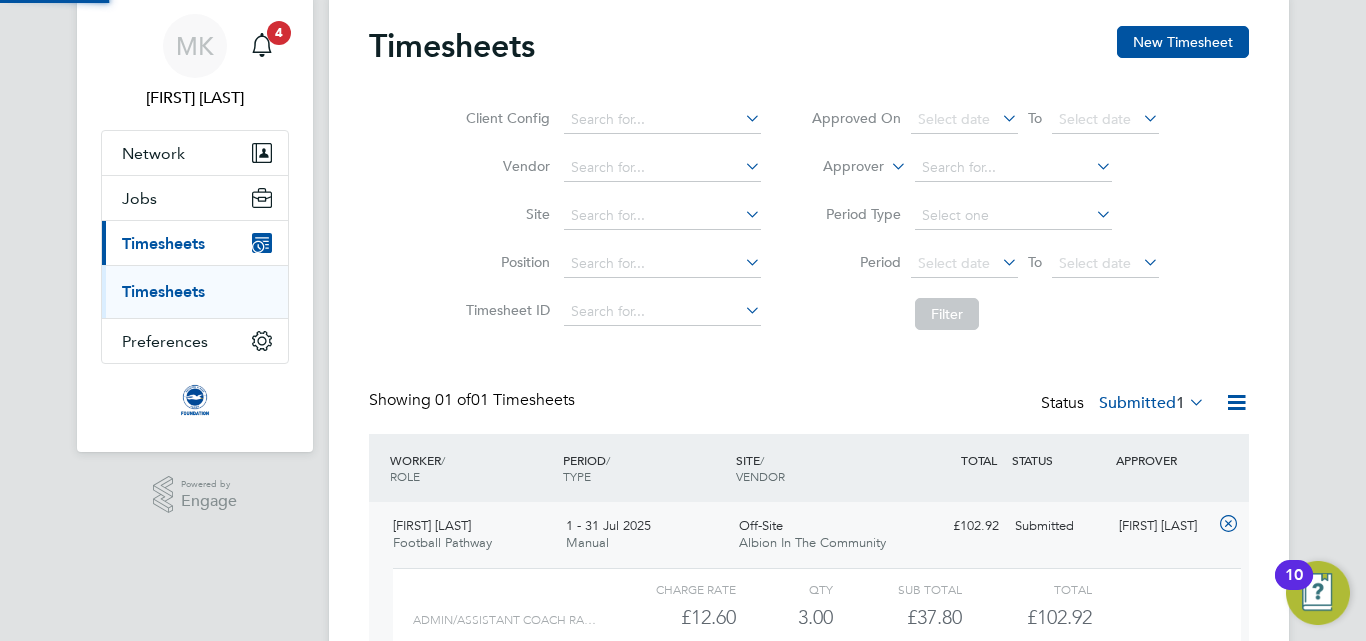 scroll, scrollTop: 10, scrollLeft: 10, axis: both 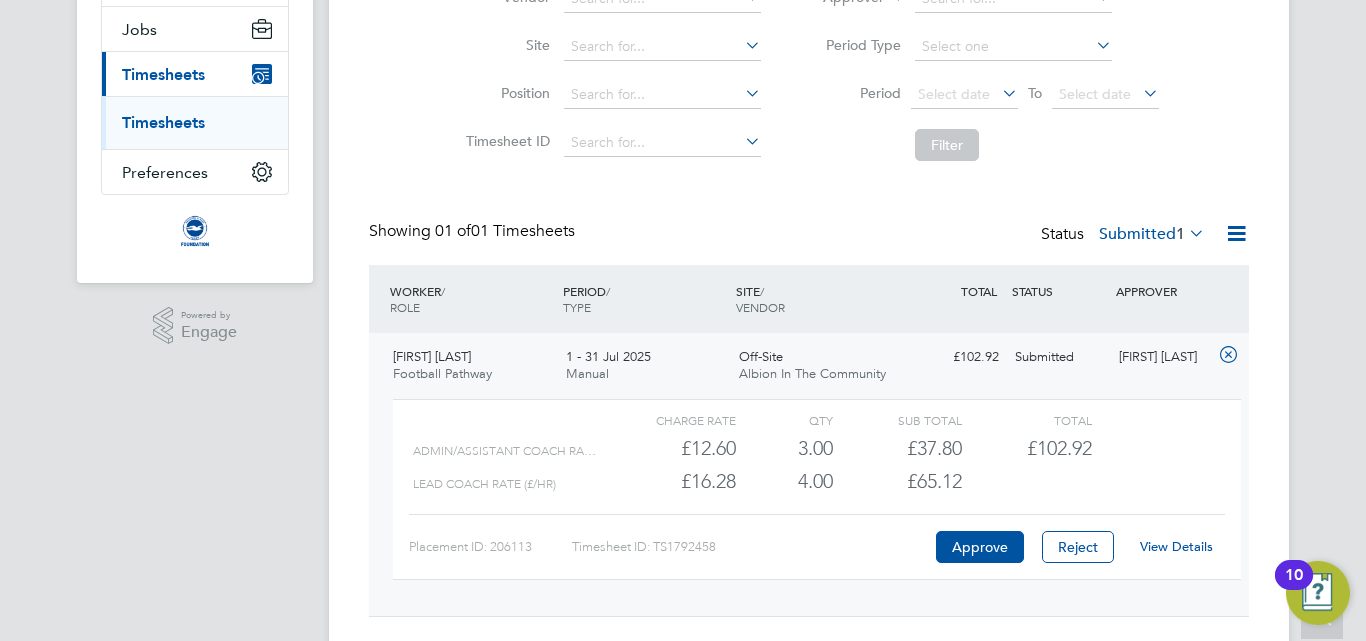 click on "View Details" 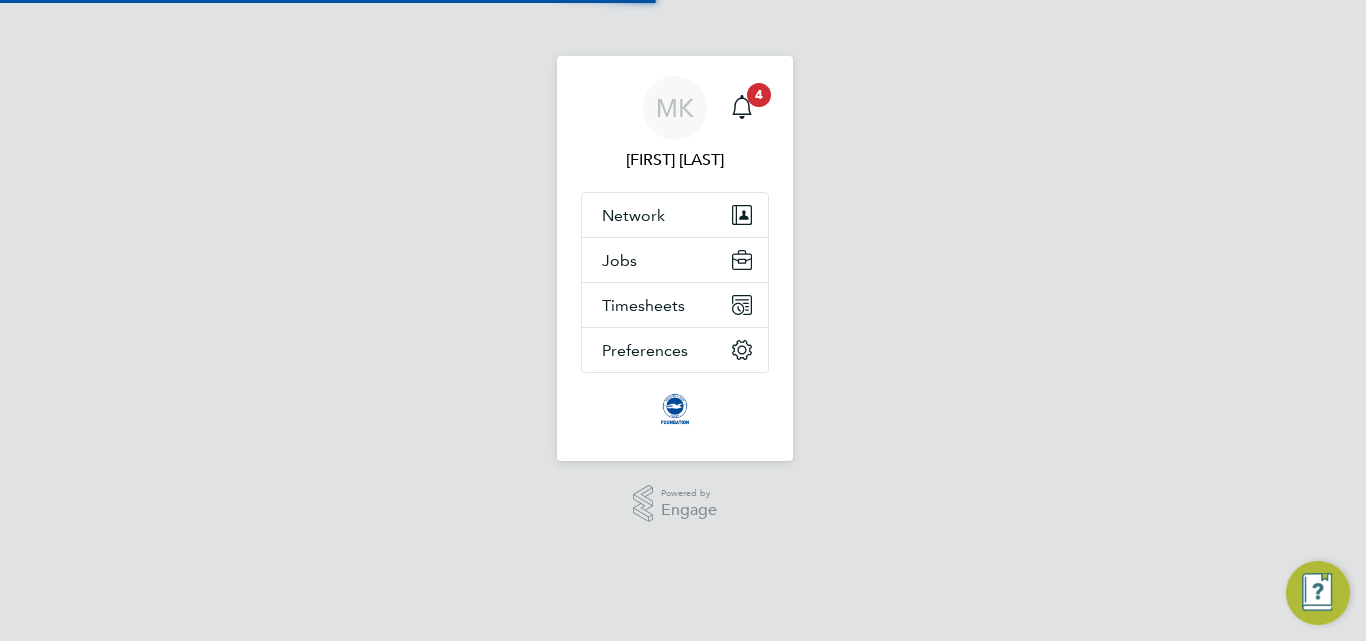 scroll, scrollTop: 0, scrollLeft: 0, axis: both 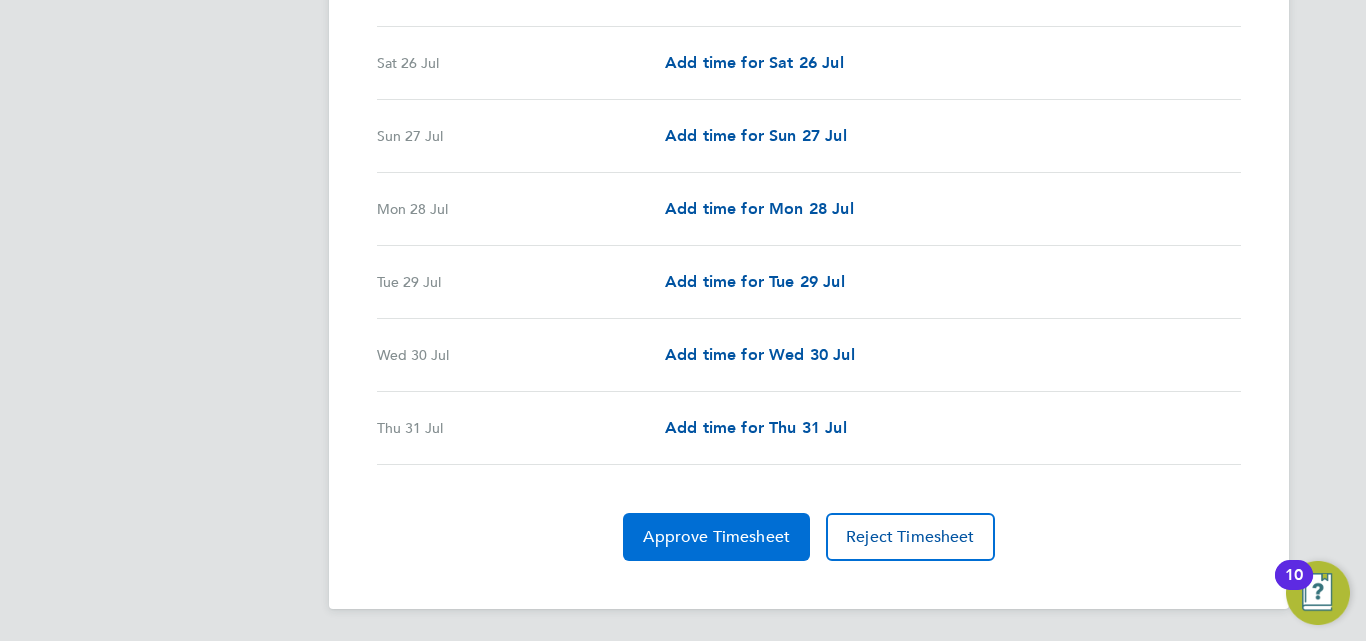 click on "Approve Timesheet" 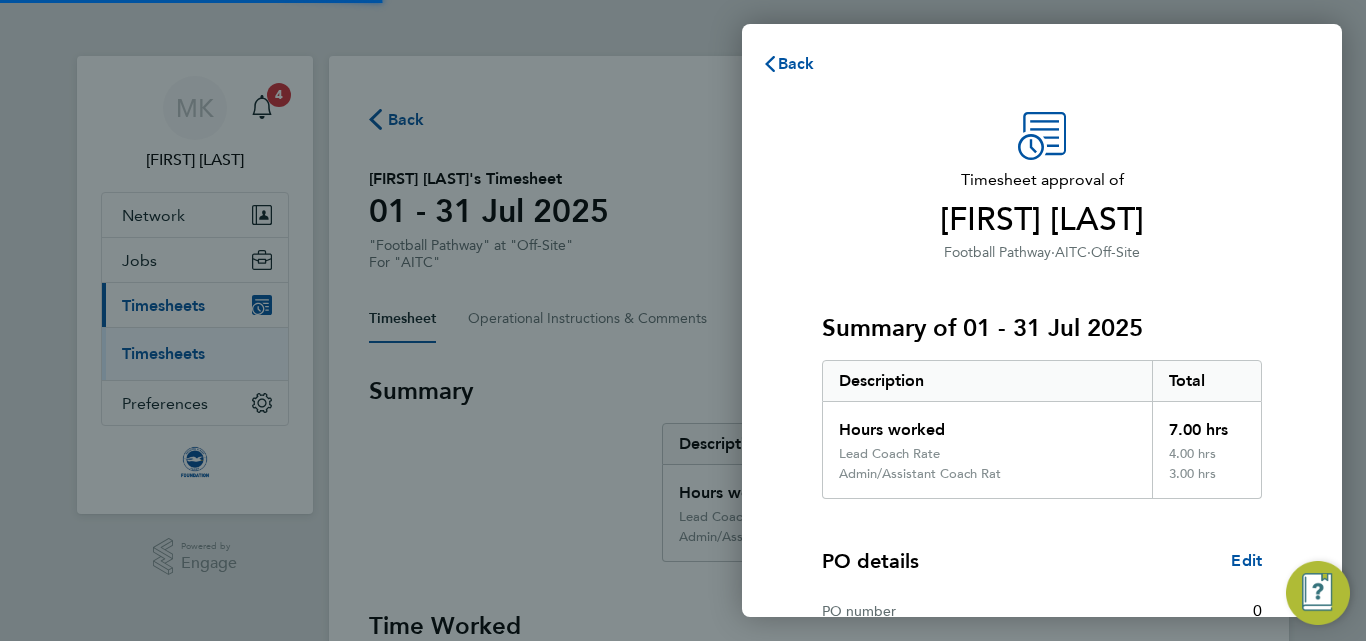 scroll, scrollTop: 0, scrollLeft: 0, axis: both 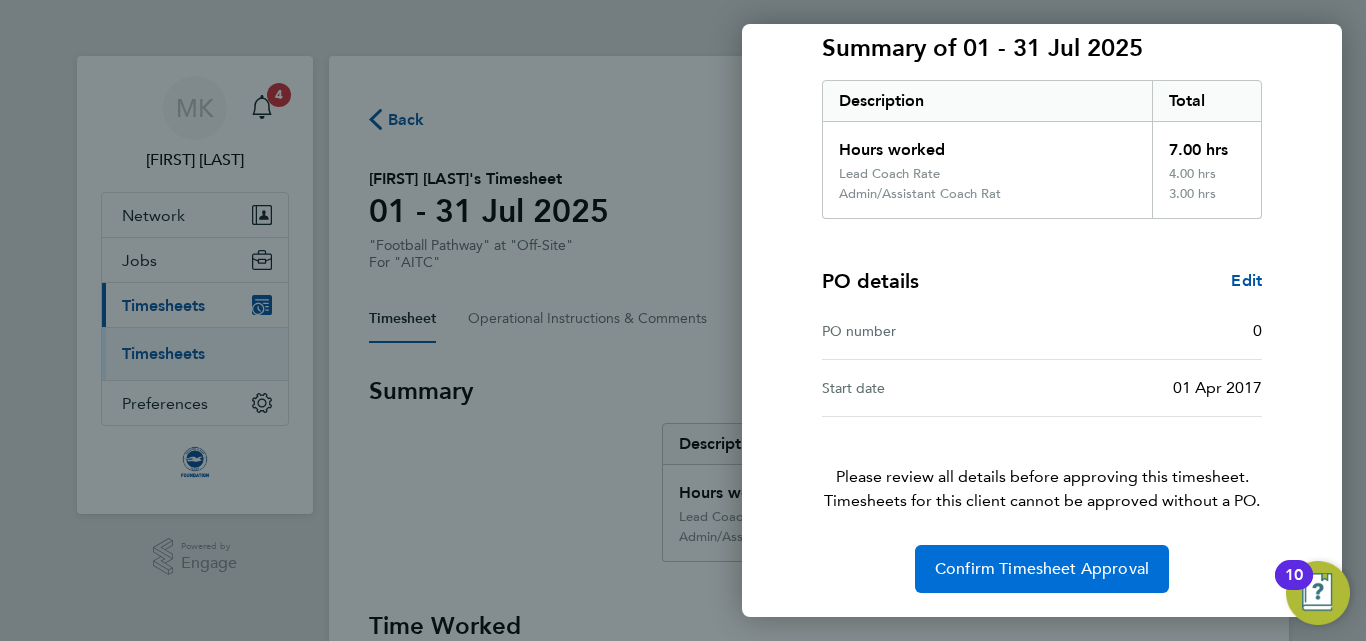 click on "Confirm Timesheet Approval" 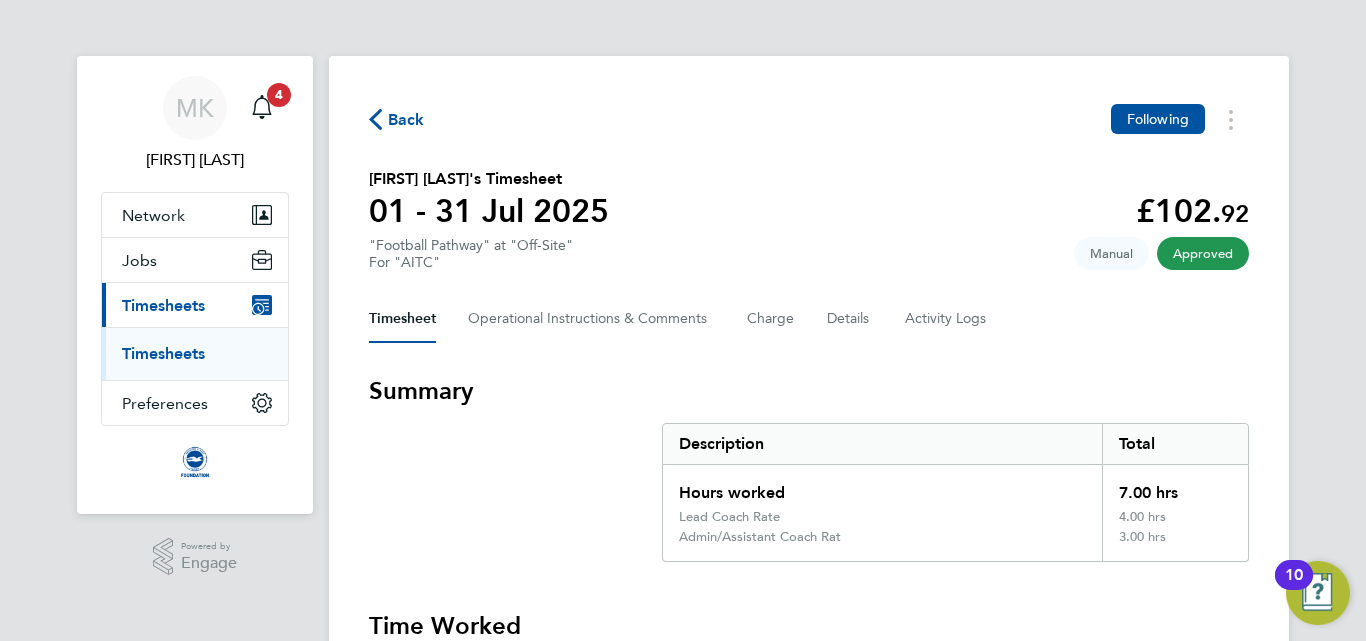 click on "Back  Following" 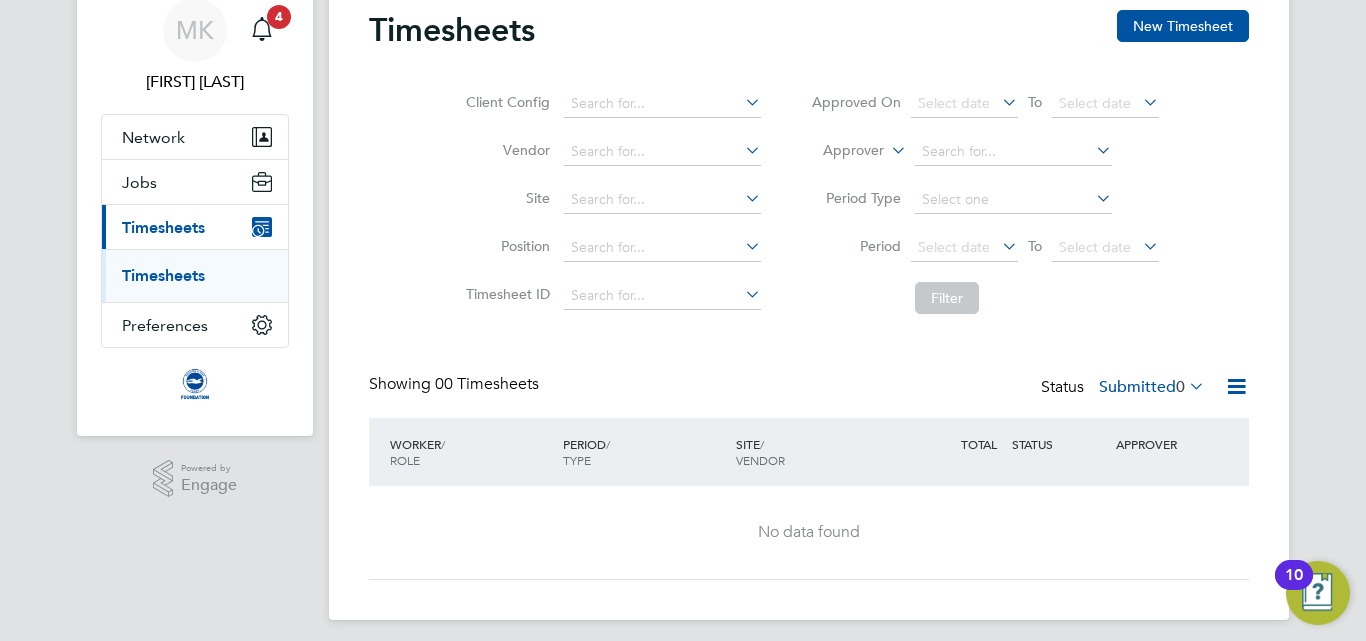 scroll, scrollTop: 89, scrollLeft: 0, axis: vertical 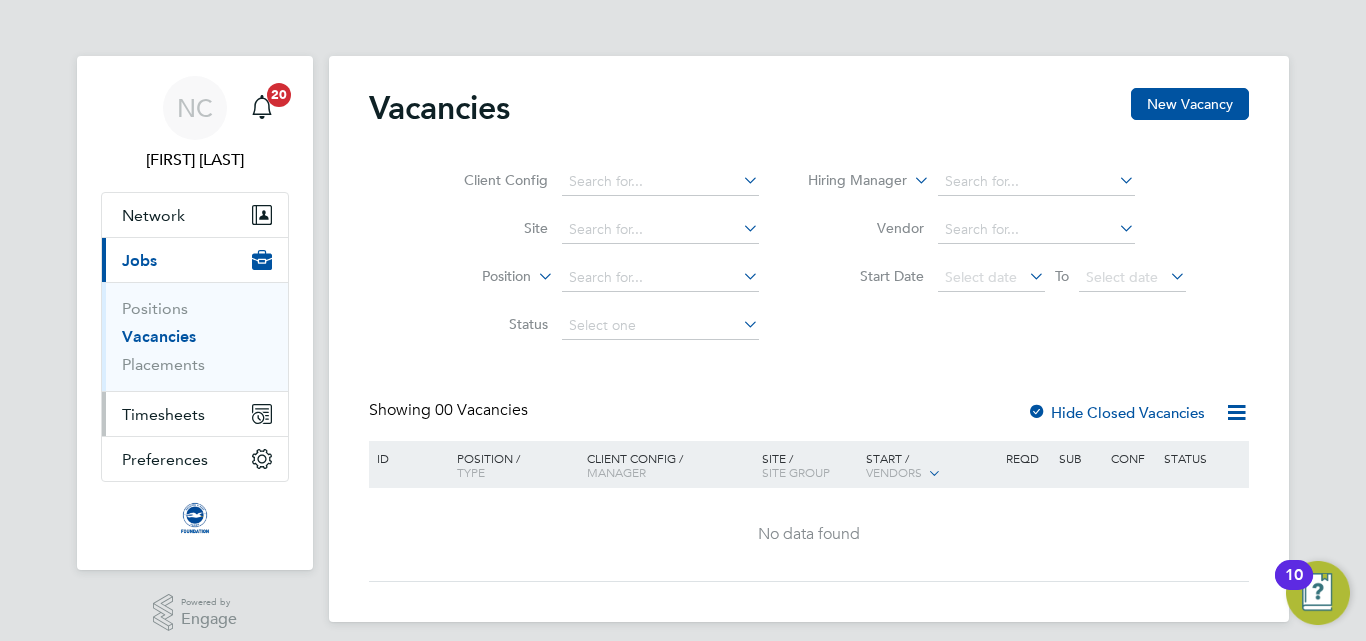 click on "Timesheets" at bounding box center [163, 414] 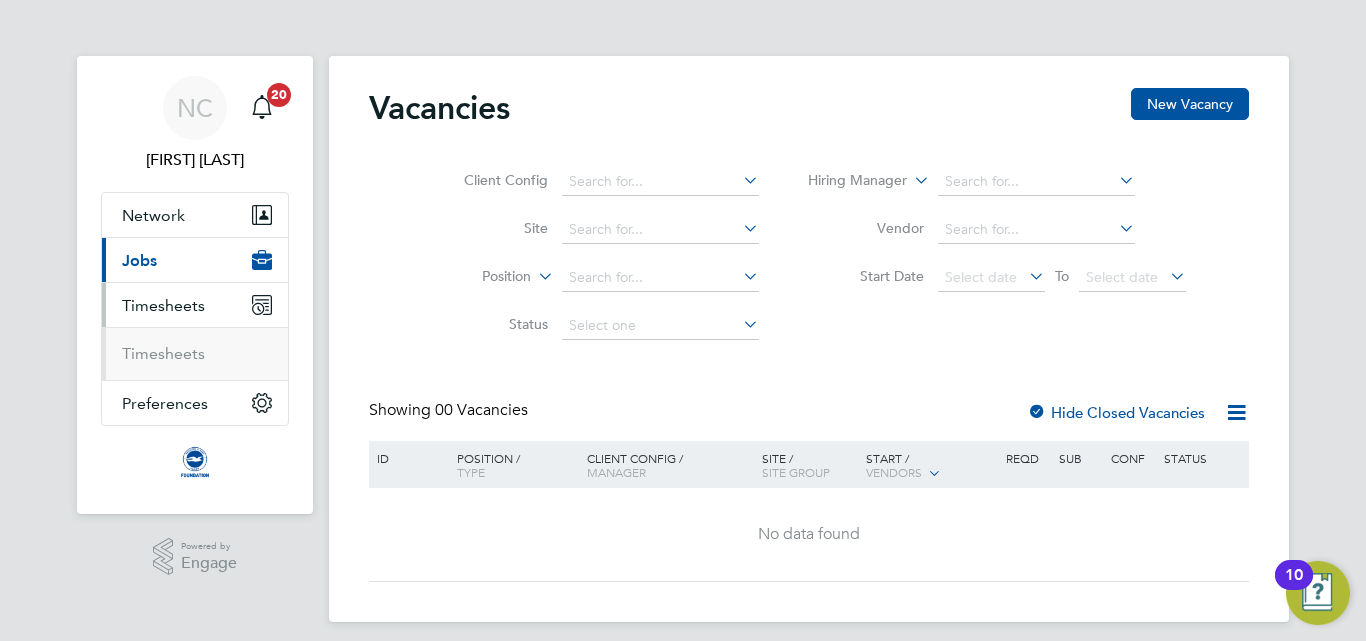 click on "Timesheets" at bounding box center [197, 354] 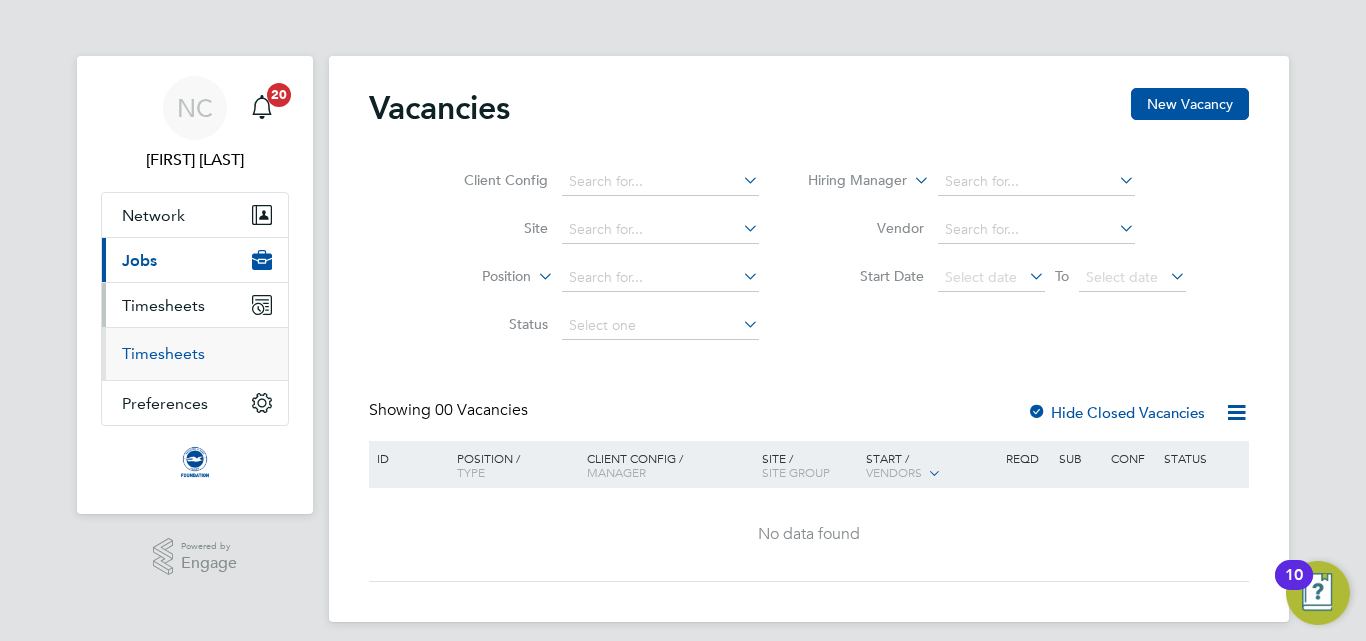 click on "Timesheets" at bounding box center (163, 353) 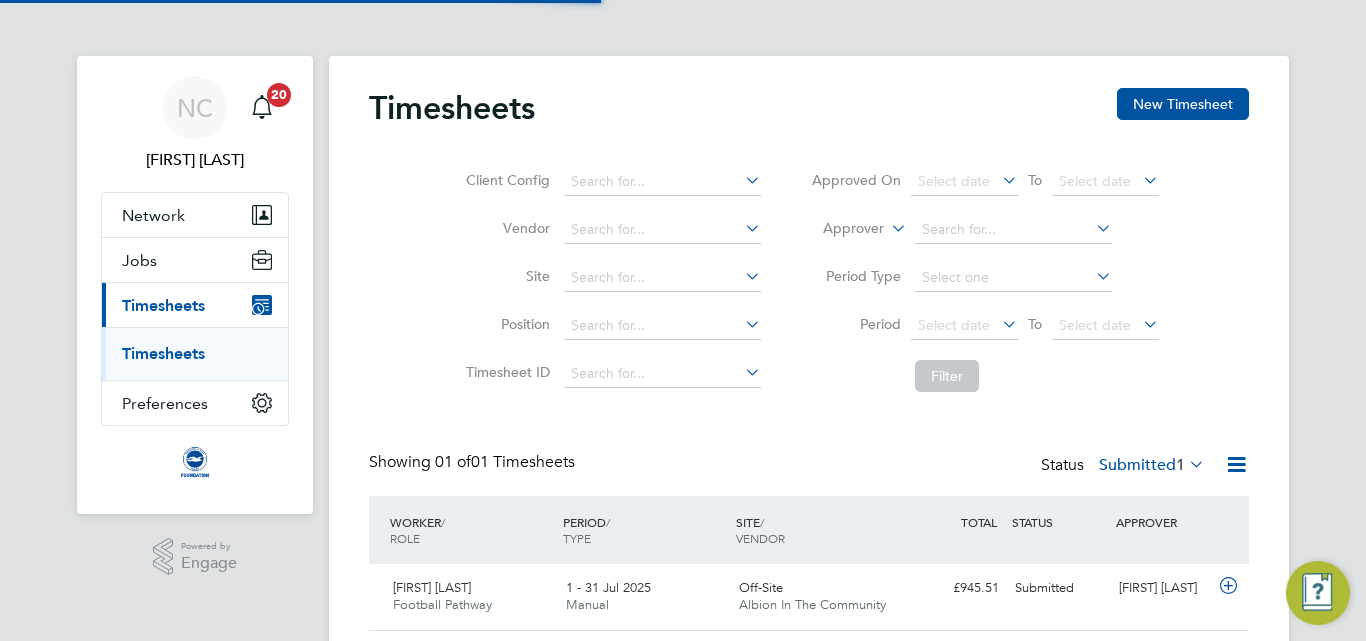scroll, scrollTop: 10, scrollLeft: 10, axis: both 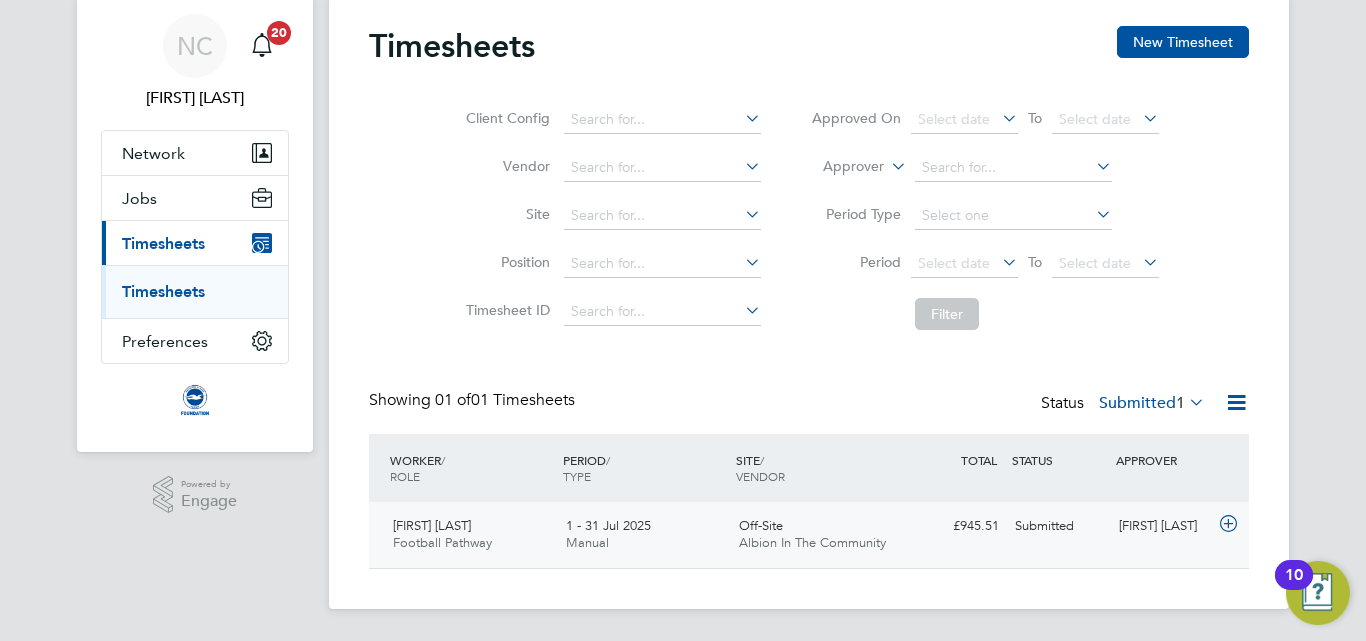 click on "Football Pathway" 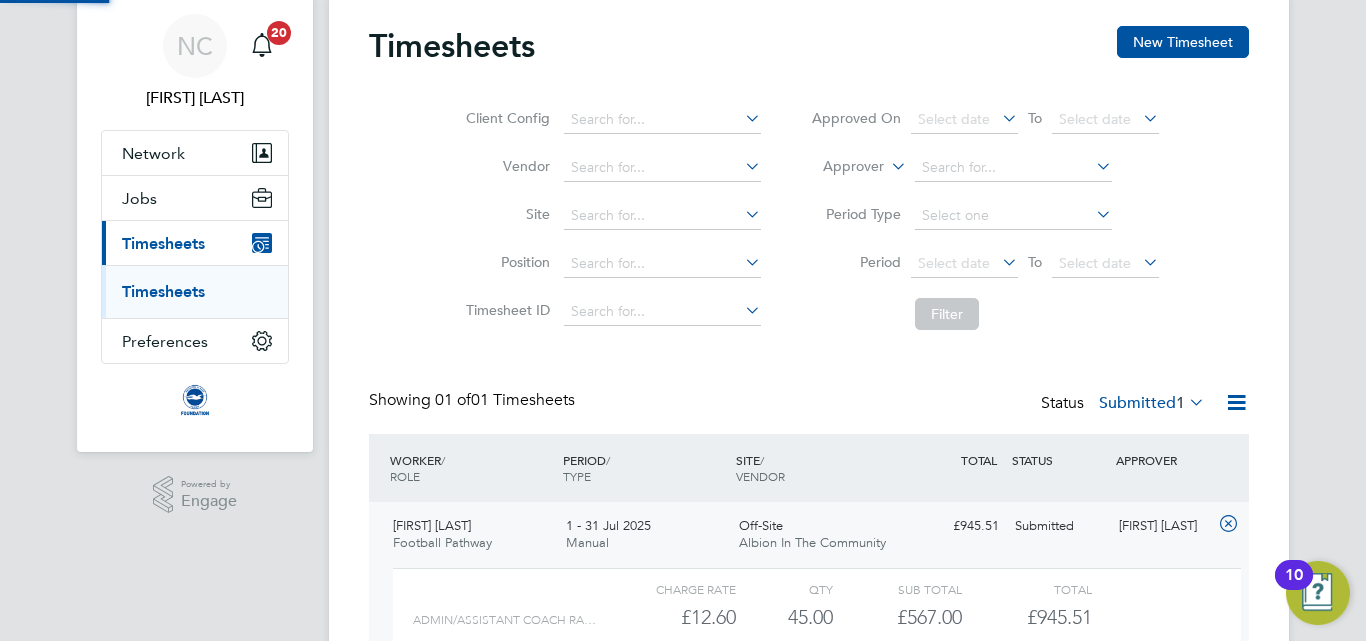 scroll, scrollTop: 10, scrollLeft: 10, axis: both 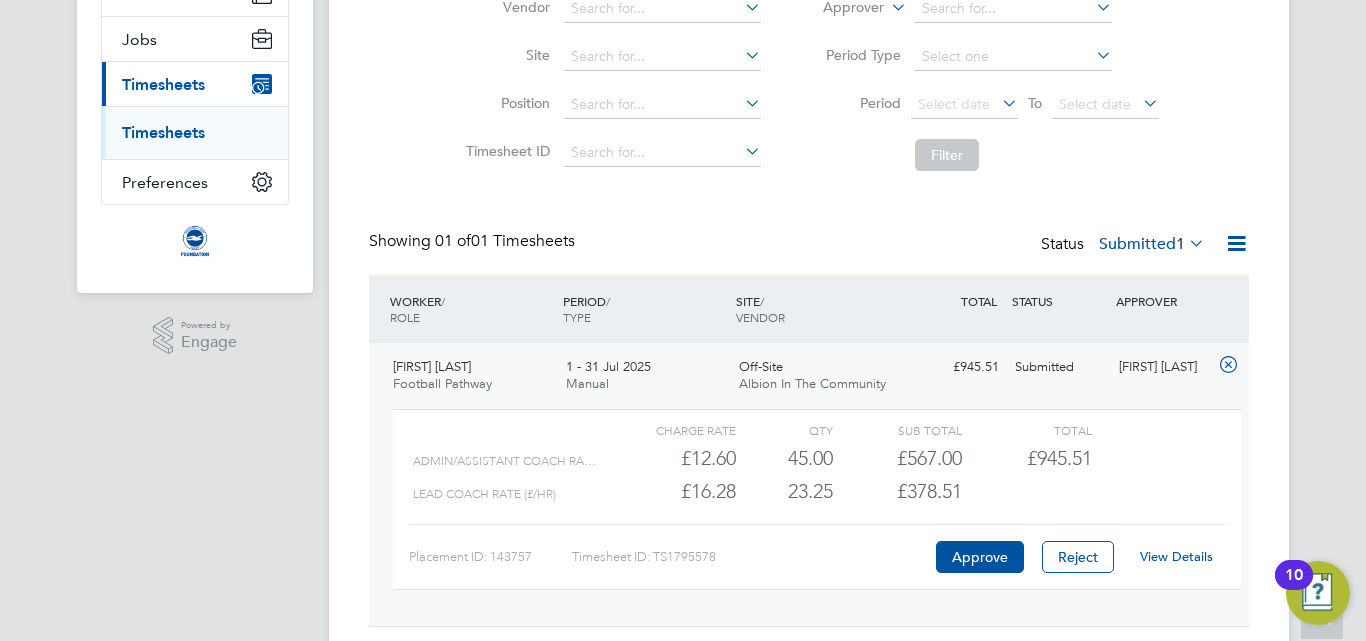 click on "View Details" 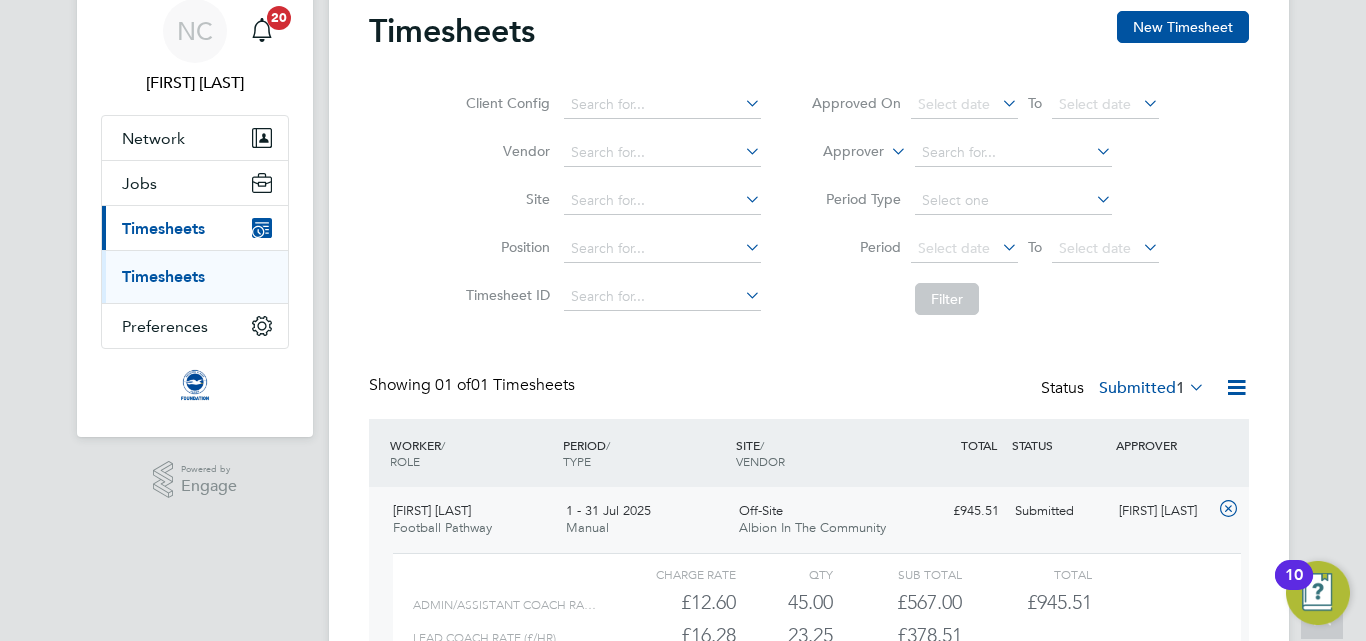scroll, scrollTop: 0, scrollLeft: 0, axis: both 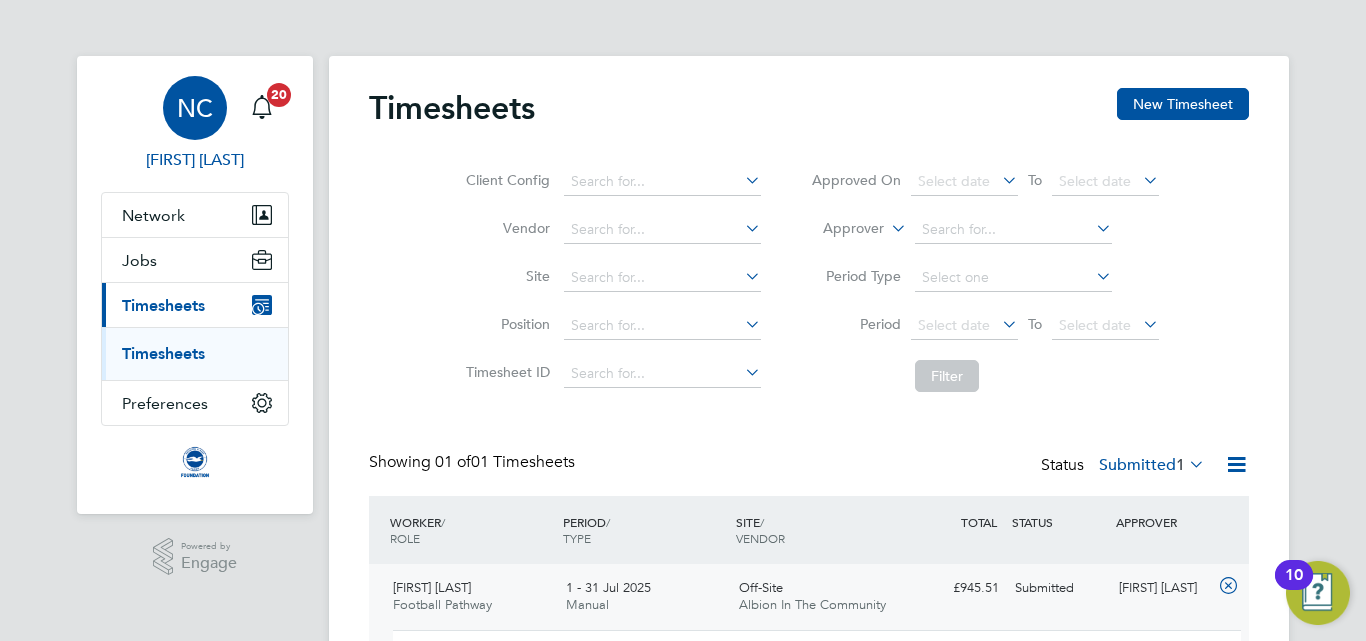 click on "NC" at bounding box center [195, 108] 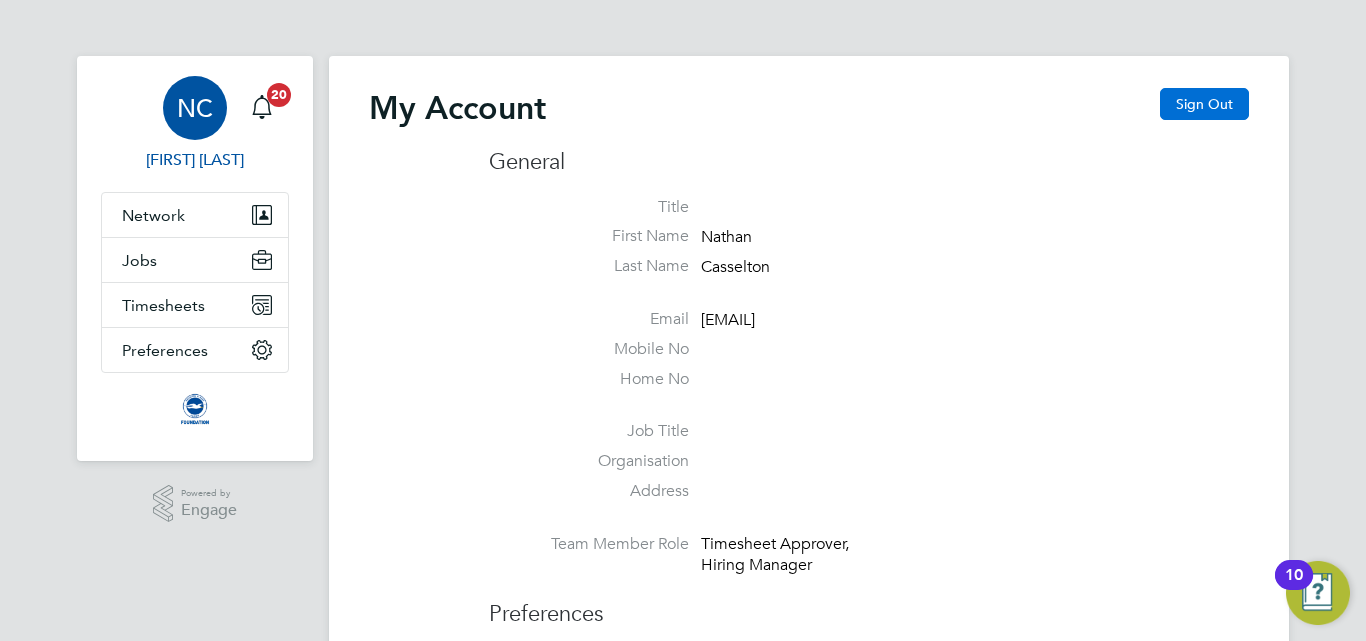 click on "Sign Out" at bounding box center [1204, 104] 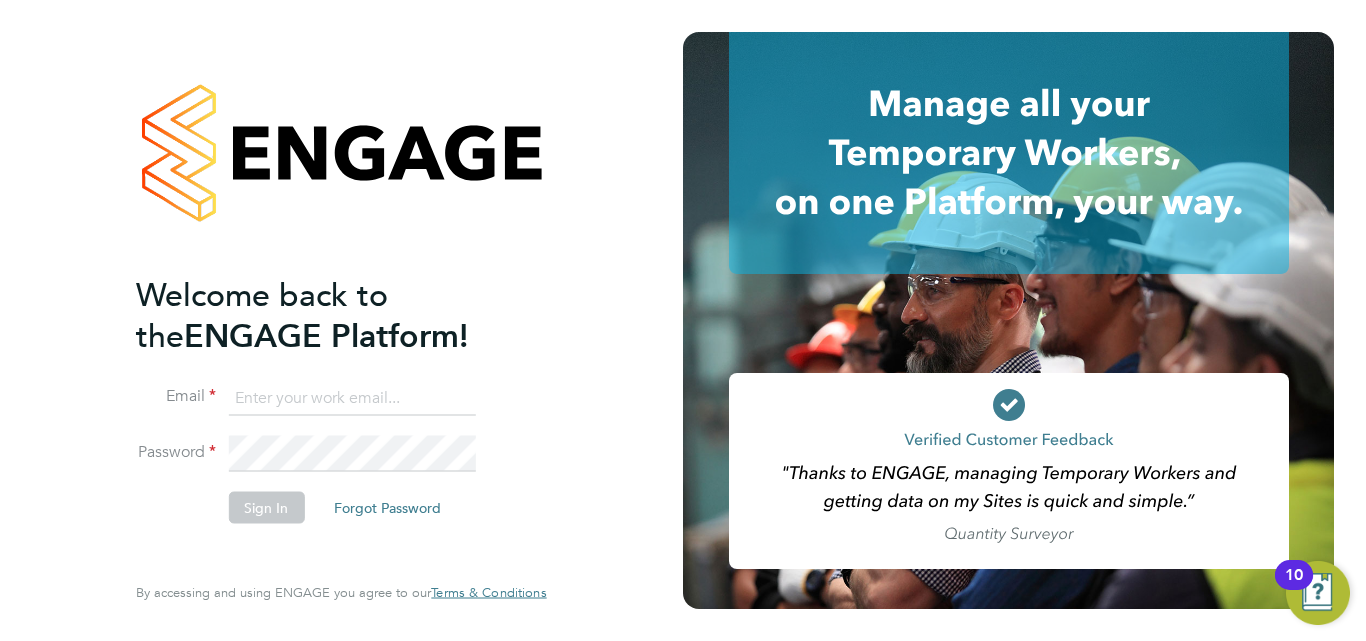 click 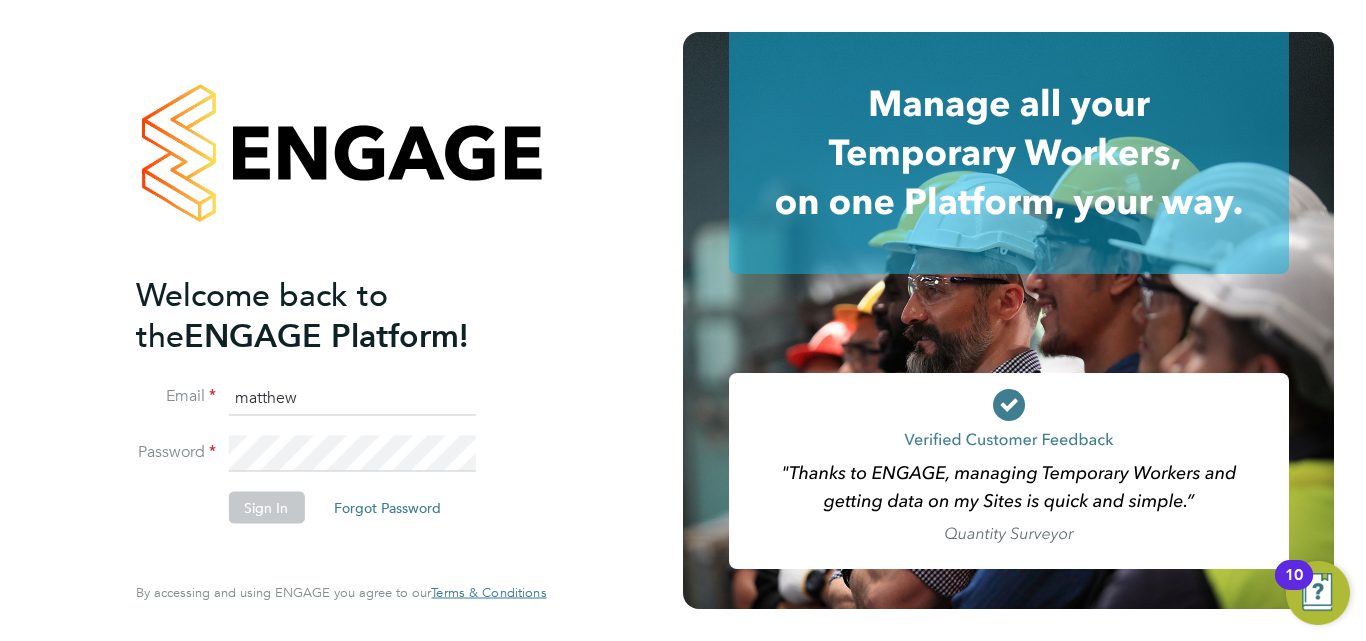 type on "matthew" 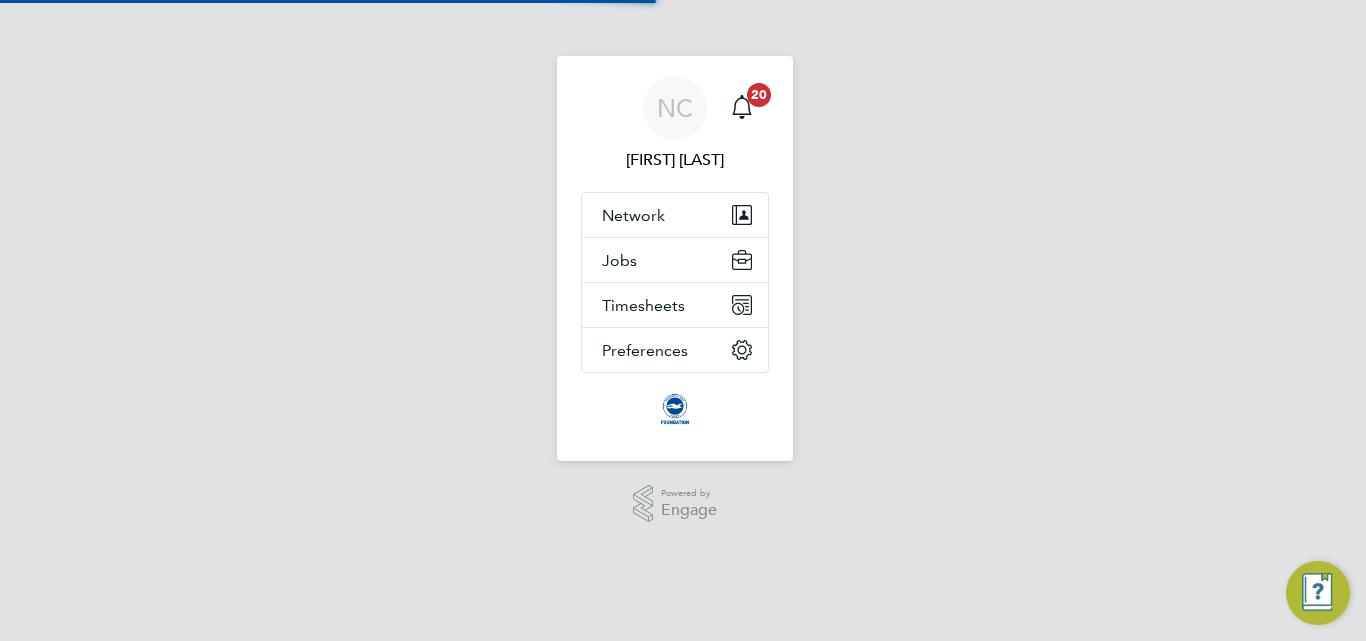 scroll, scrollTop: 0, scrollLeft: 0, axis: both 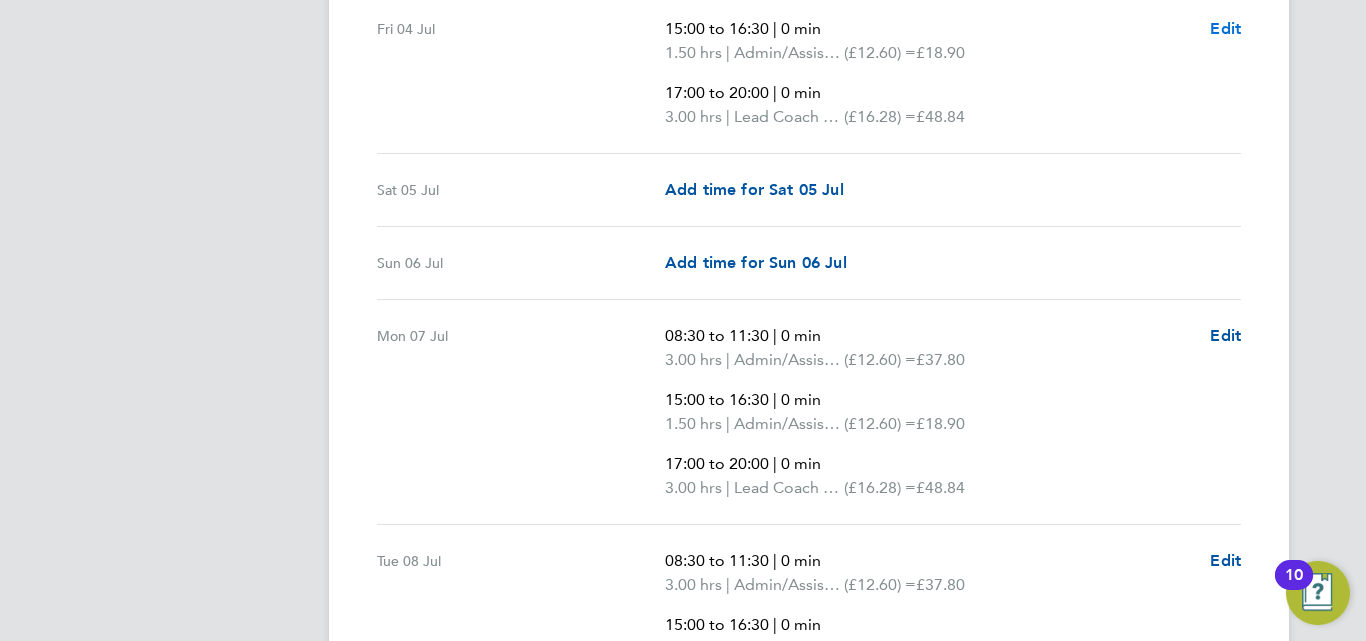 click on "Edit" at bounding box center [1225, 28] 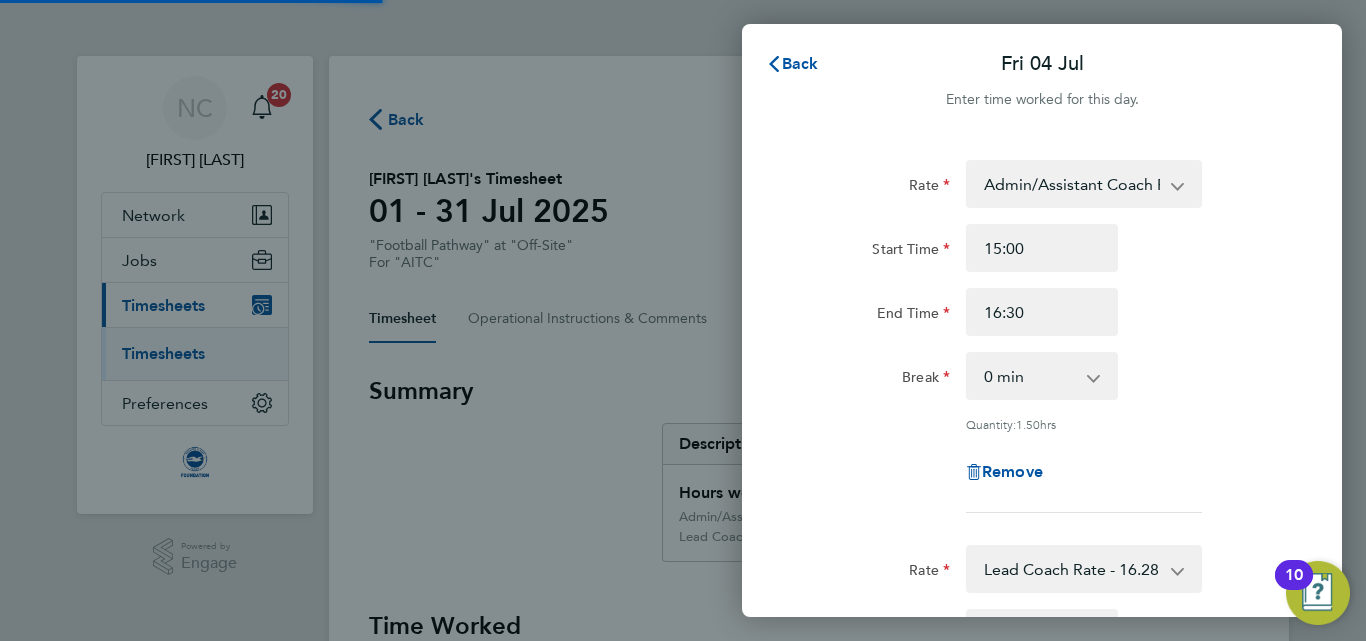 scroll, scrollTop: 0, scrollLeft: 0, axis: both 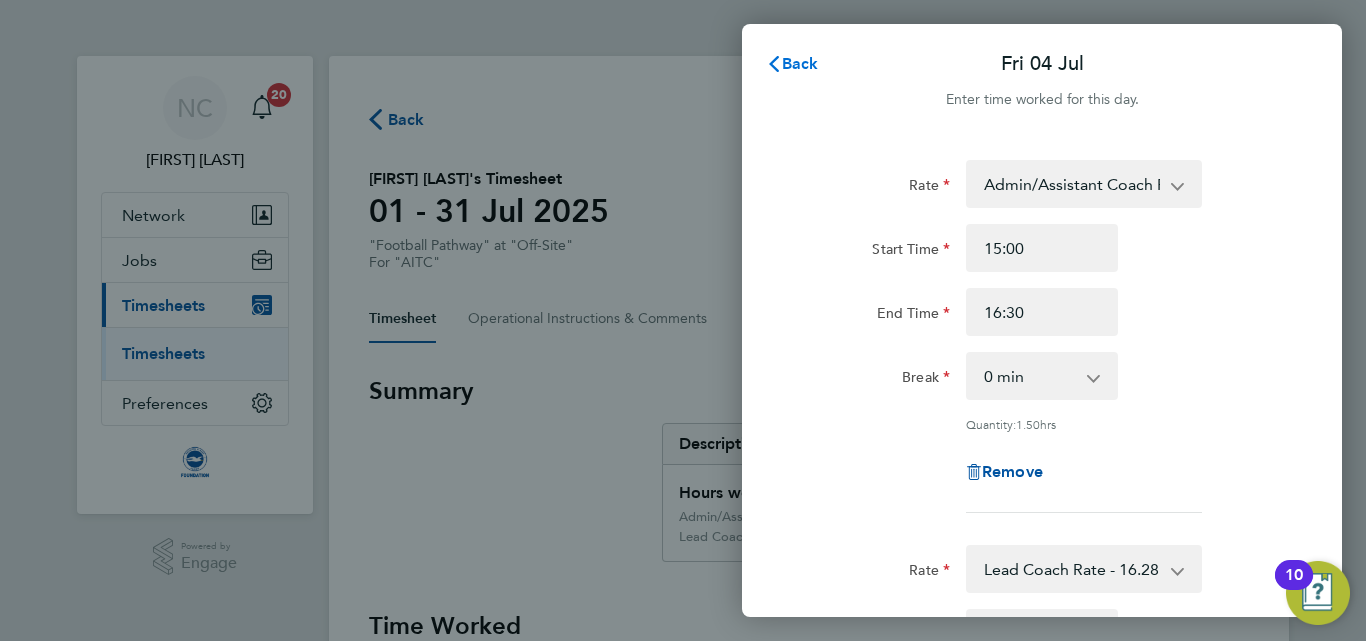 click 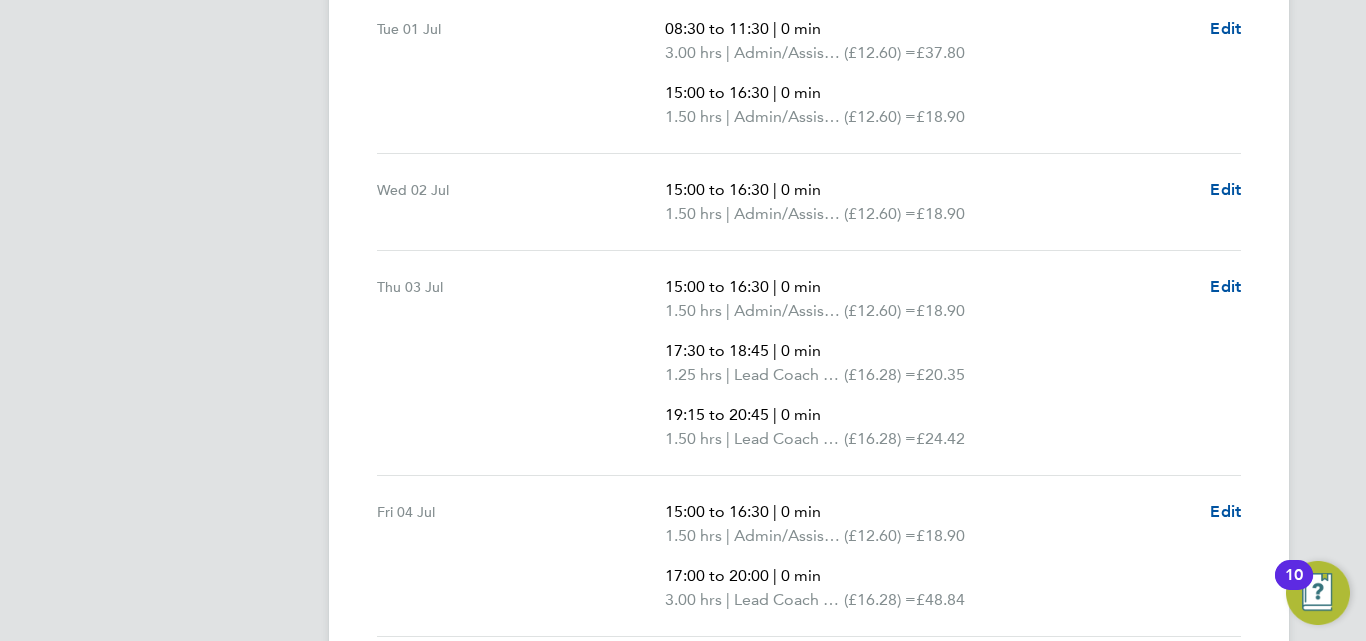 scroll, scrollTop: 674, scrollLeft: 0, axis: vertical 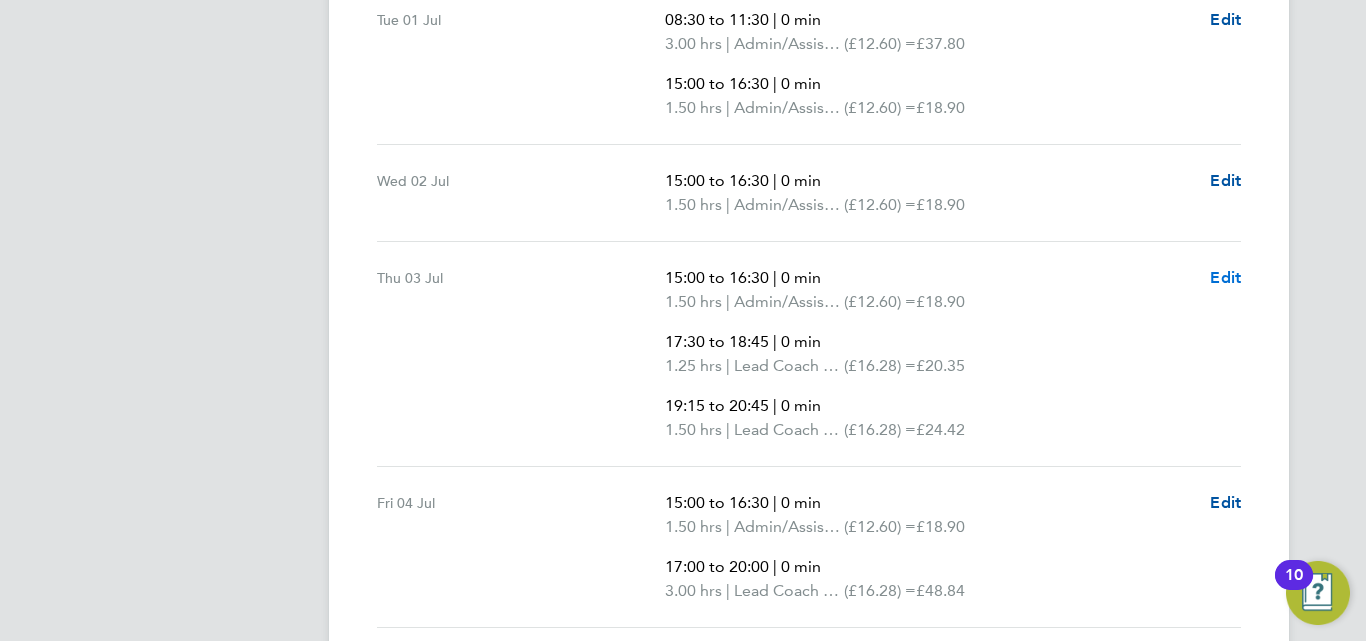 click on "Edit" at bounding box center [1225, 277] 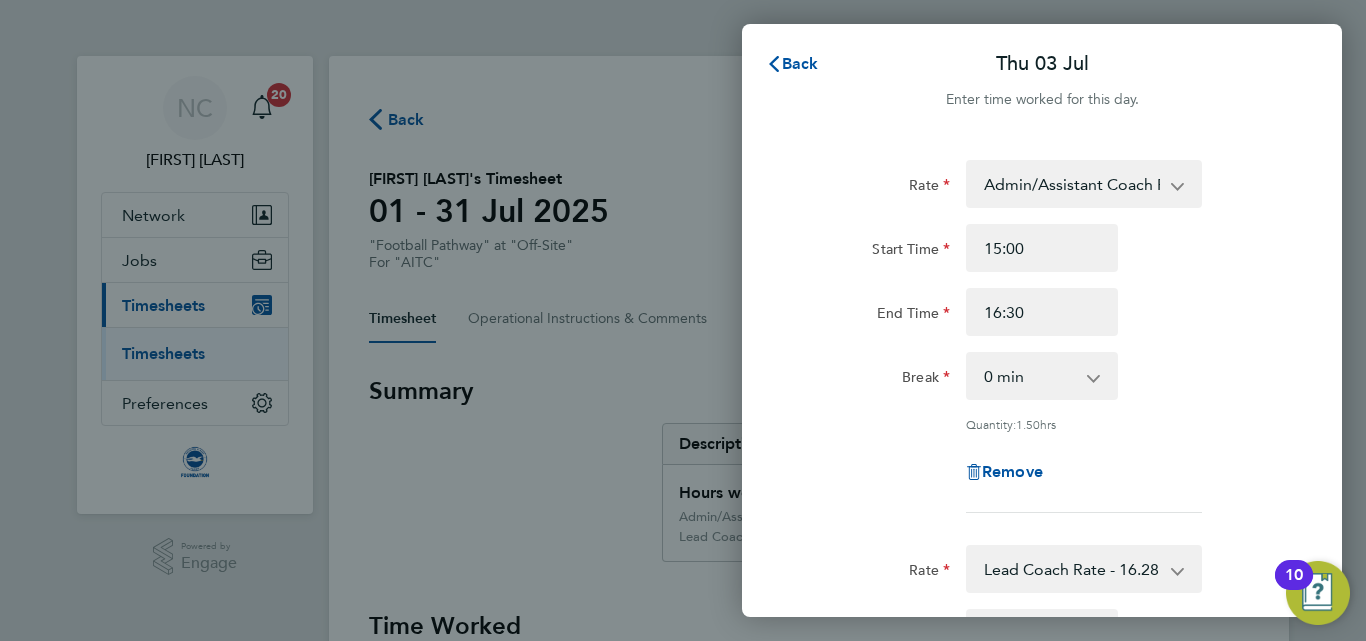 scroll, scrollTop: 0, scrollLeft: 0, axis: both 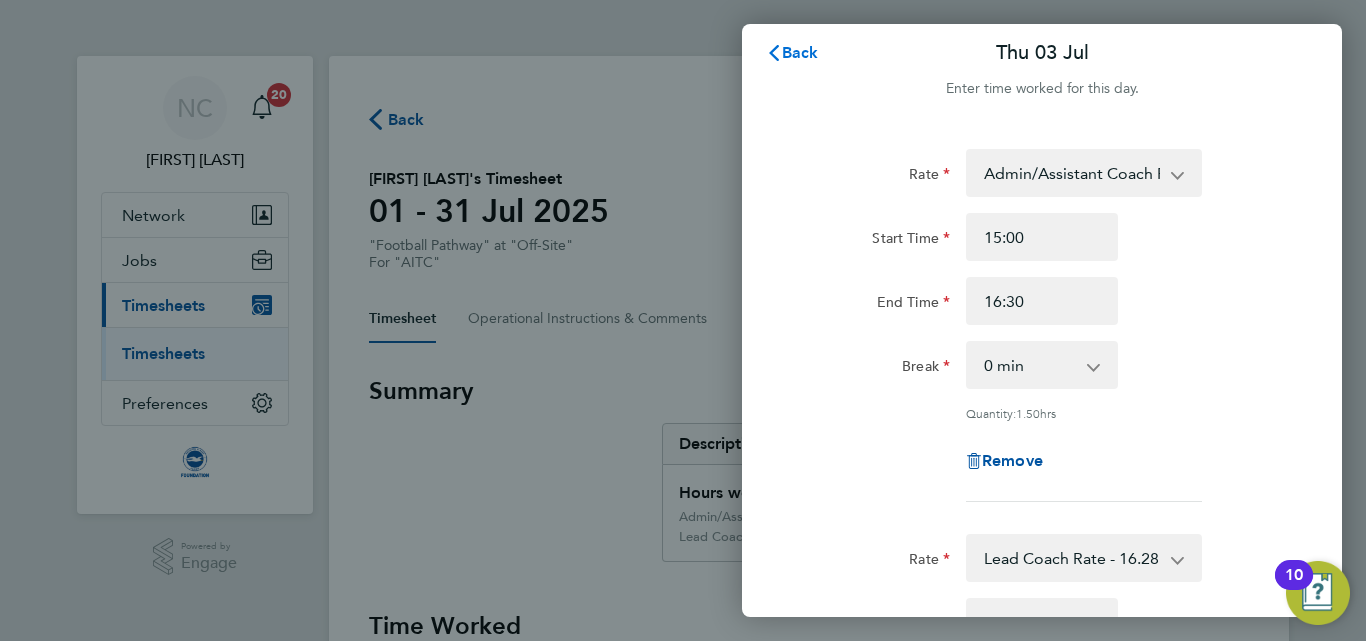 click on "Back" 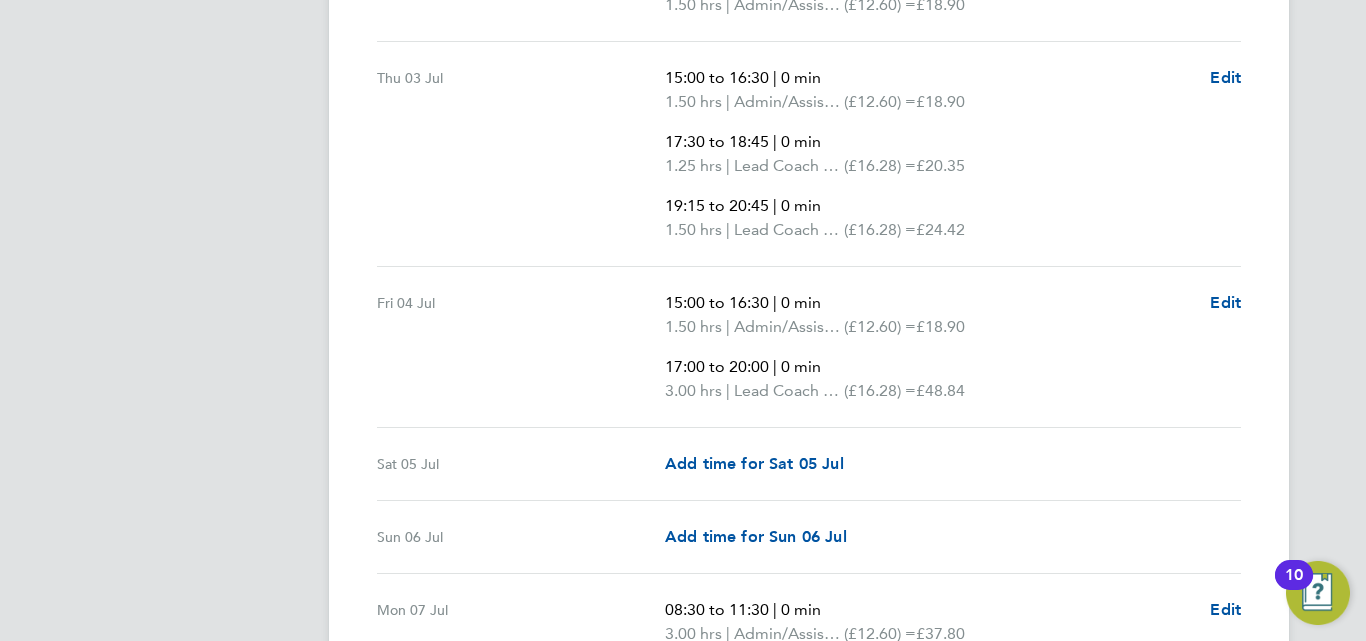 scroll, scrollTop: 880, scrollLeft: 0, axis: vertical 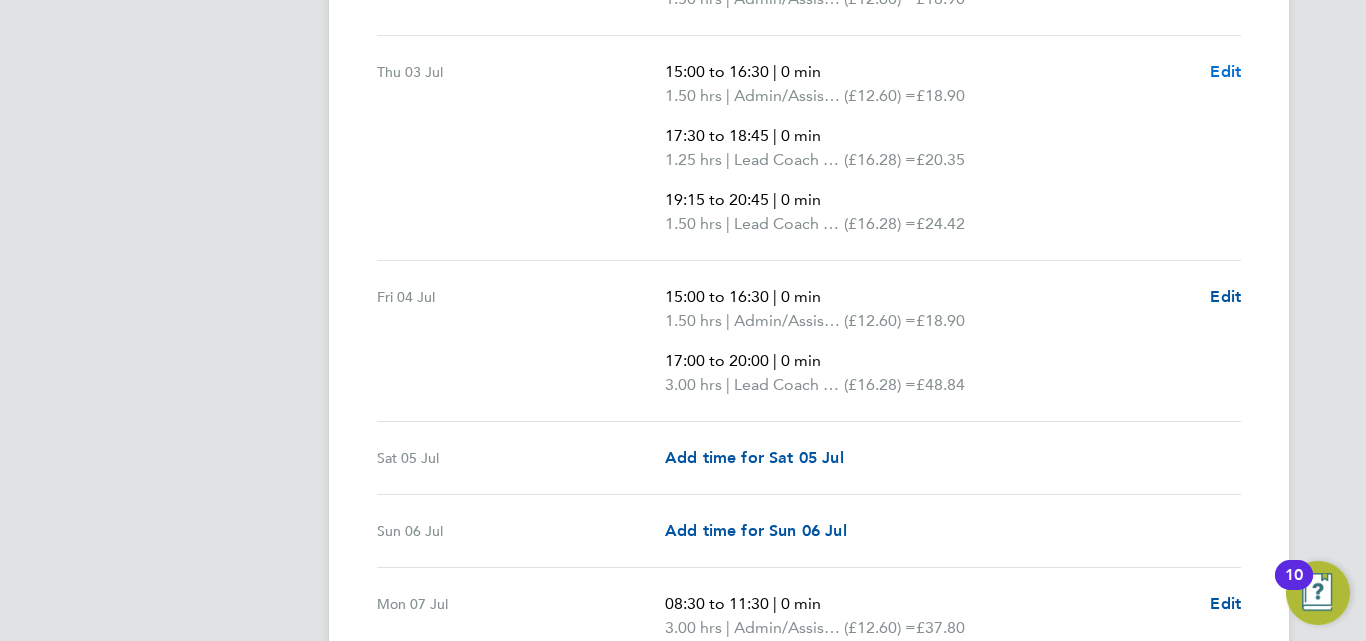 click on "Edit" at bounding box center [1225, 71] 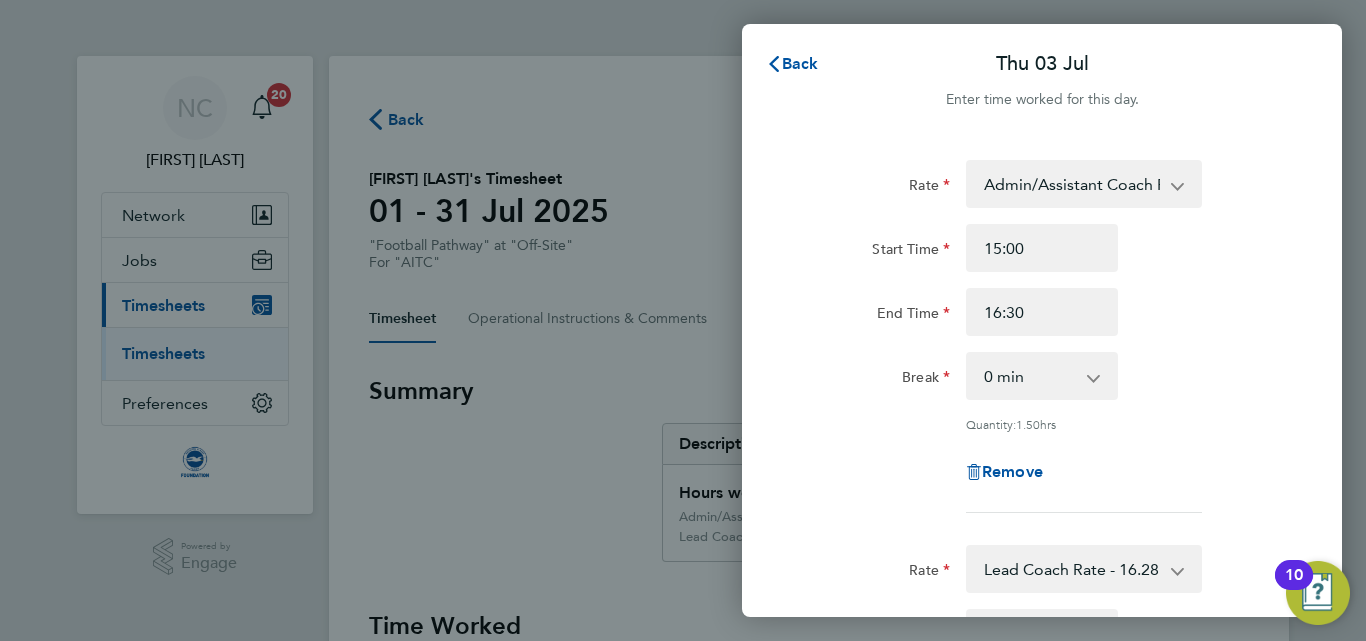 scroll, scrollTop: 0, scrollLeft: 0, axis: both 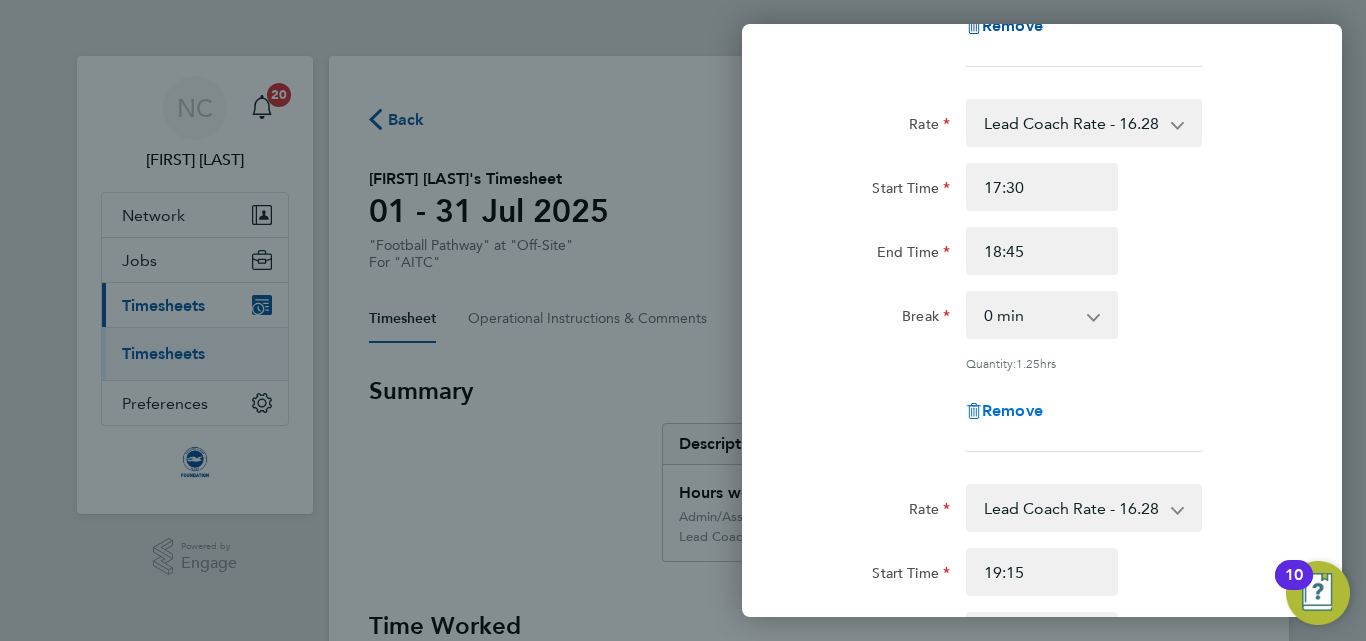 click on "Remove" 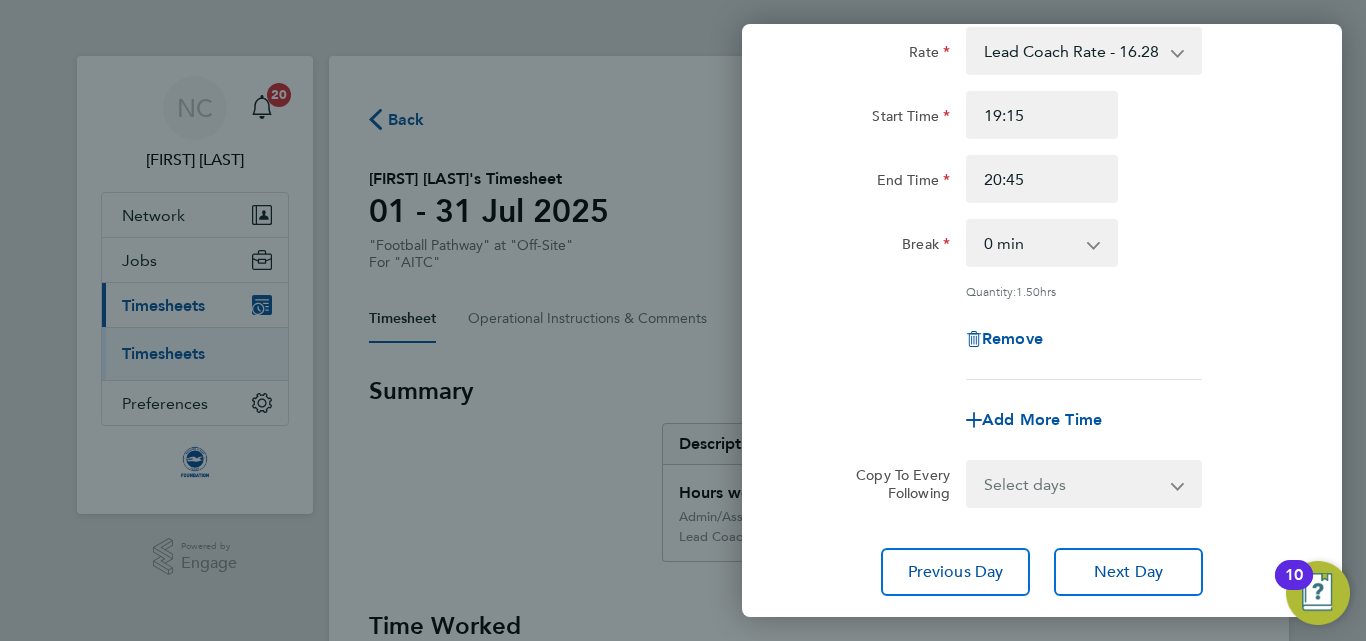 scroll, scrollTop: 645, scrollLeft: 0, axis: vertical 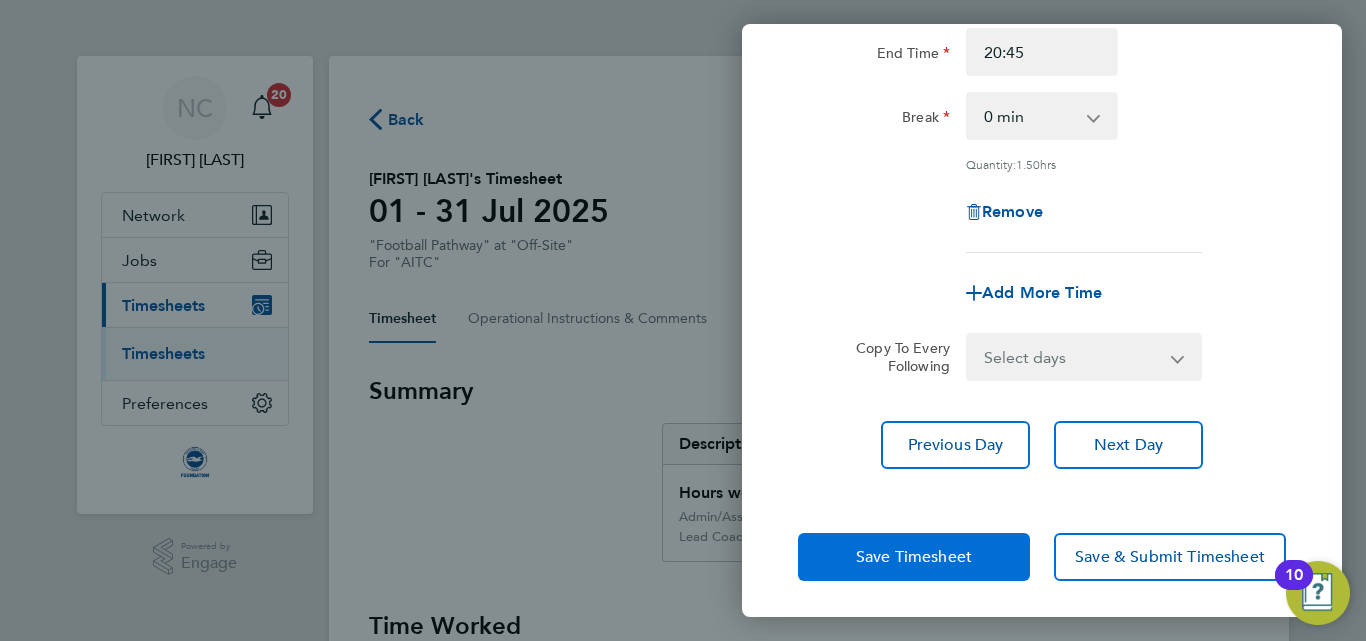 click on "Save Timesheet" 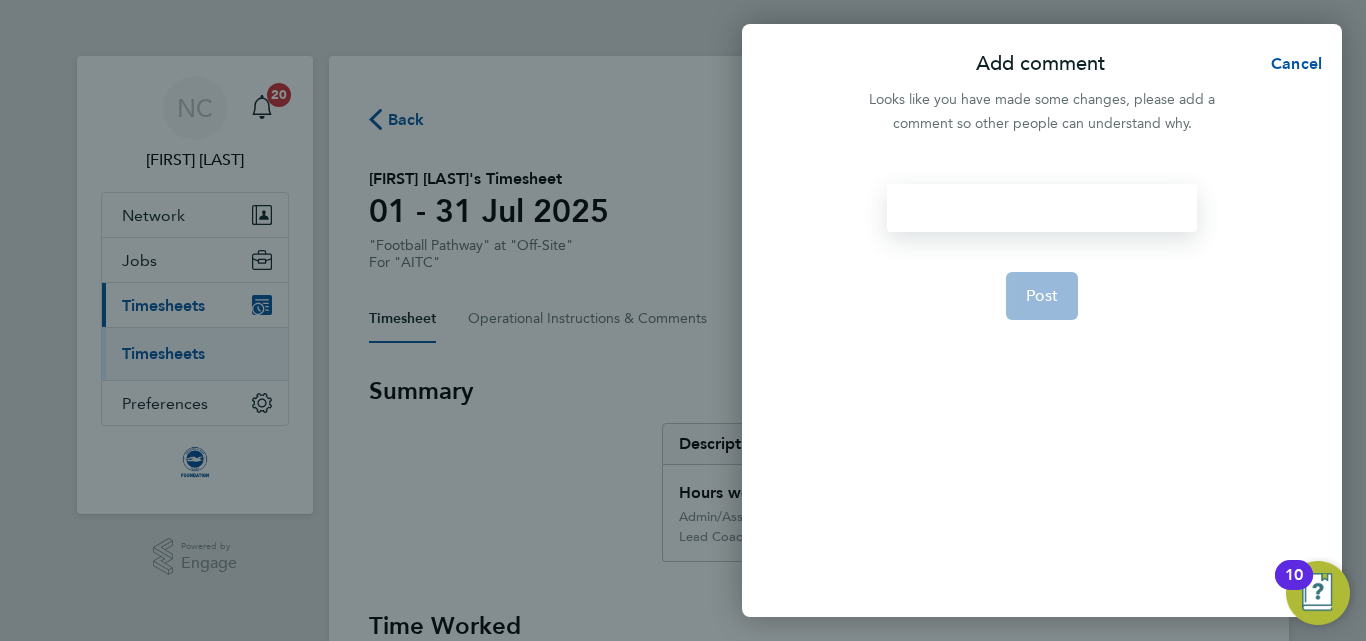 click at bounding box center (1041, 208) 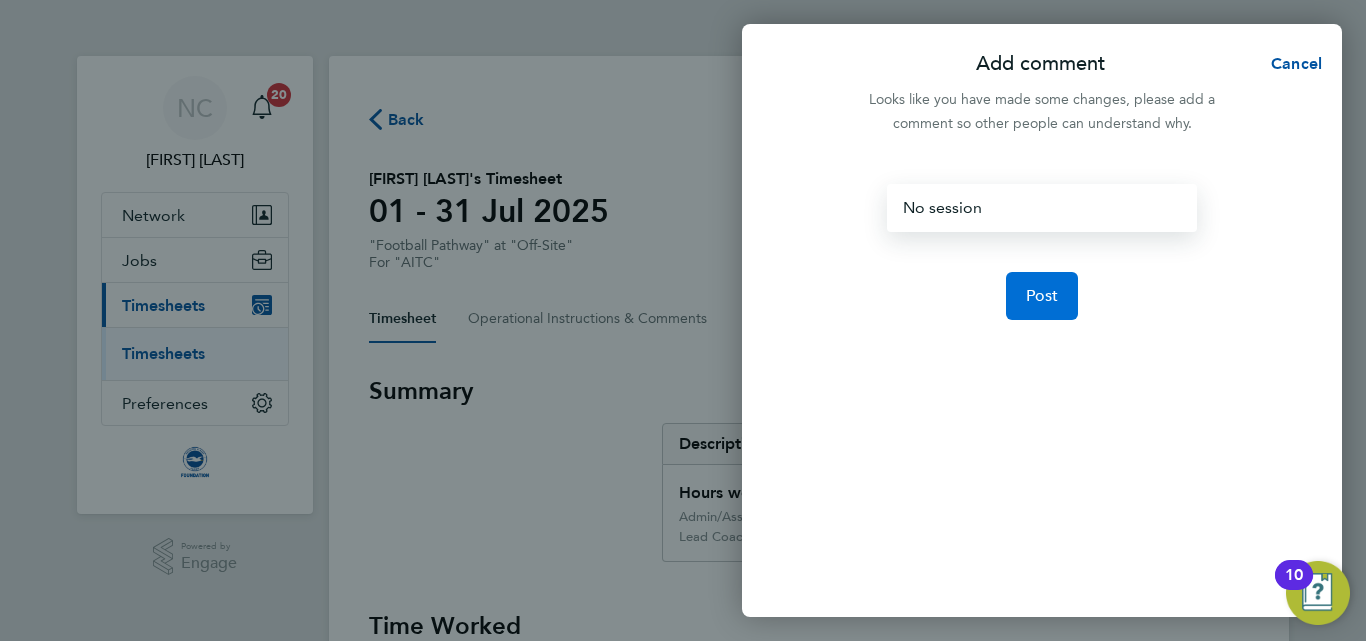 click on "Post" 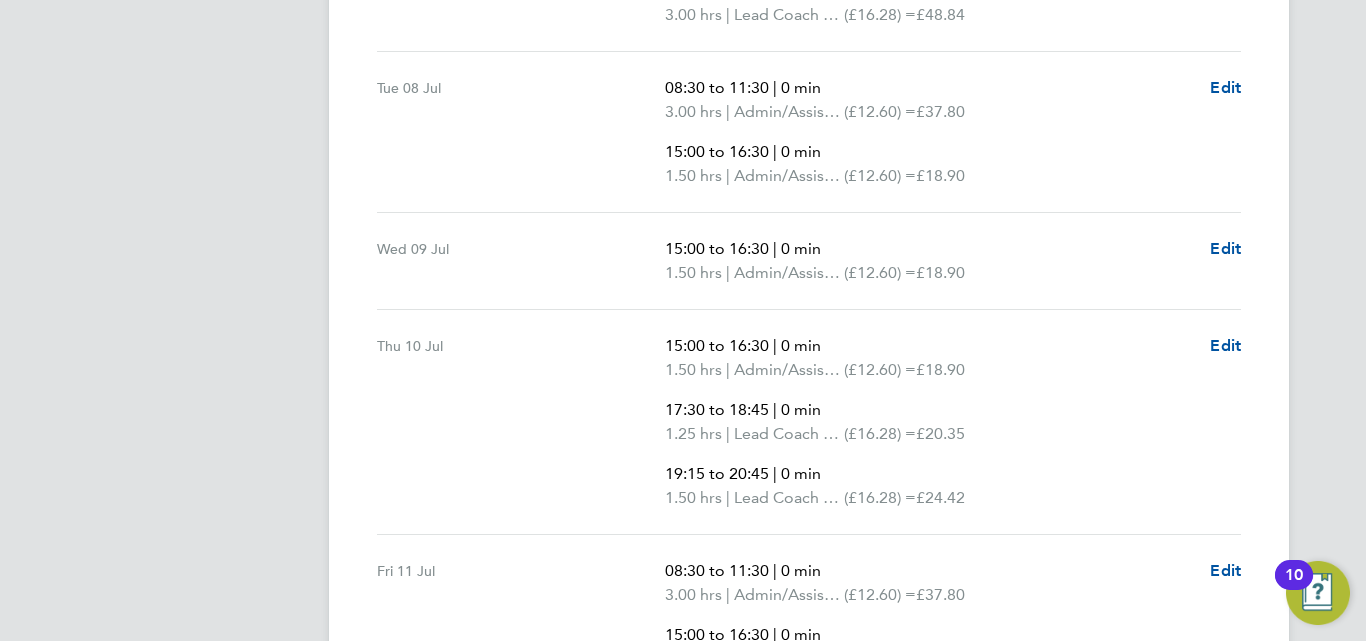 scroll, scrollTop: 1558, scrollLeft: 0, axis: vertical 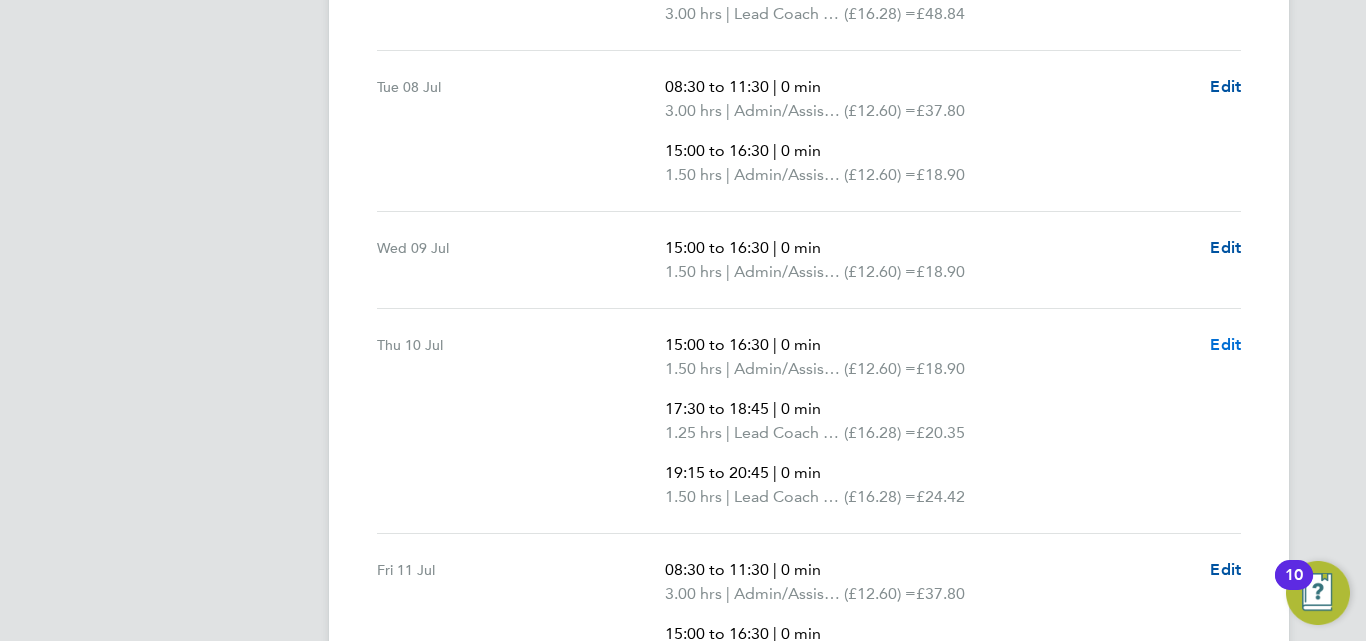 click on "Edit" at bounding box center (1225, 344) 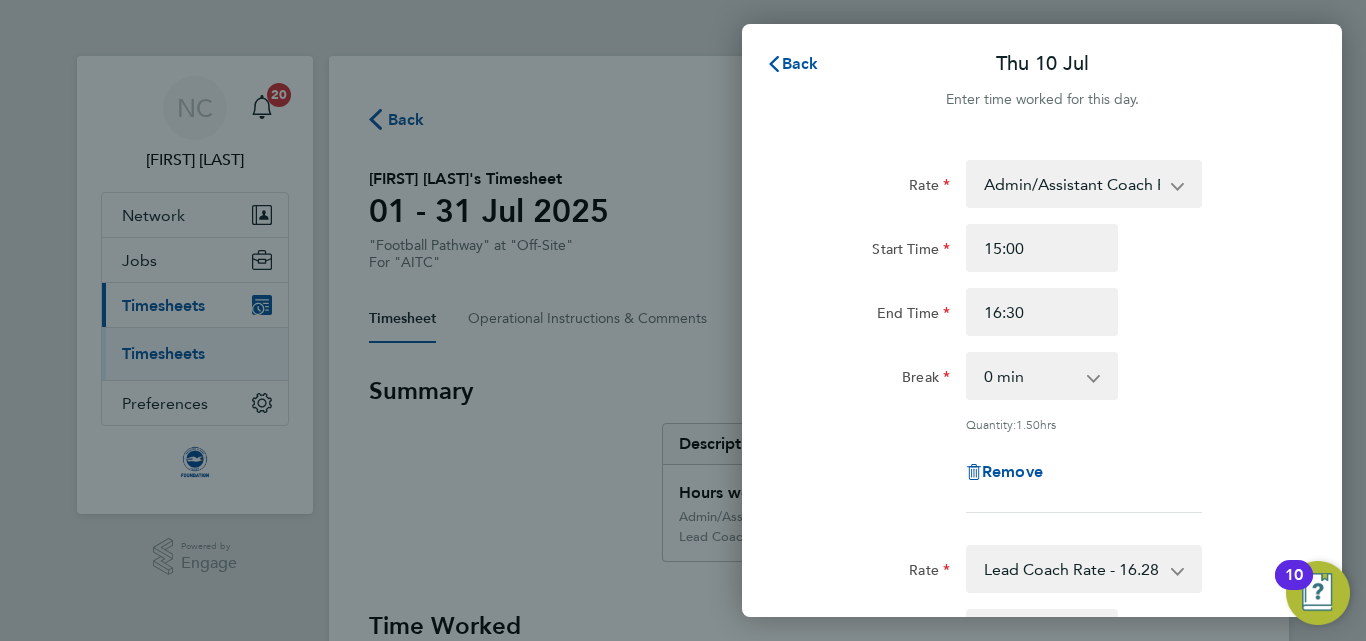 scroll, scrollTop: 0, scrollLeft: 0, axis: both 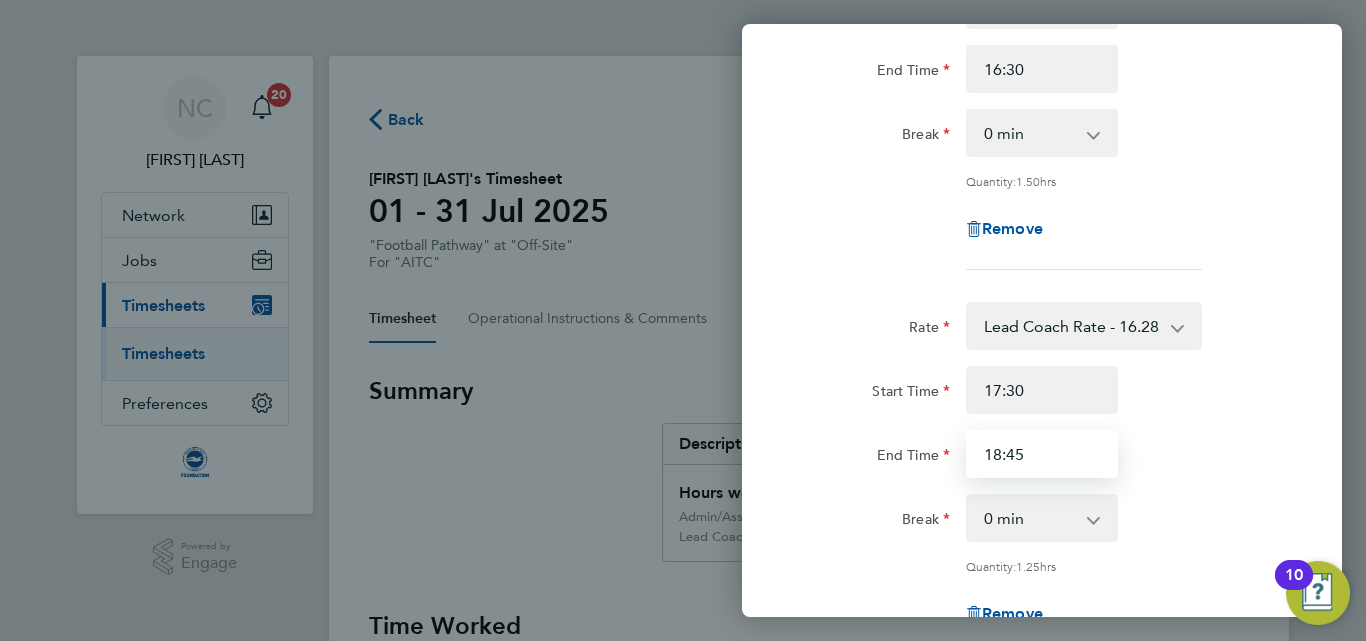 click on "18:45" at bounding box center (1042, 454) 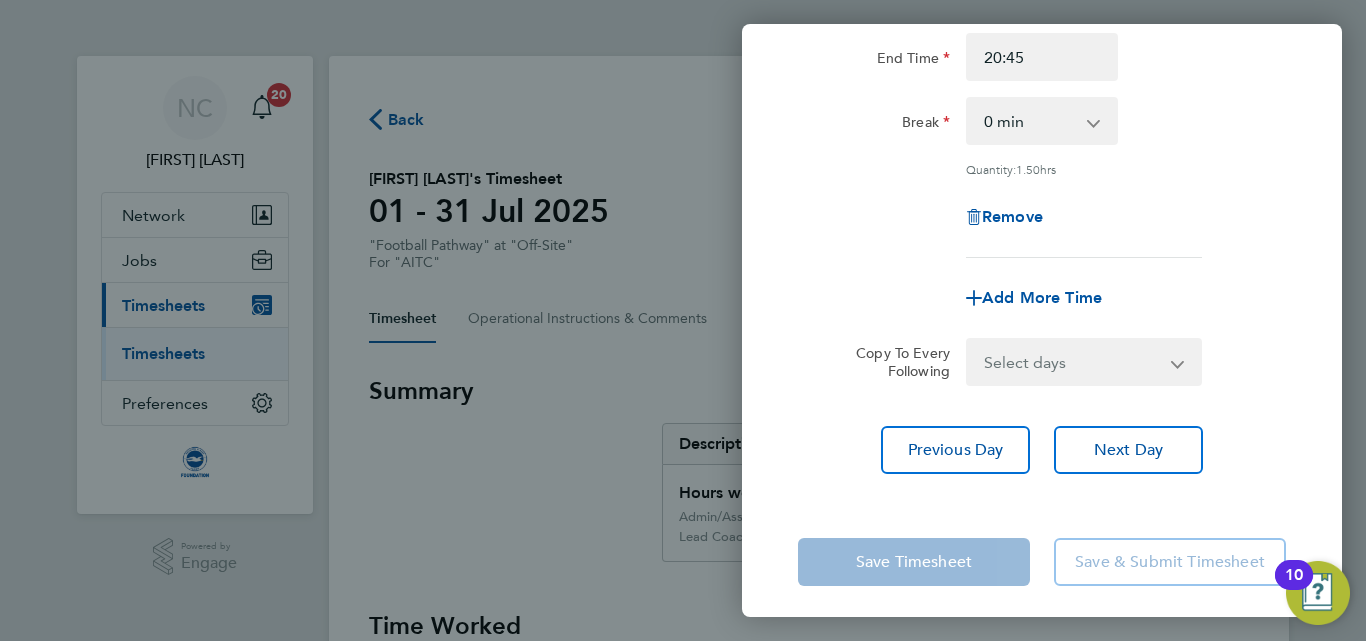 scroll, scrollTop: 1028, scrollLeft: 0, axis: vertical 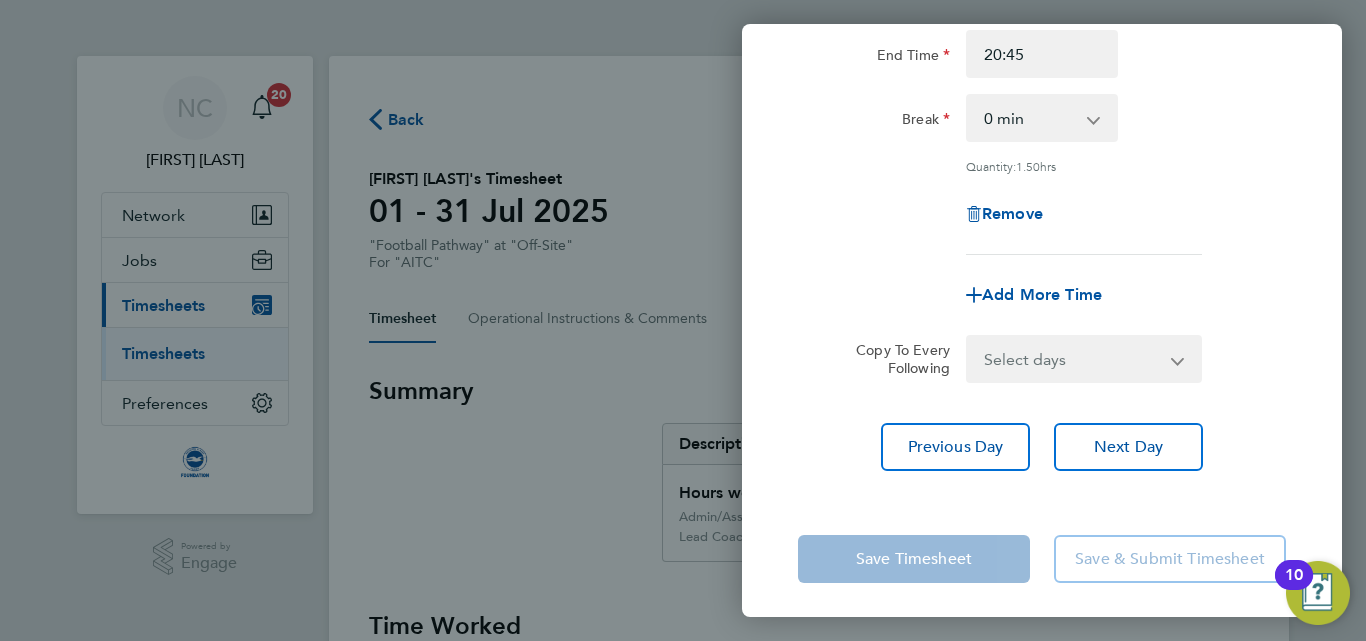type on "19:00" 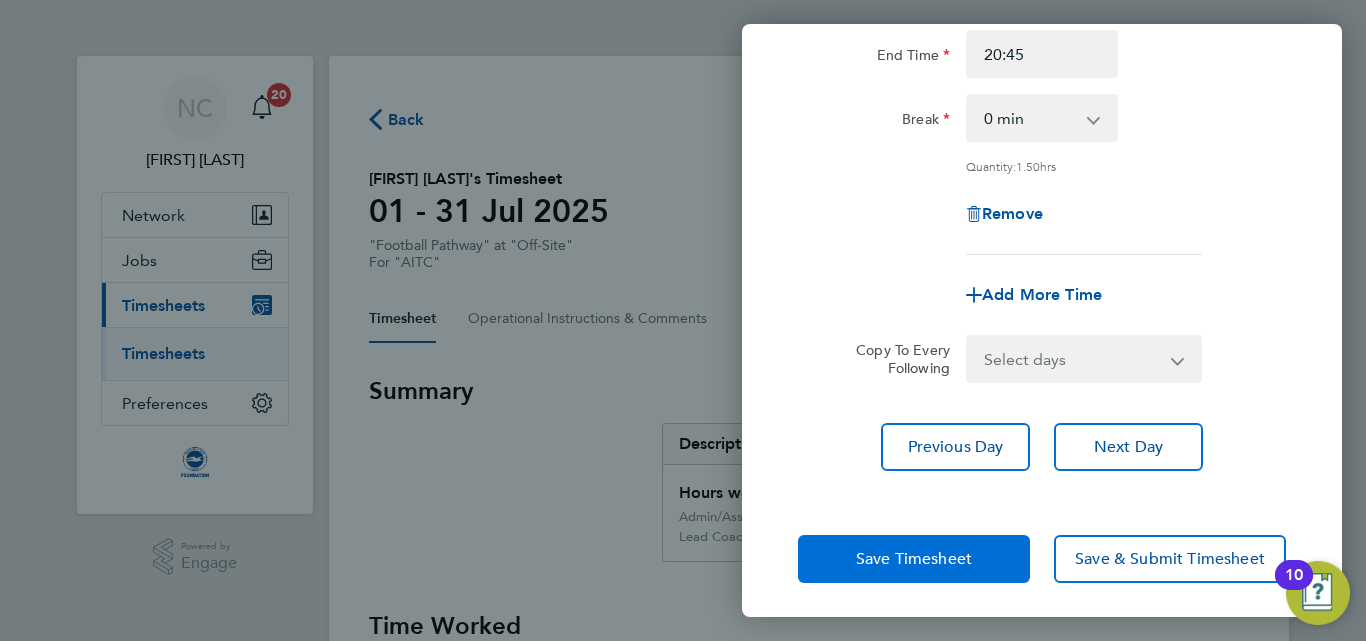 click on "Save Timesheet" 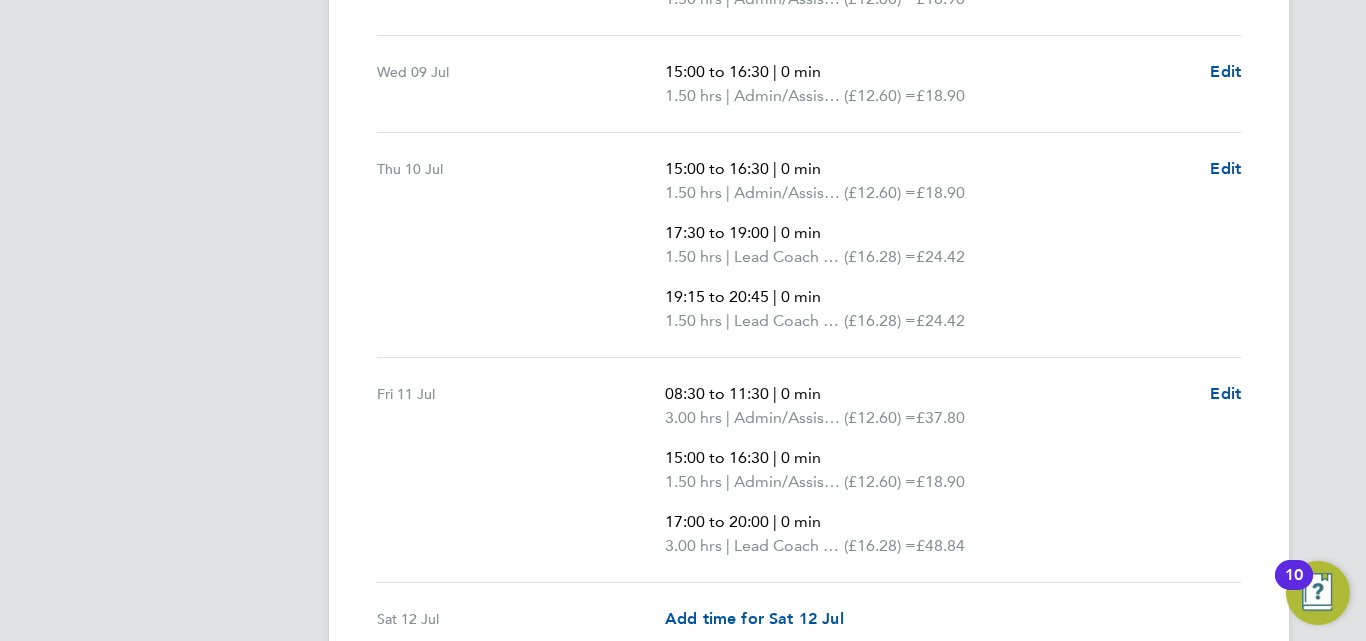 scroll, scrollTop: 1792, scrollLeft: 0, axis: vertical 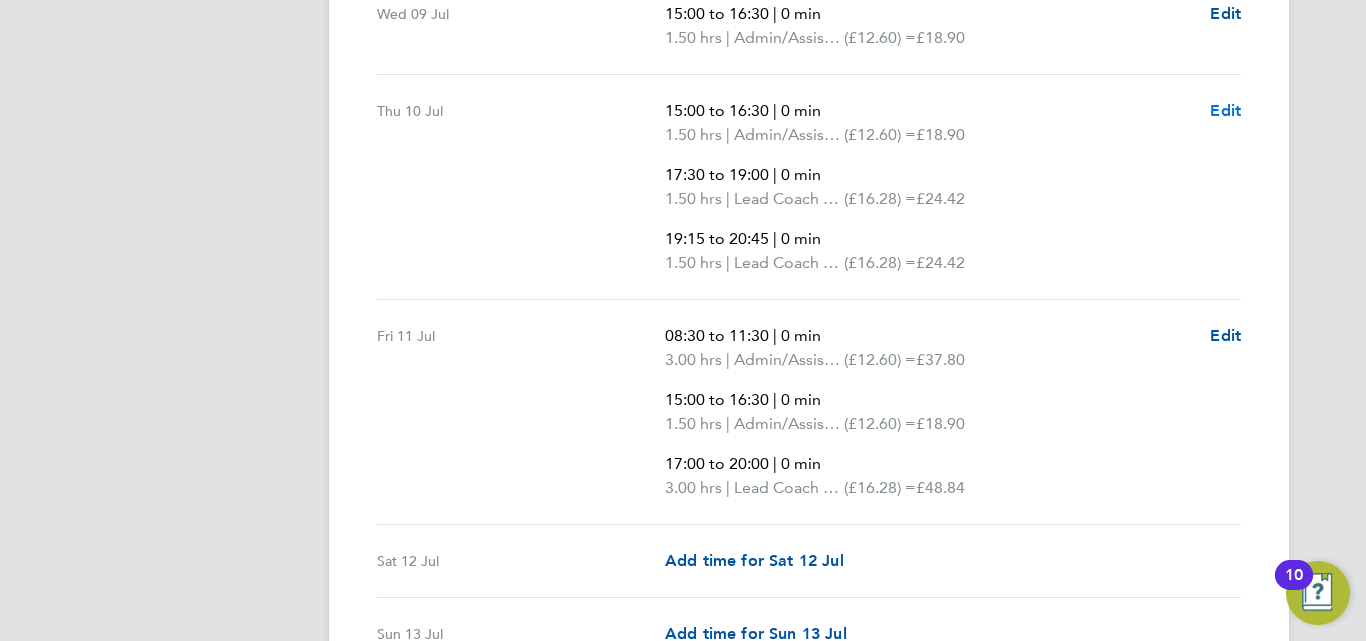 click on "Edit" at bounding box center (1225, 110) 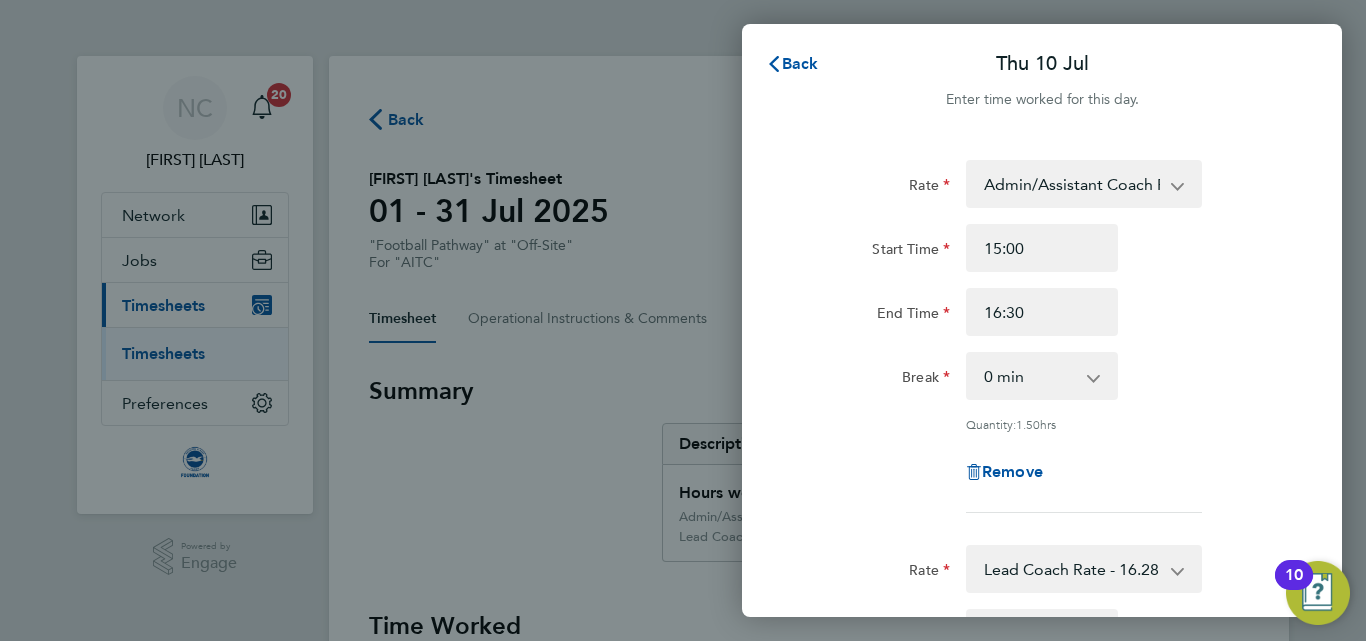 scroll, scrollTop: 0, scrollLeft: 0, axis: both 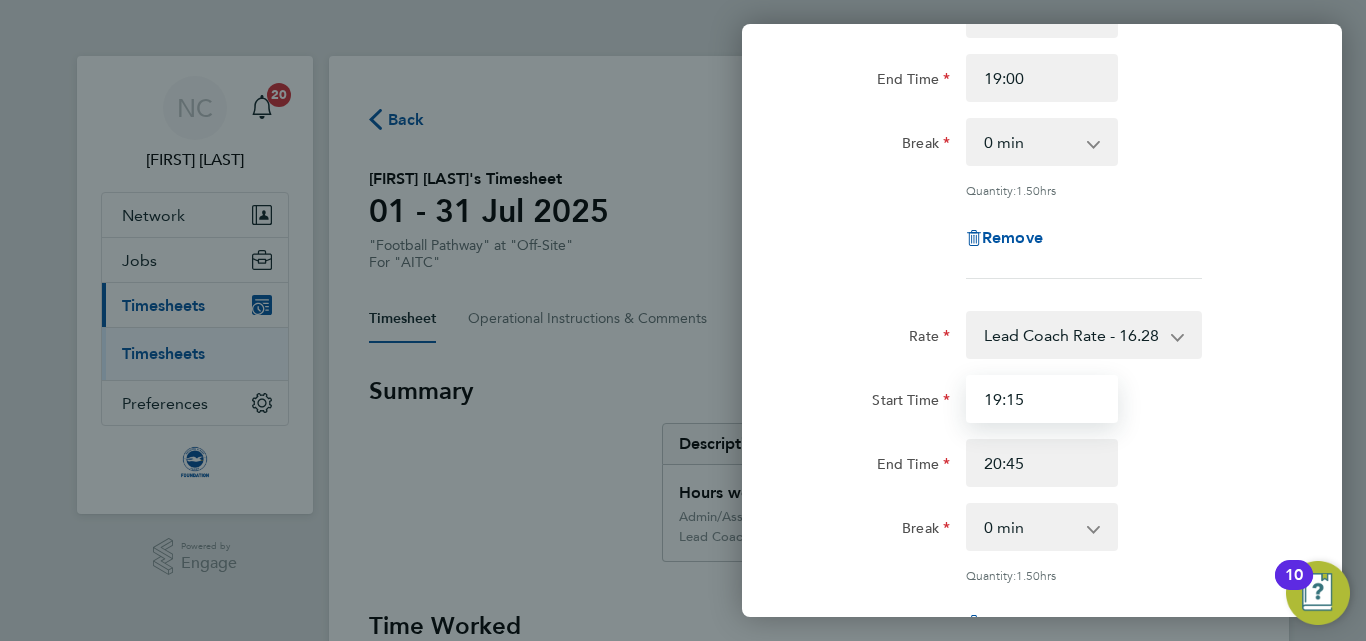 click on "19:15" at bounding box center [1042, 399] 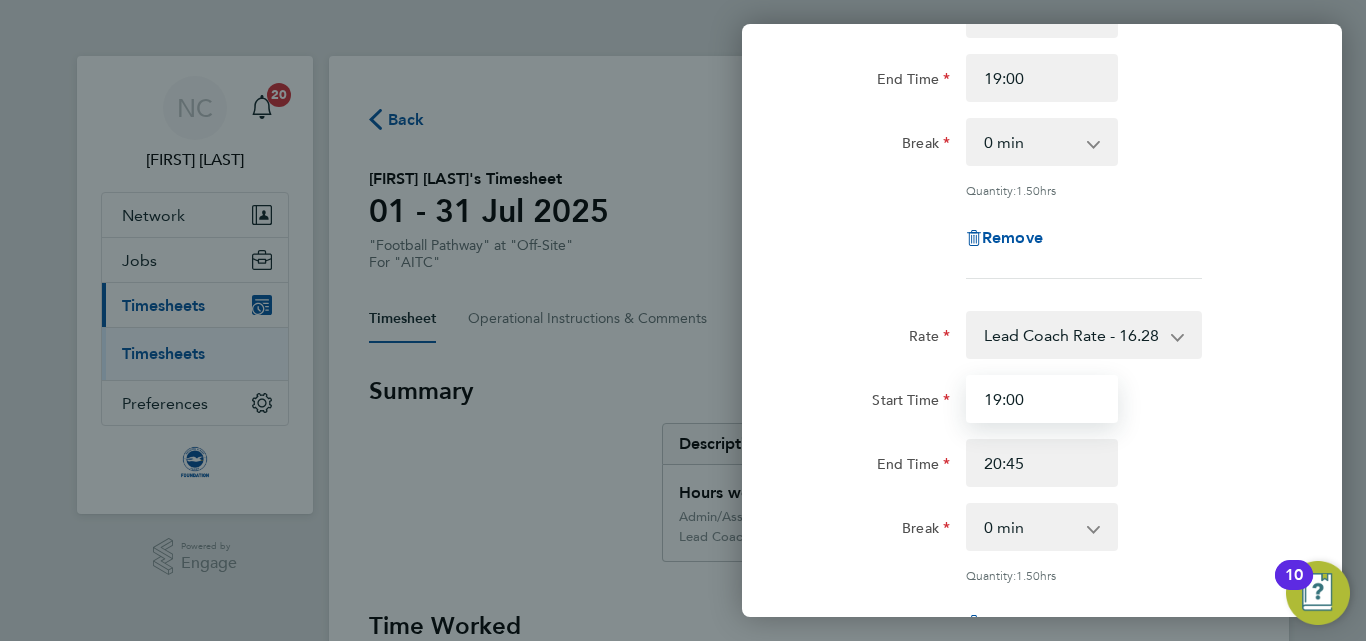 type on "19:00" 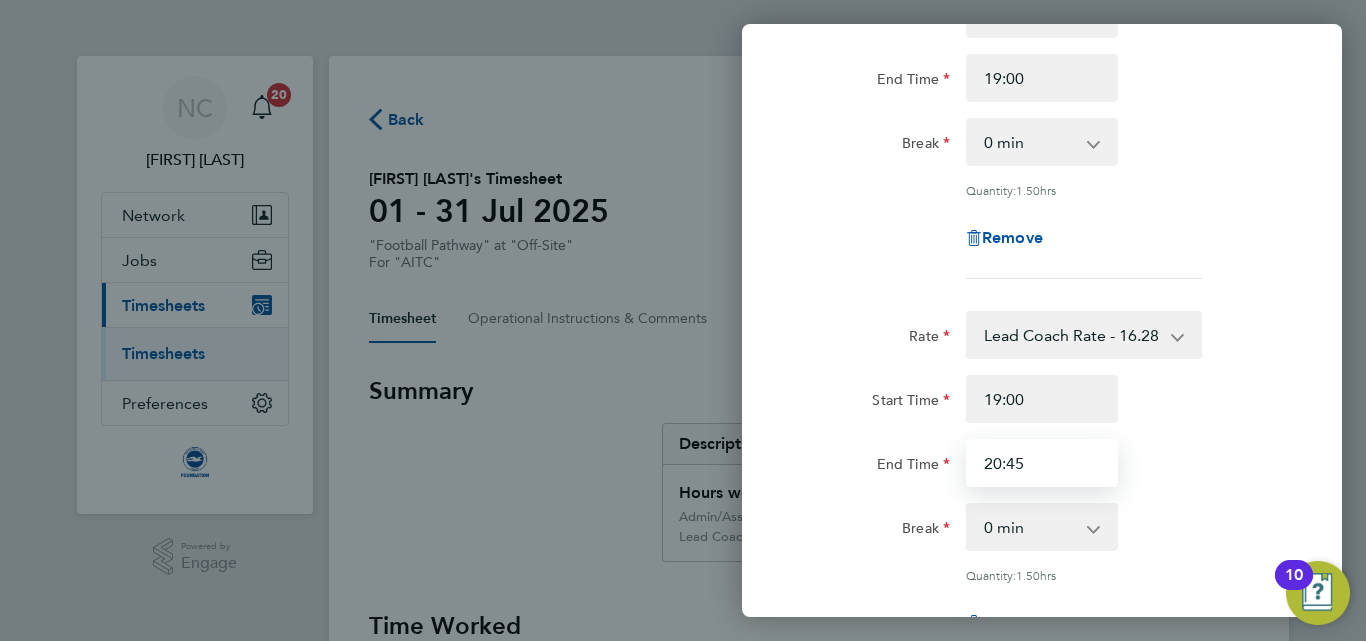 click on "20:45" at bounding box center [1042, 463] 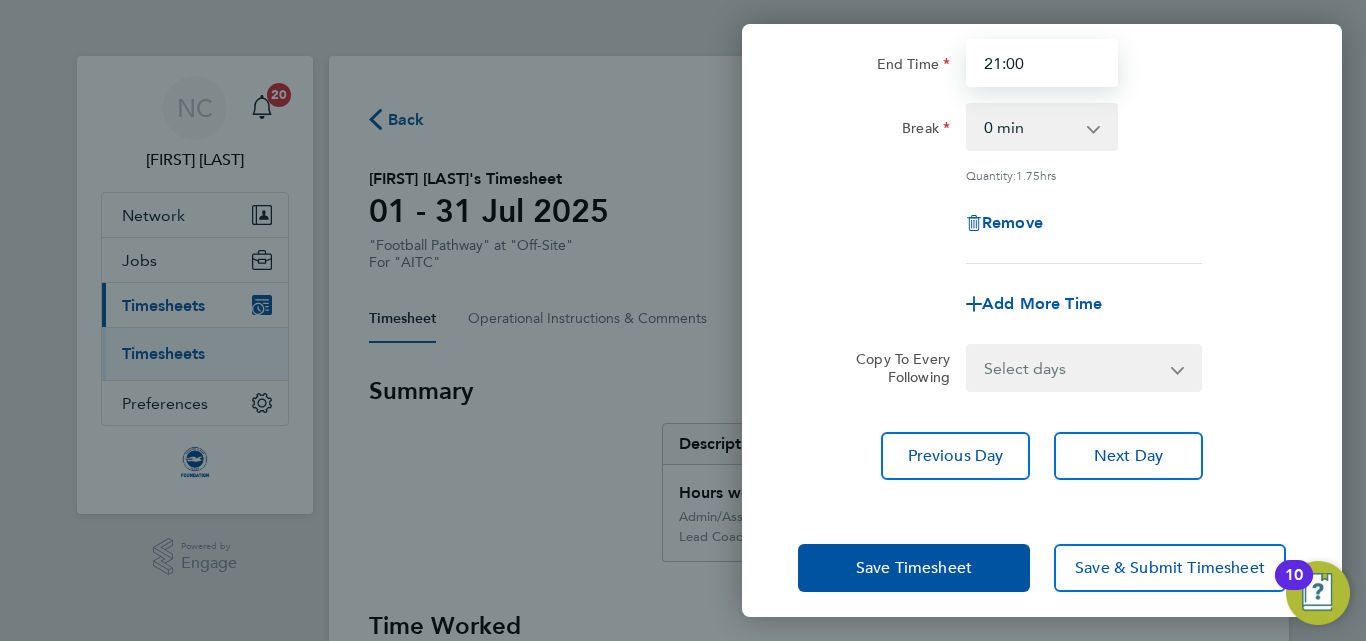 scroll, scrollTop: 1028, scrollLeft: 0, axis: vertical 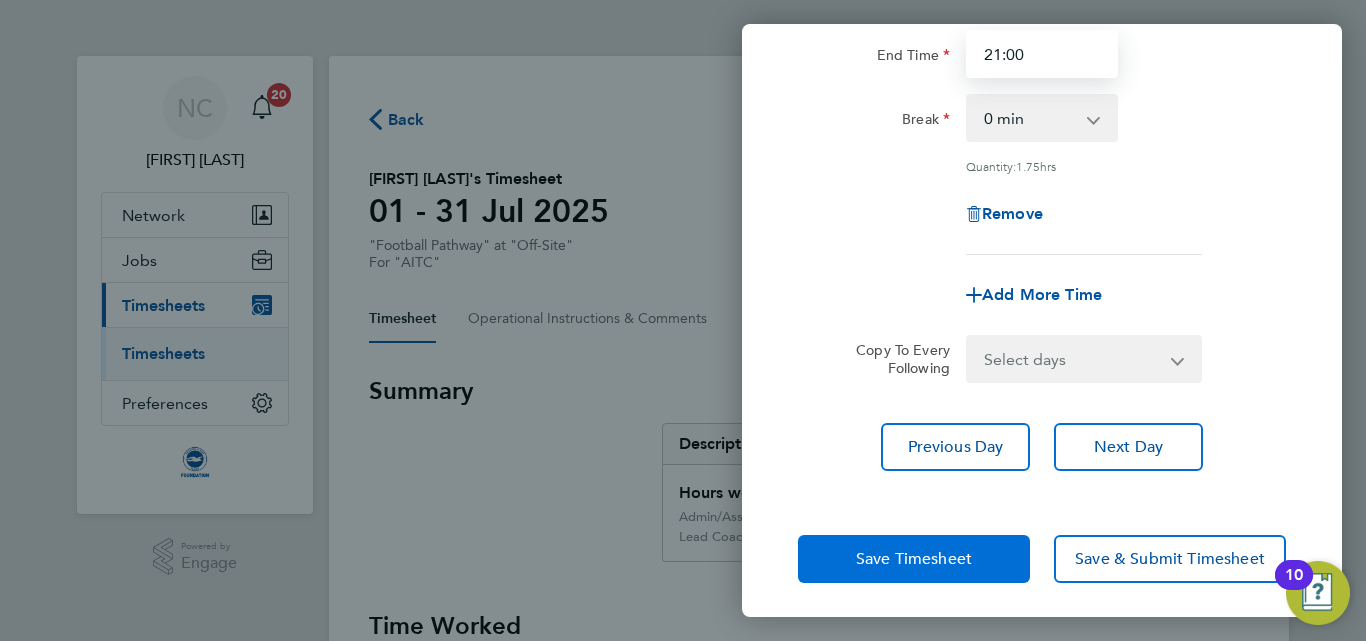 type on "21:00" 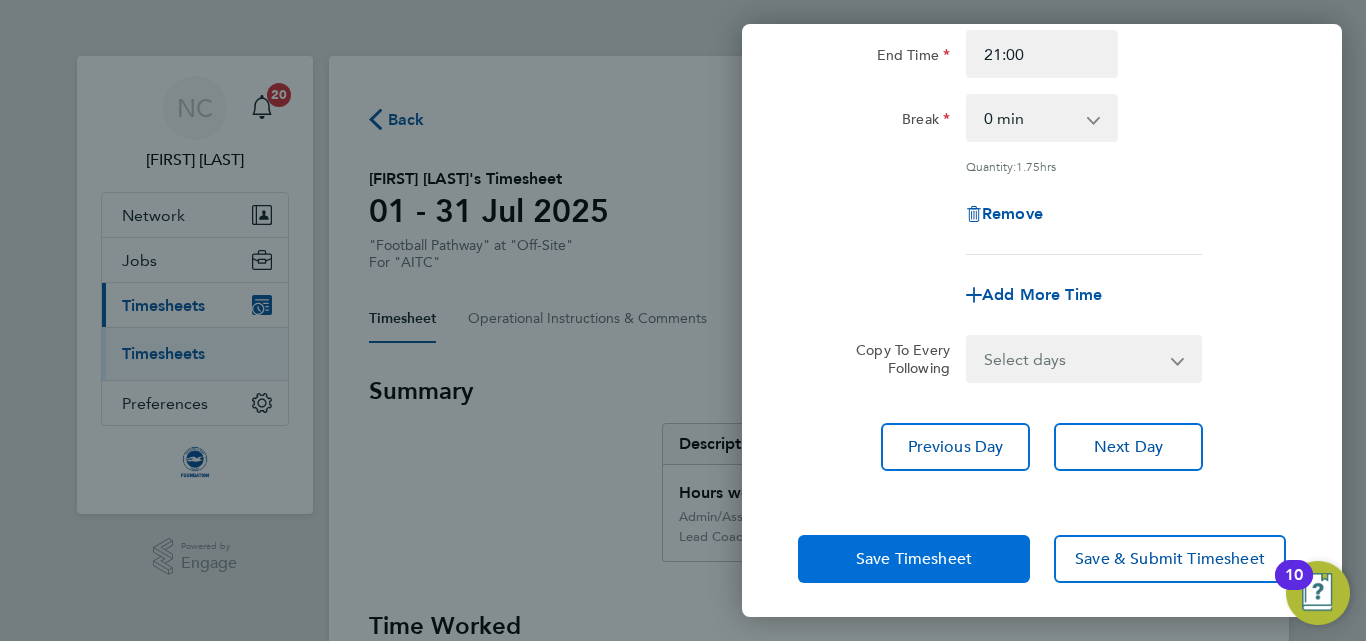 click on "Save Timesheet" 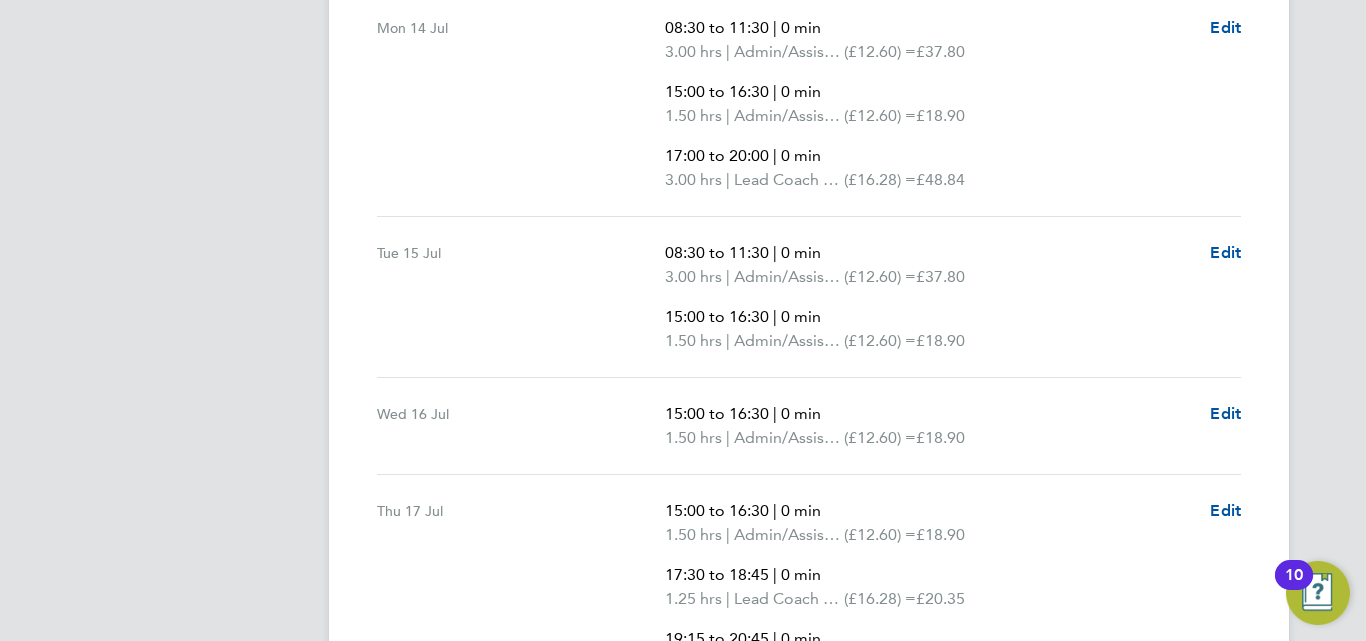 scroll, scrollTop: 2565, scrollLeft: 0, axis: vertical 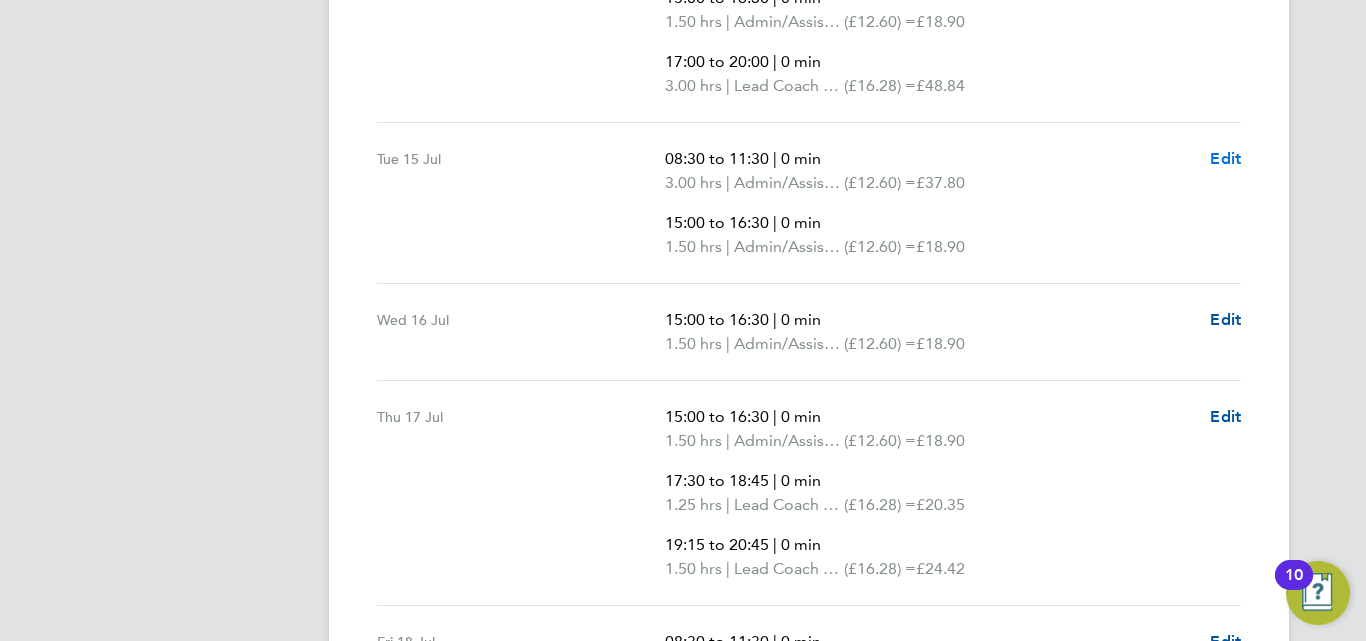 click on "Edit" at bounding box center (1225, 158) 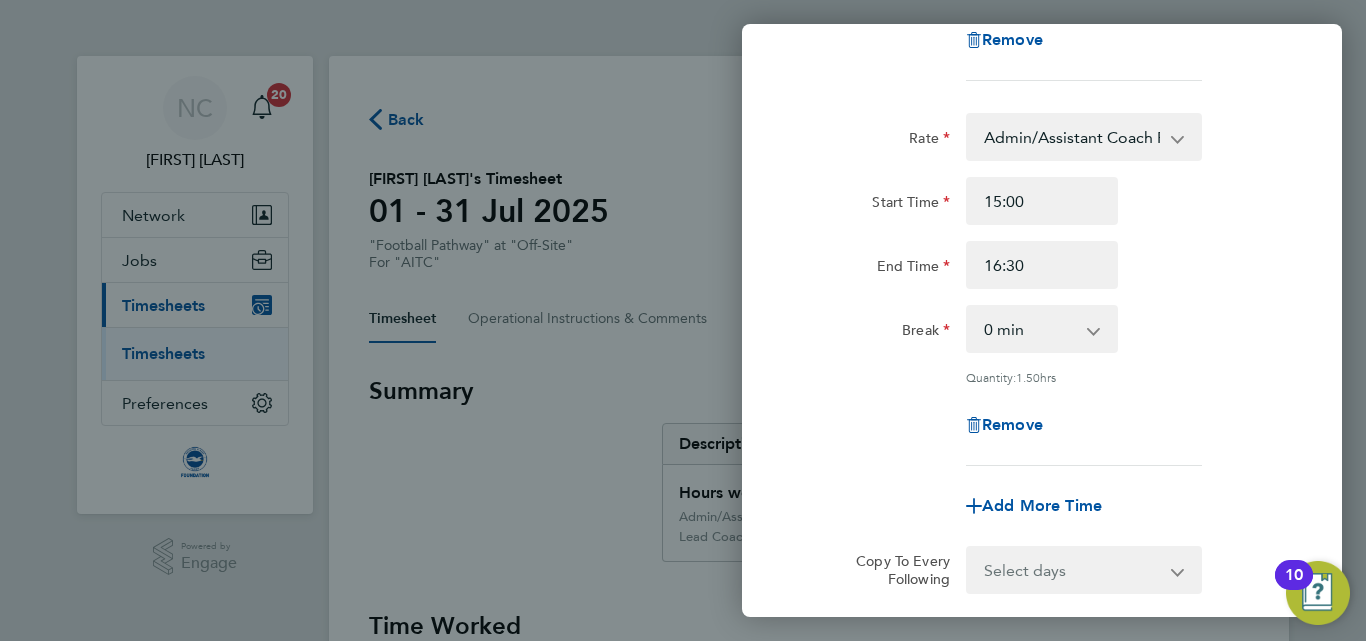 scroll, scrollTop: 490, scrollLeft: 0, axis: vertical 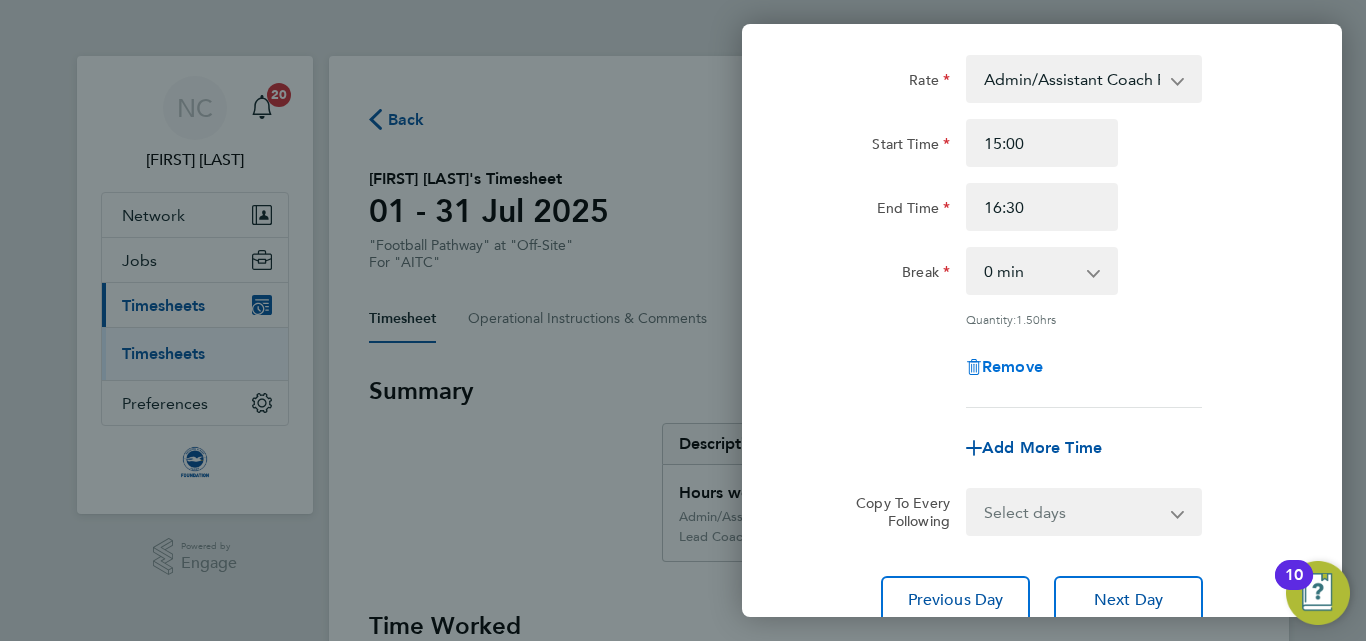 click on "Remove" 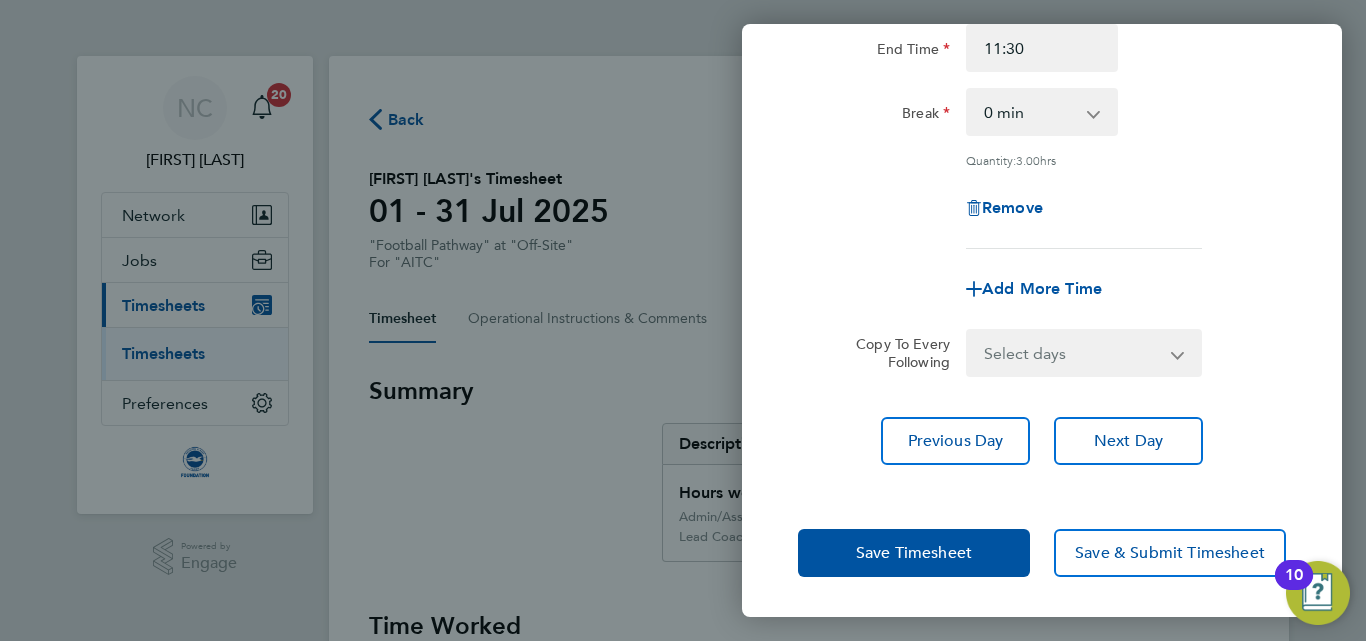 scroll, scrollTop: 262, scrollLeft: 0, axis: vertical 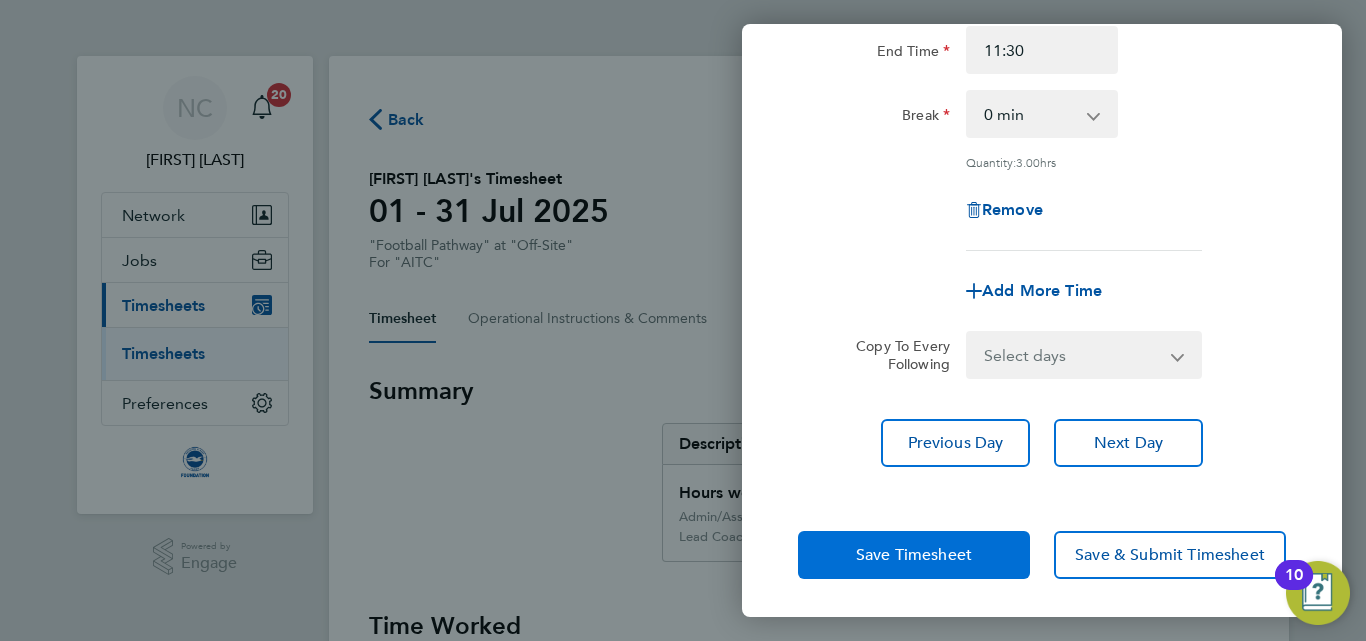 click on "Save Timesheet" 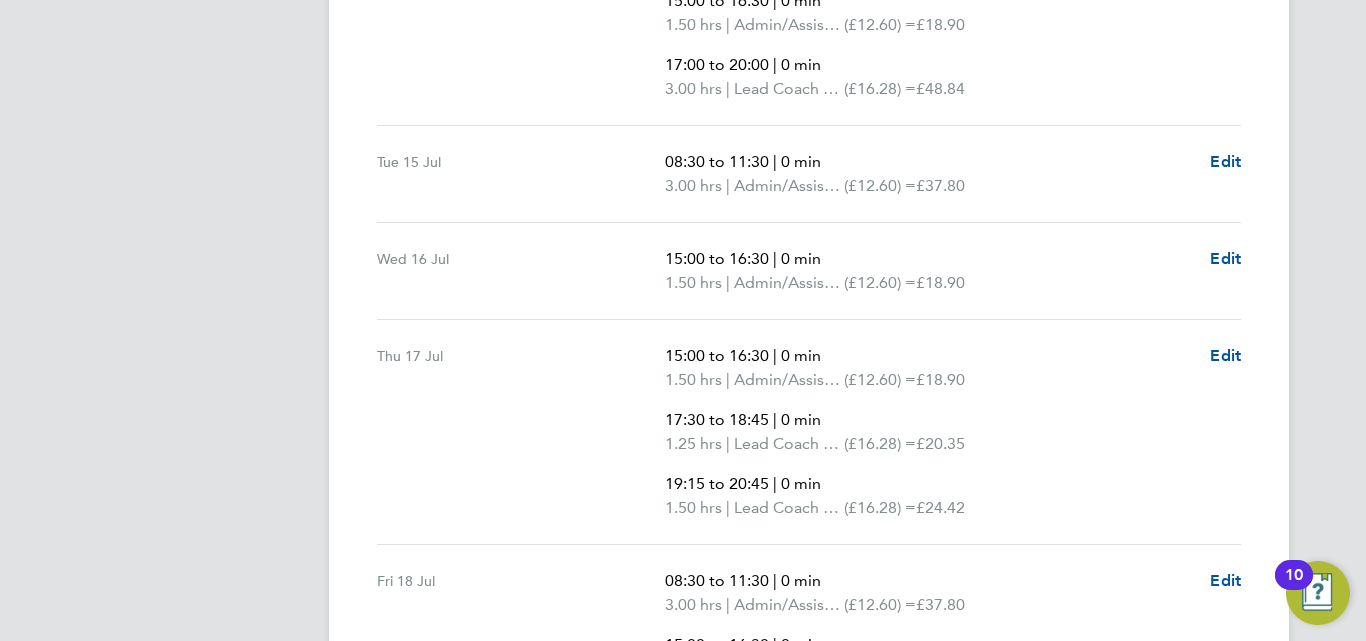 scroll, scrollTop: 2598, scrollLeft: 0, axis: vertical 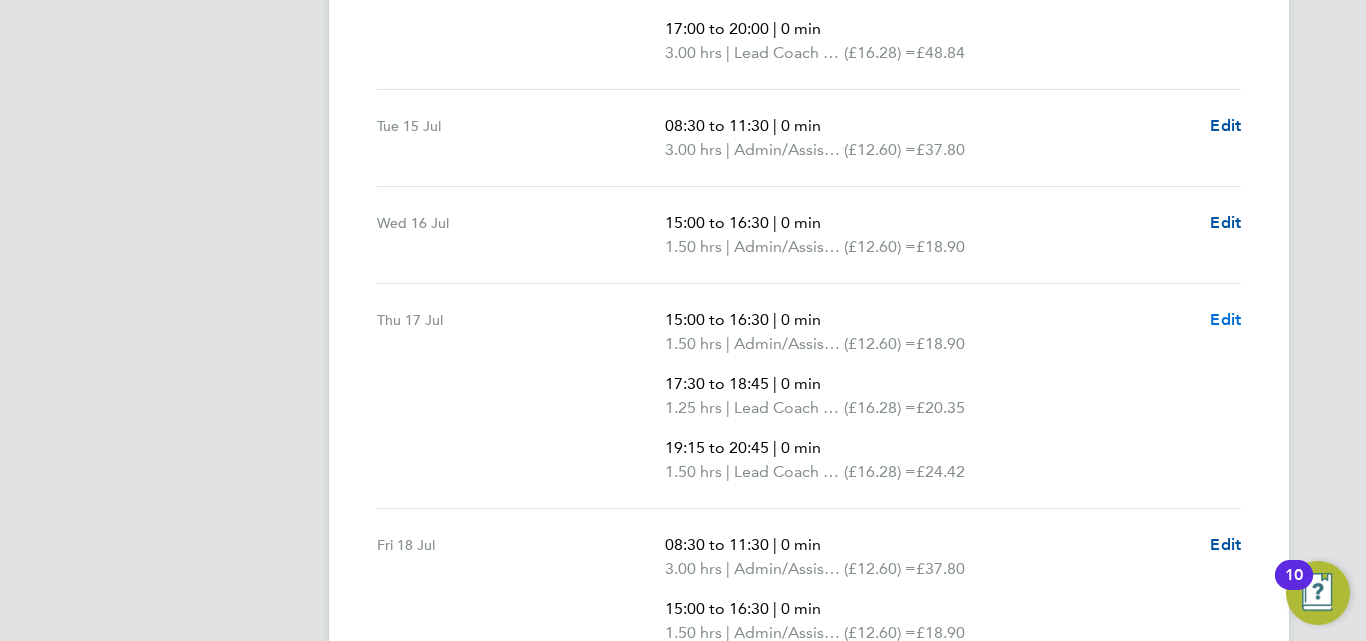 click on "Edit" at bounding box center (1225, 319) 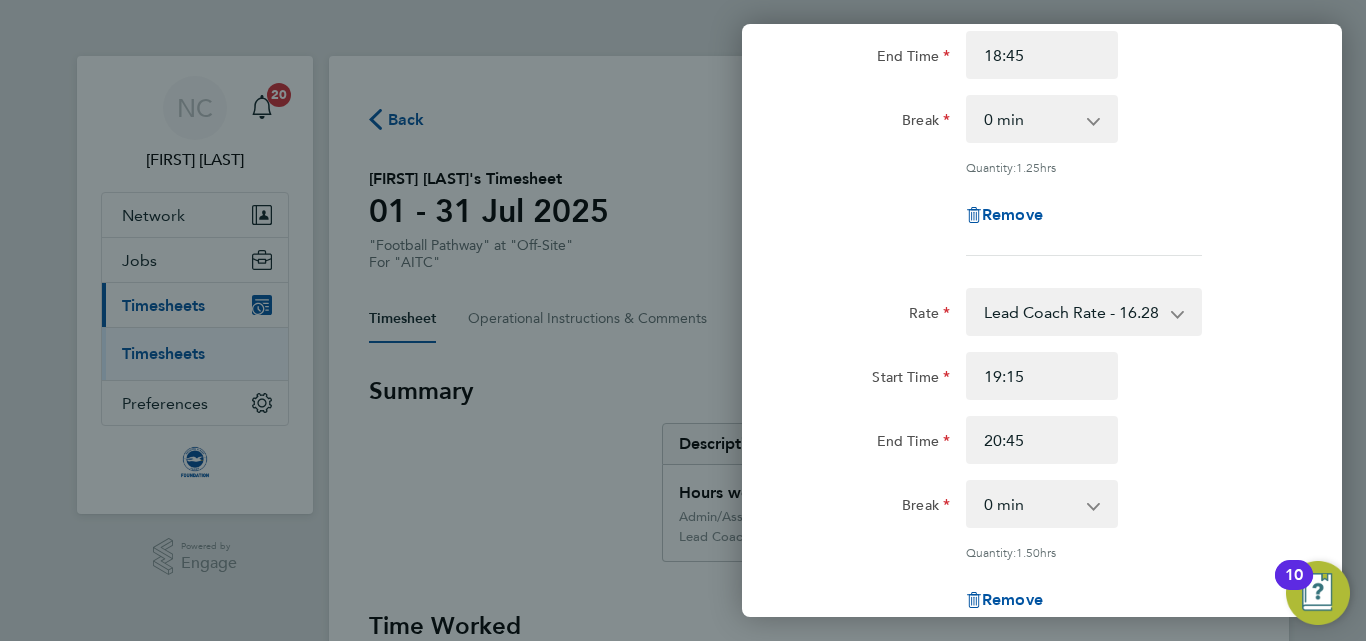 scroll, scrollTop: 654, scrollLeft: 0, axis: vertical 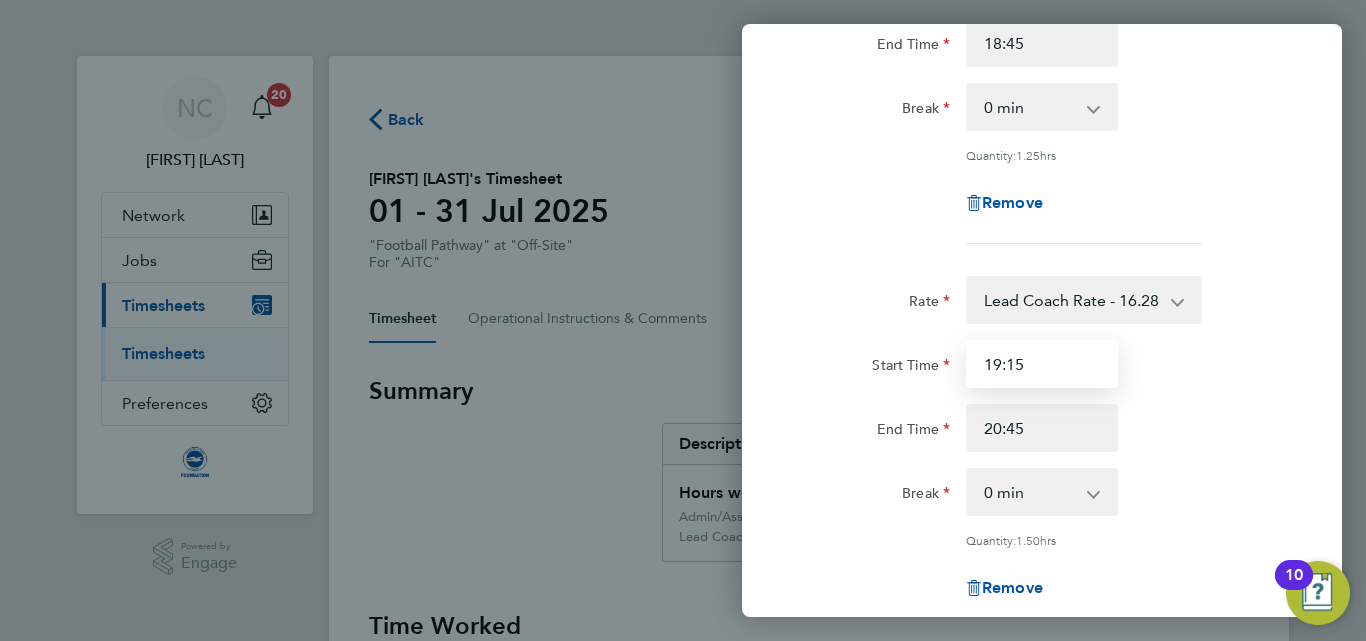 click on "19:15" at bounding box center [1042, 364] 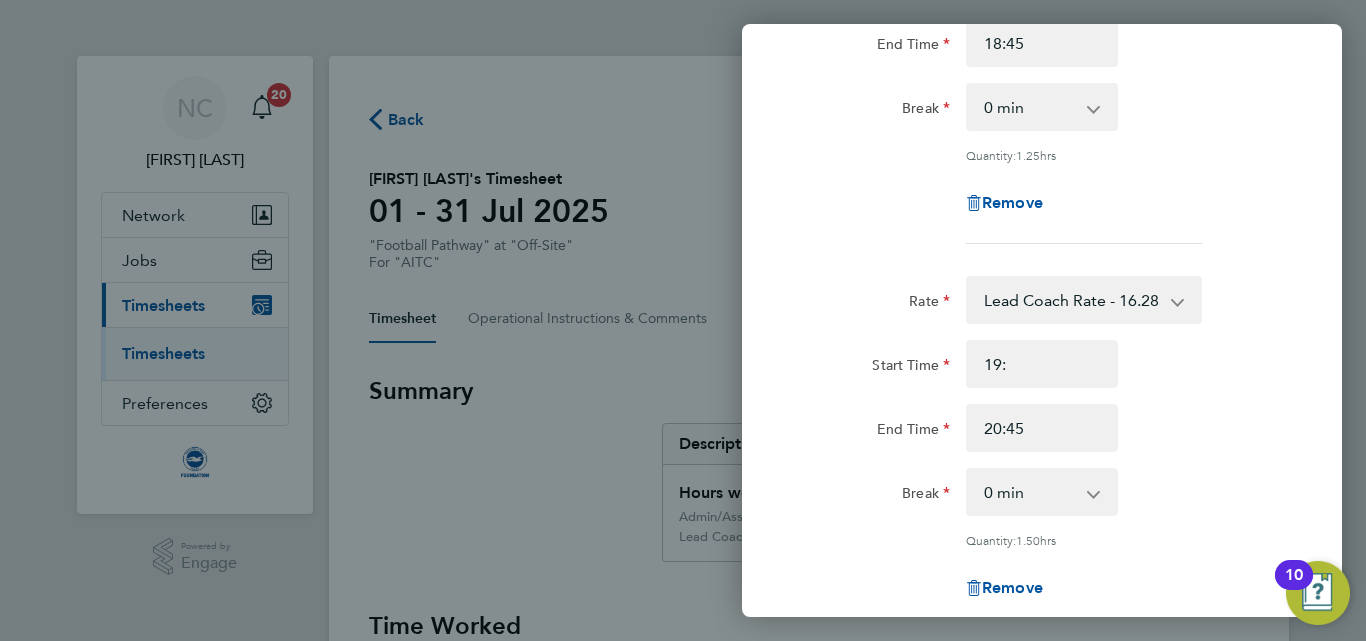 type on "19:00" 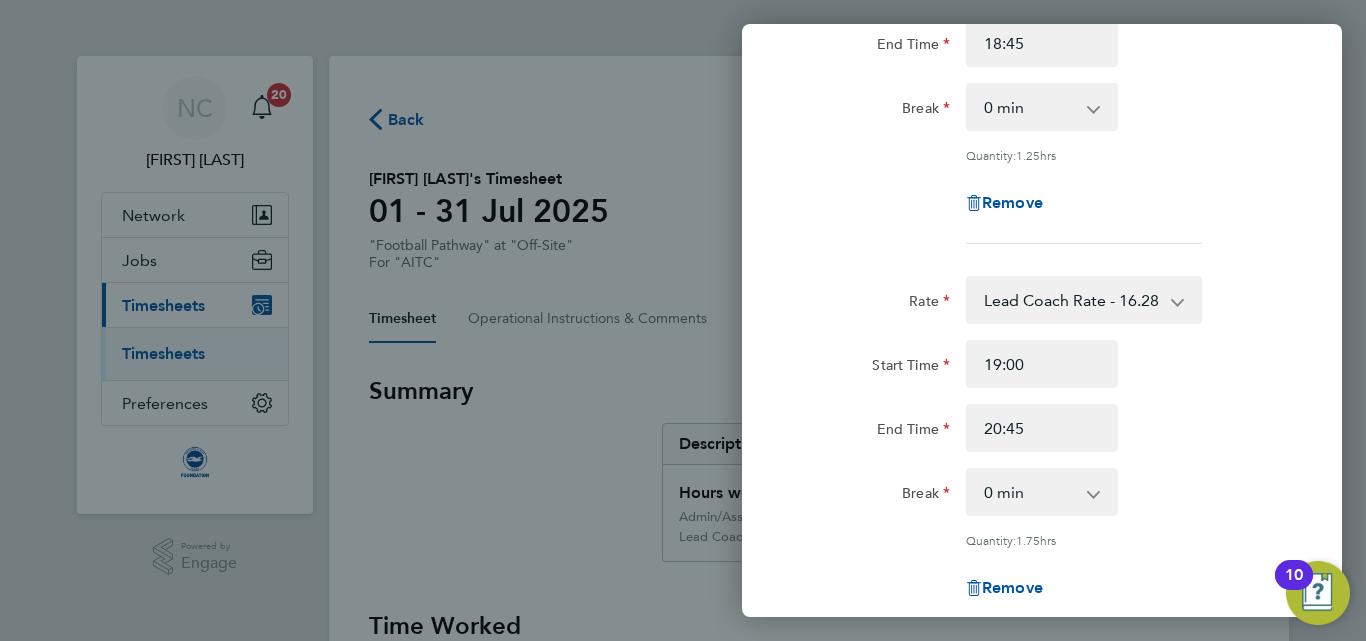 click on "Remove" 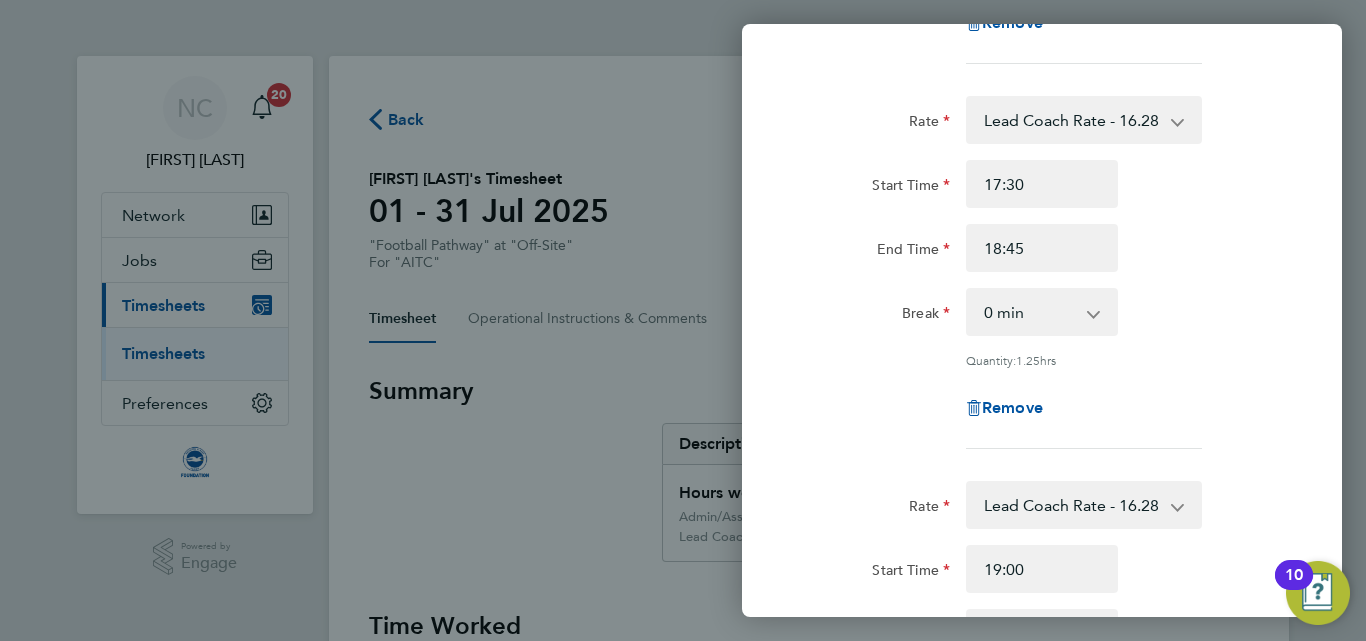 scroll, scrollTop: 436, scrollLeft: 0, axis: vertical 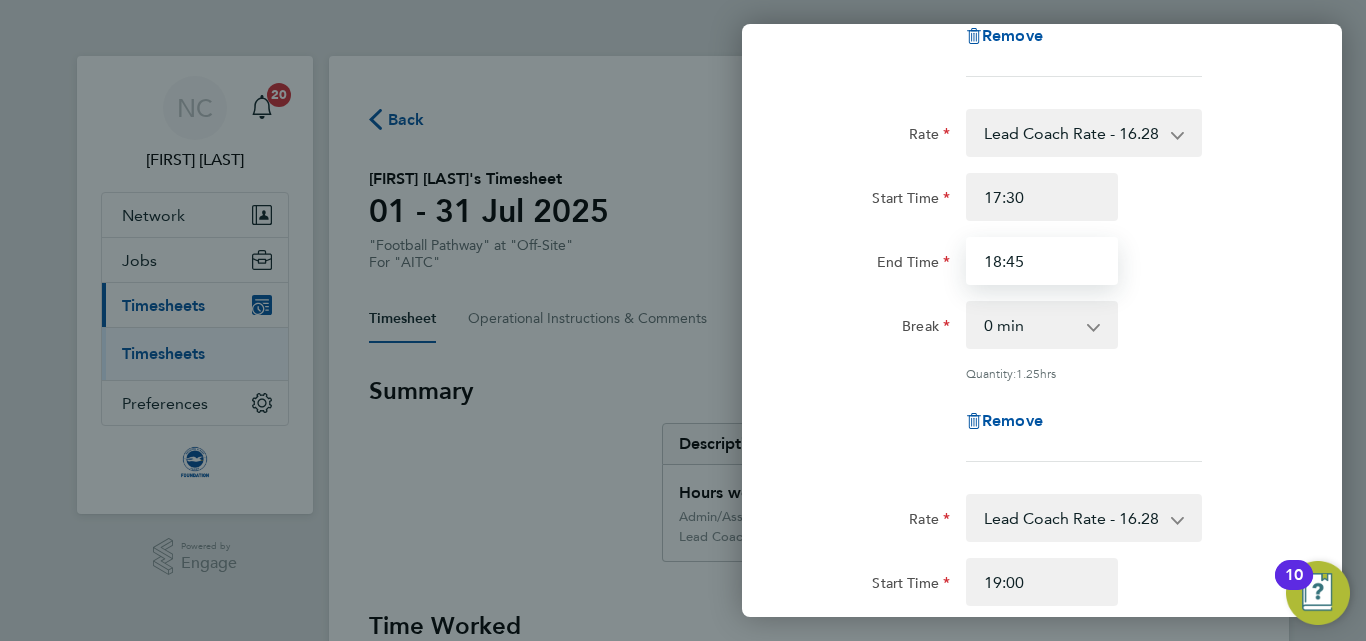 click on "18:45" at bounding box center (1042, 261) 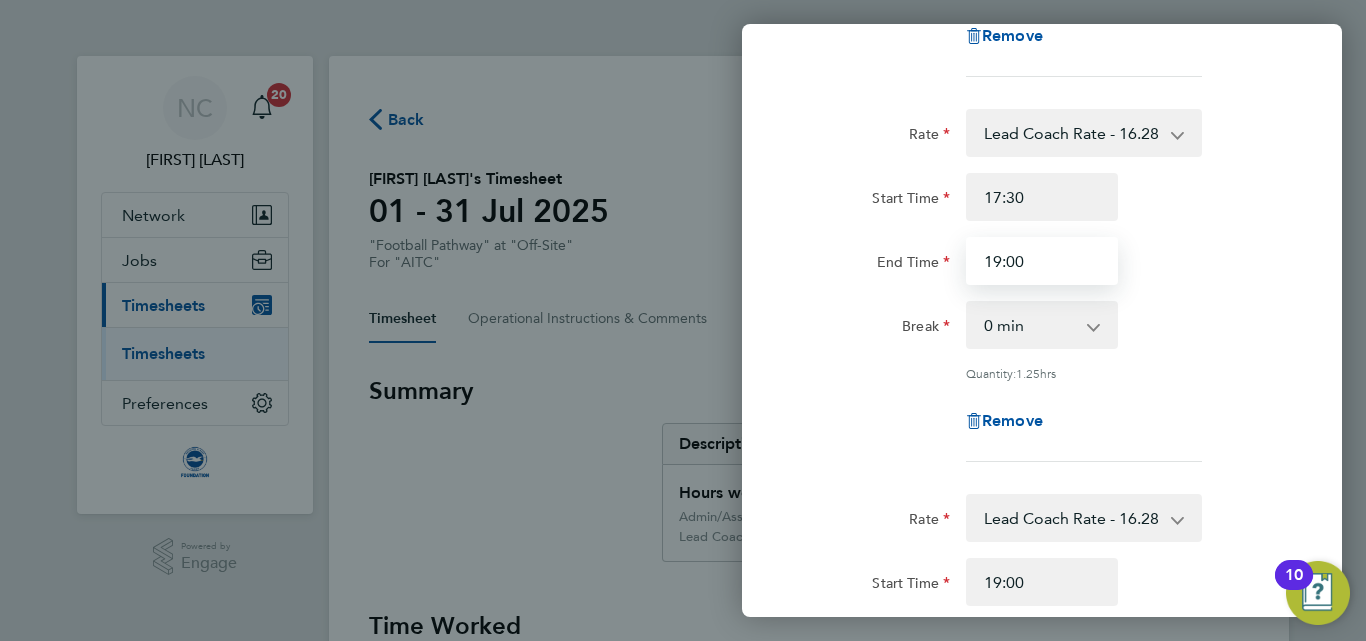 type on "19:00" 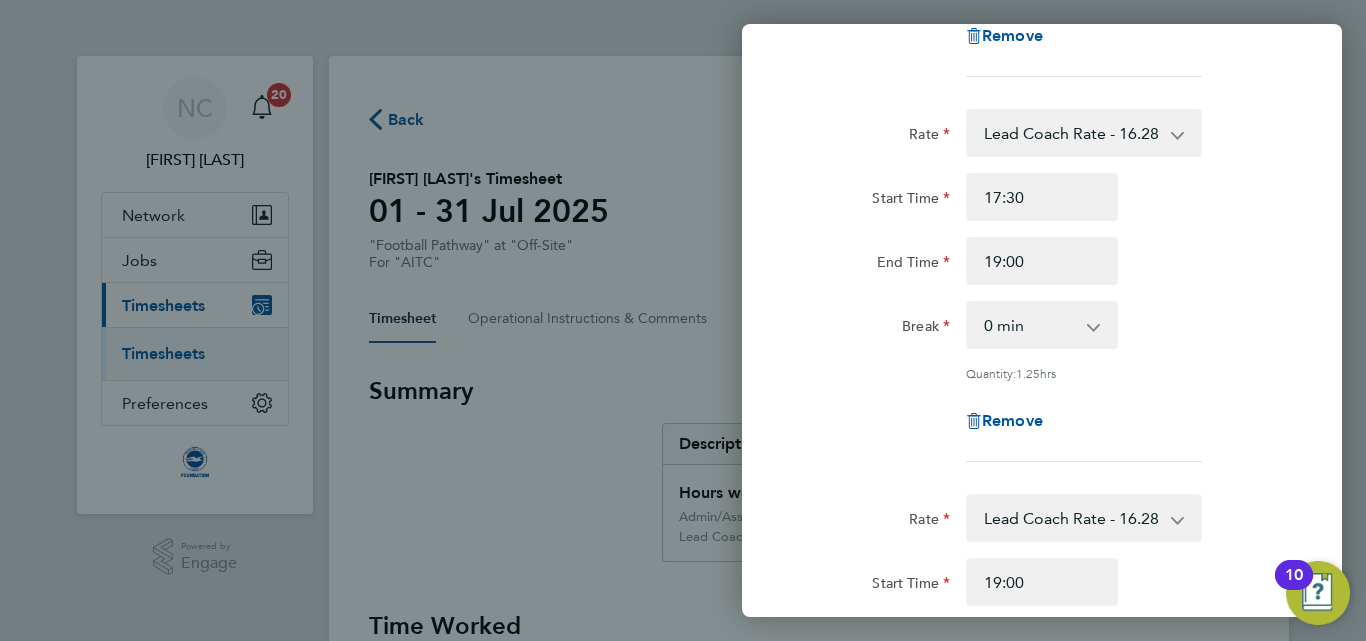 click on "Start Time 17:30" 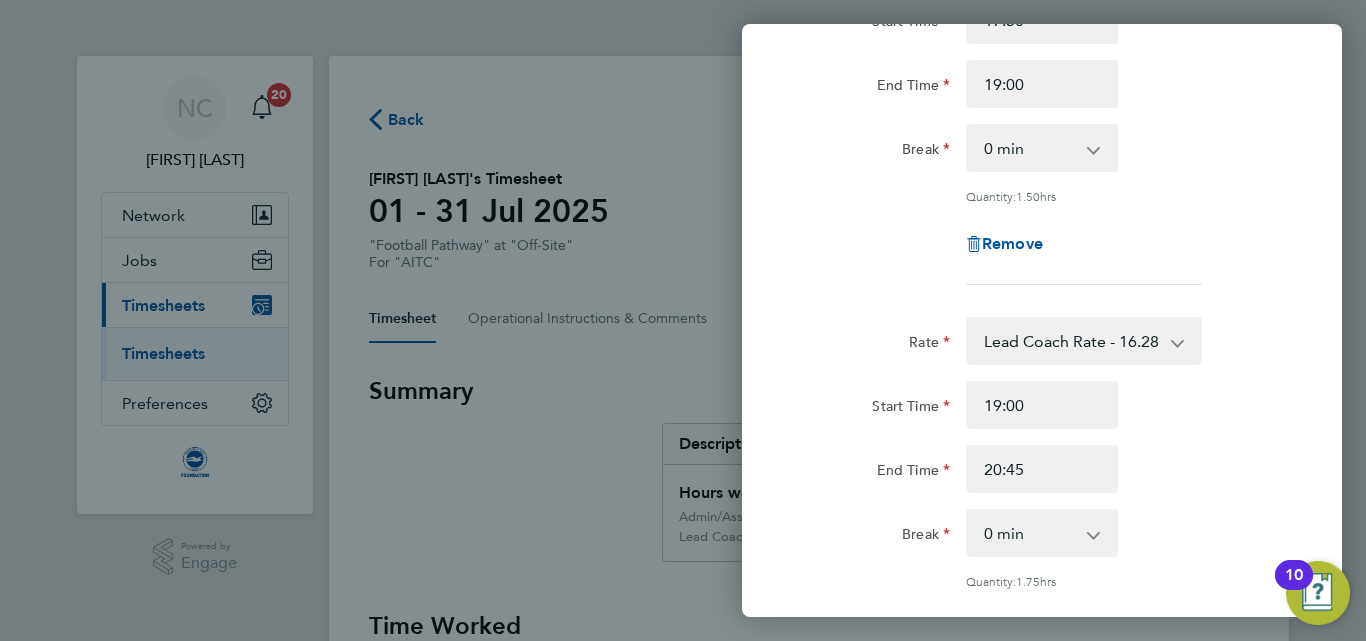 scroll, scrollTop: 655, scrollLeft: 0, axis: vertical 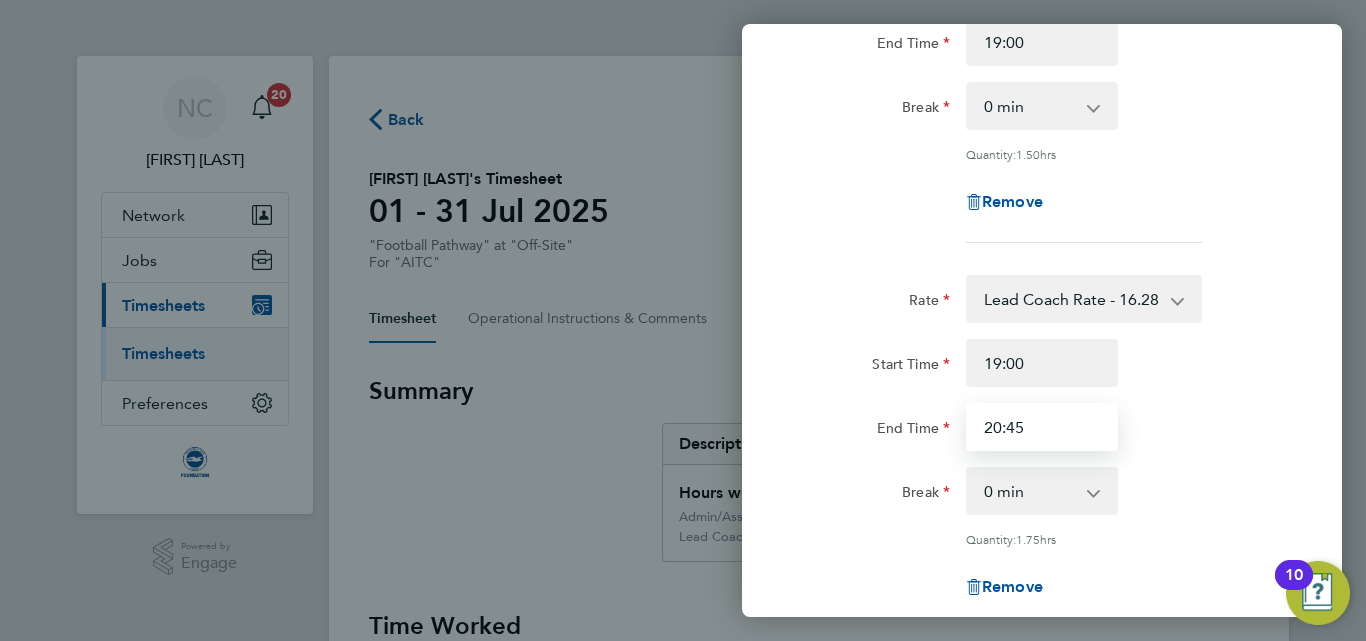 click on "20:45" at bounding box center (1042, 427) 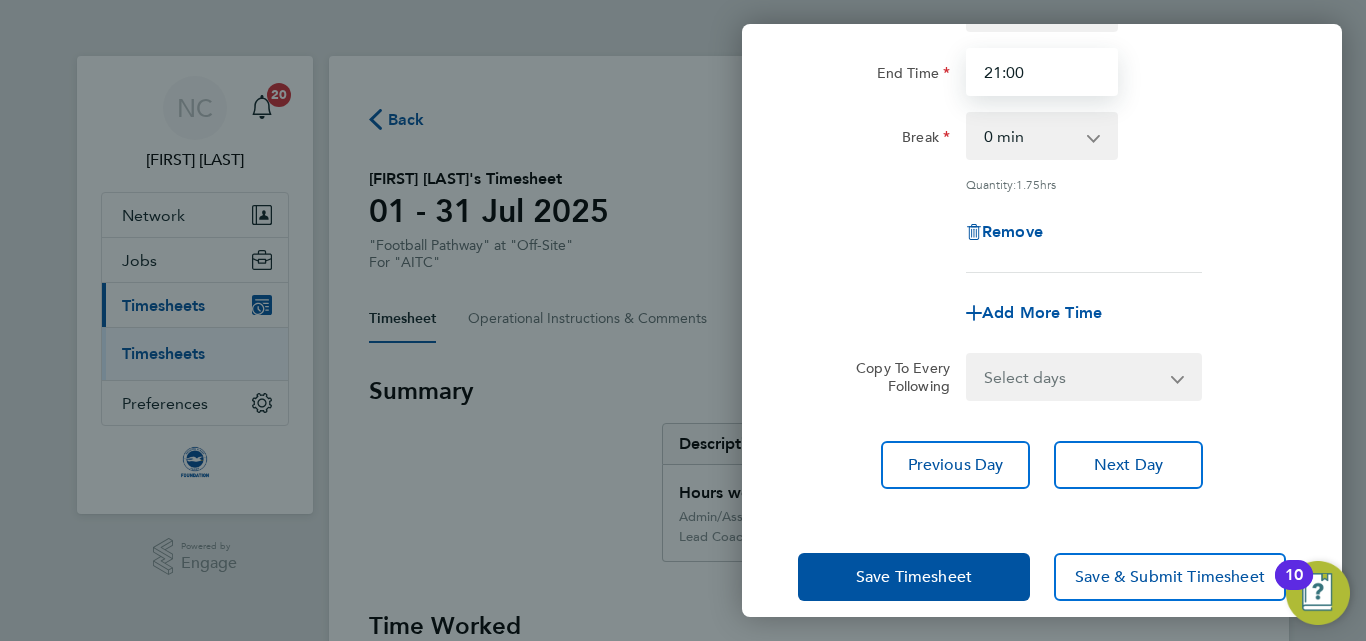 scroll, scrollTop: 1028, scrollLeft: 0, axis: vertical 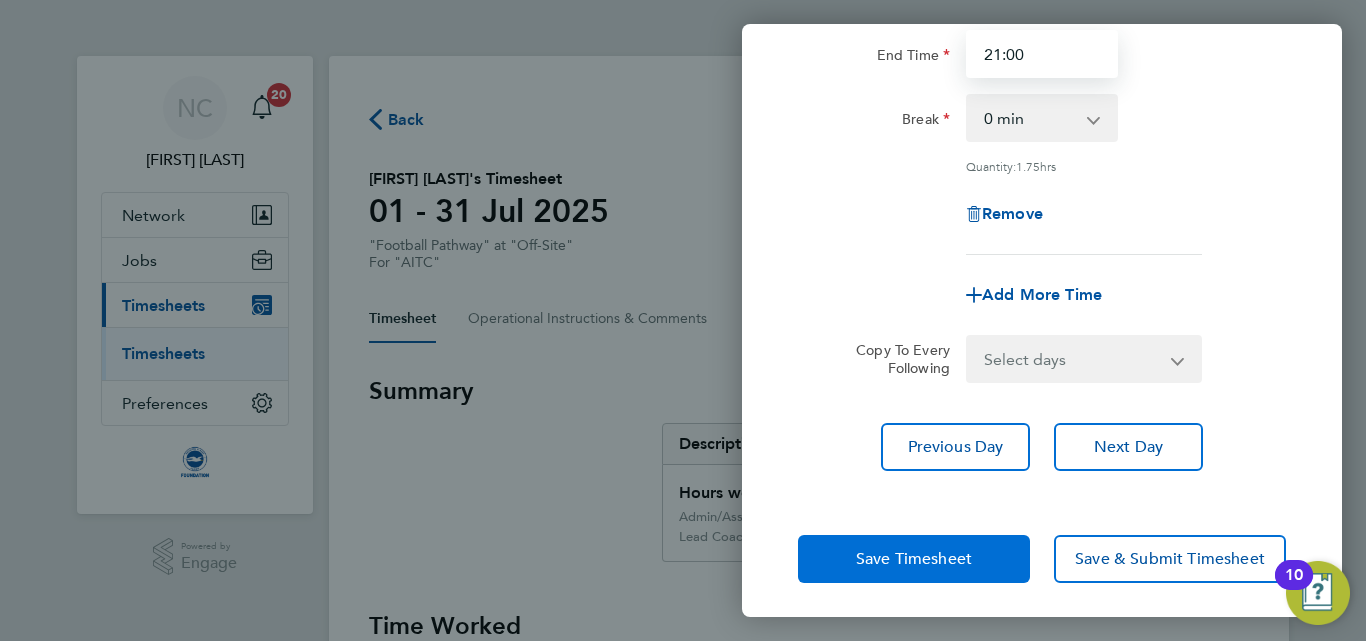 type on "21:00" 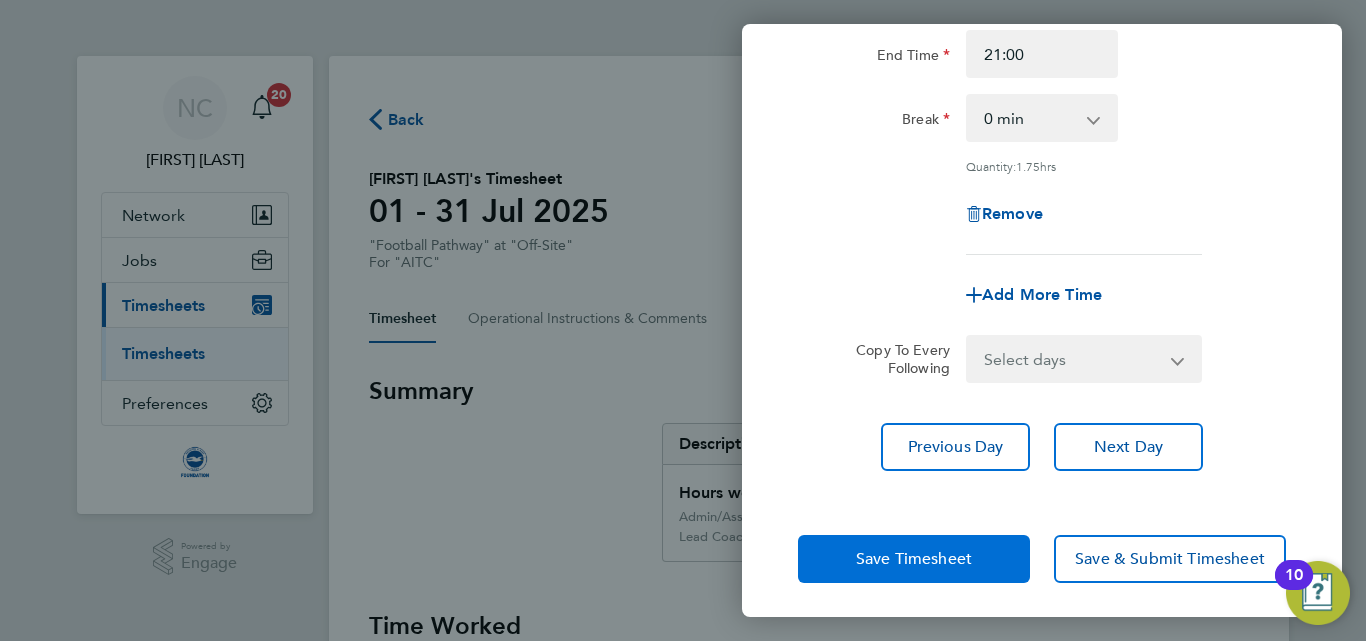 click on "Save Timesheet" 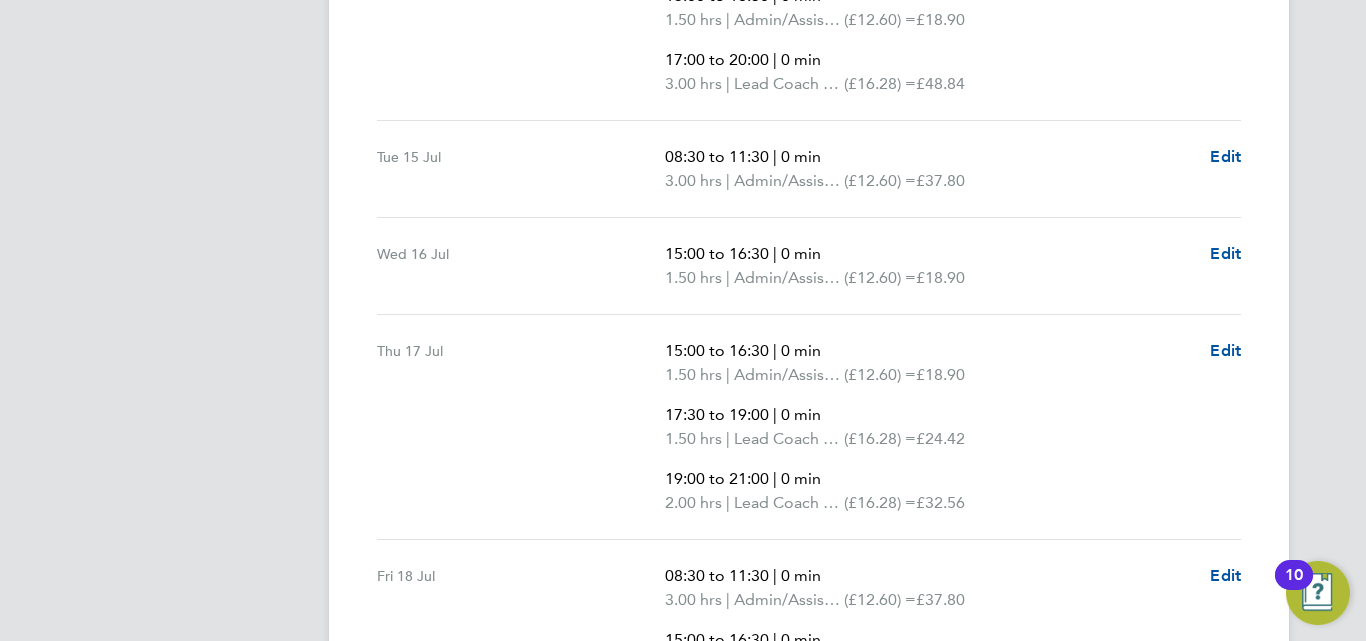 scroll, scrollTop: 2570, scrollLeft: 0, axis: vertical 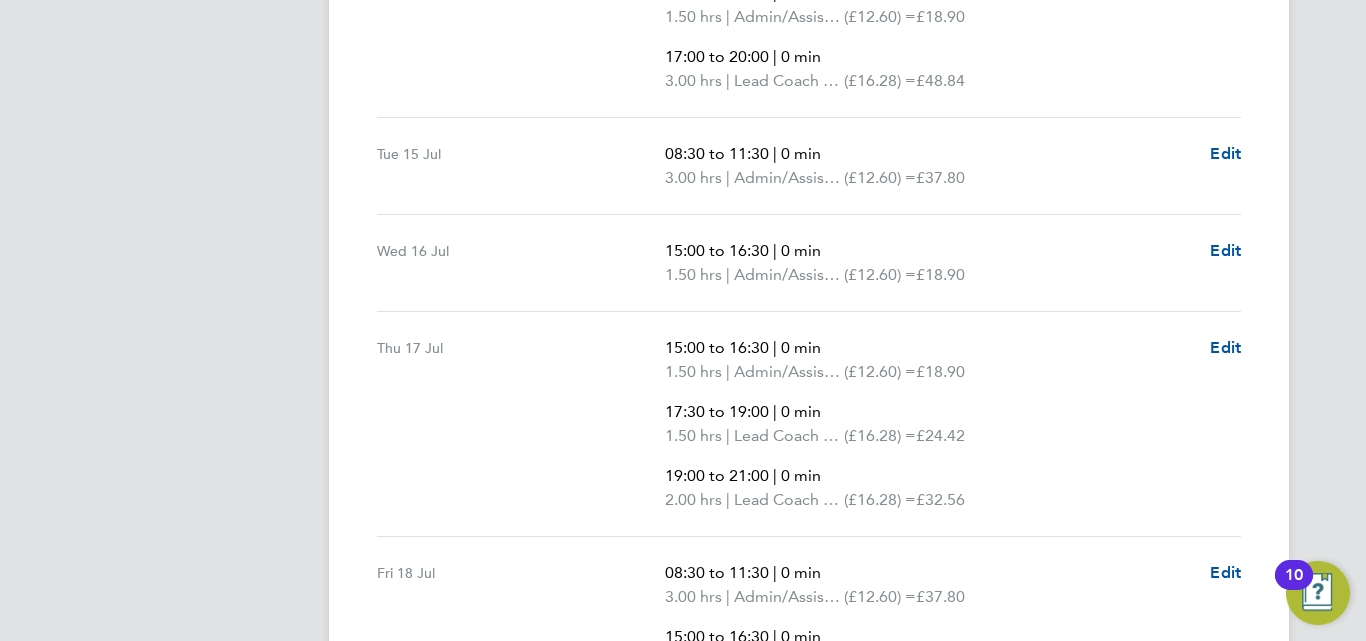 click on "1.50 hrs   |   Lead Coach Rate   (£16.28) =   £24.42" at bounding box center [929, 436] 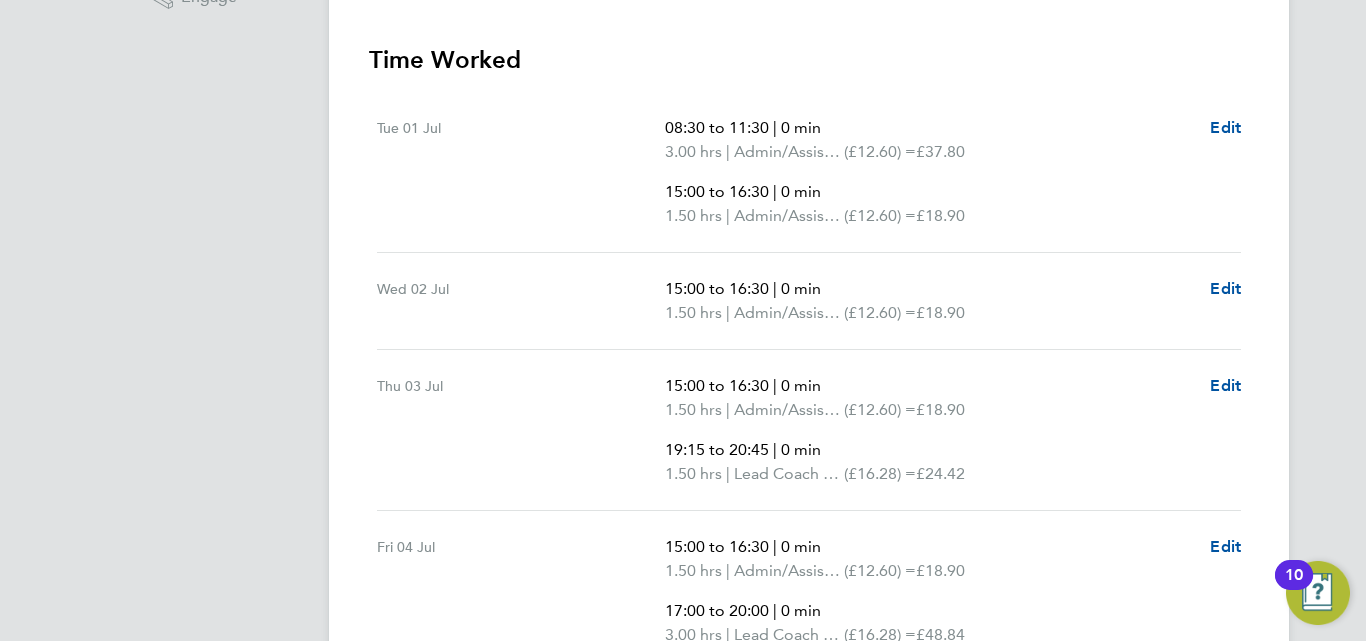 scroll, scrollTop: 567, scrollLeft: 0, axis: vertical 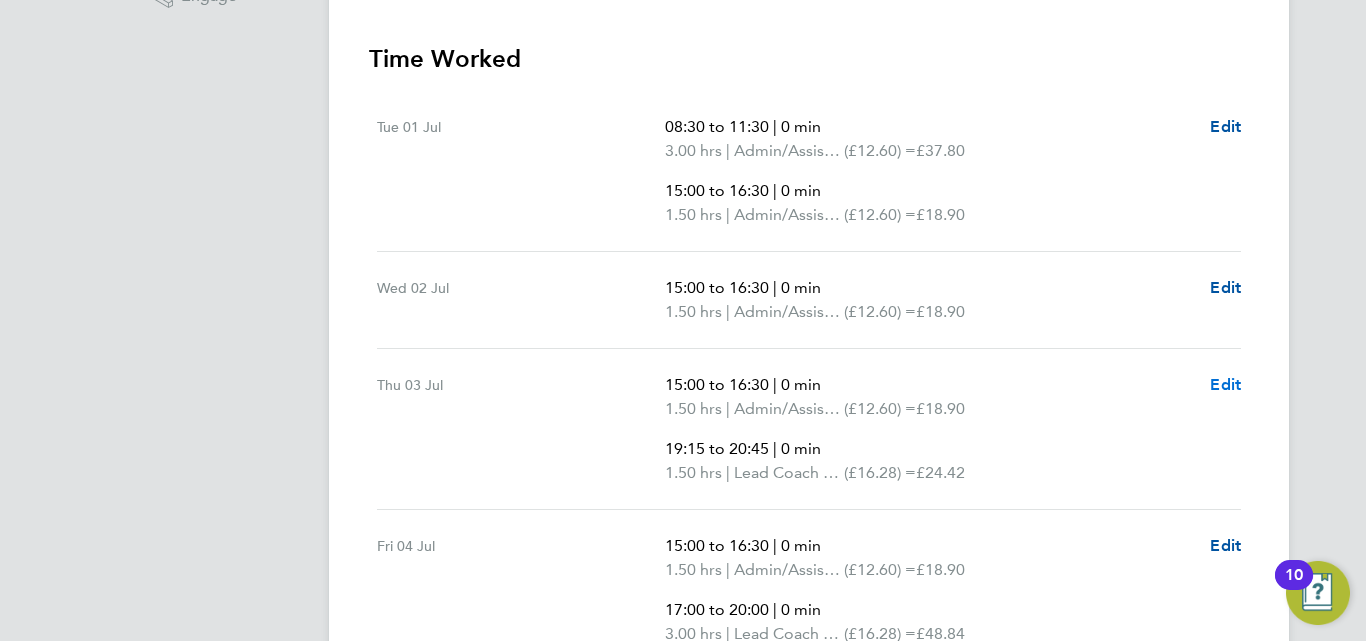 click on "Edit" at bounding box center [1225, 384] 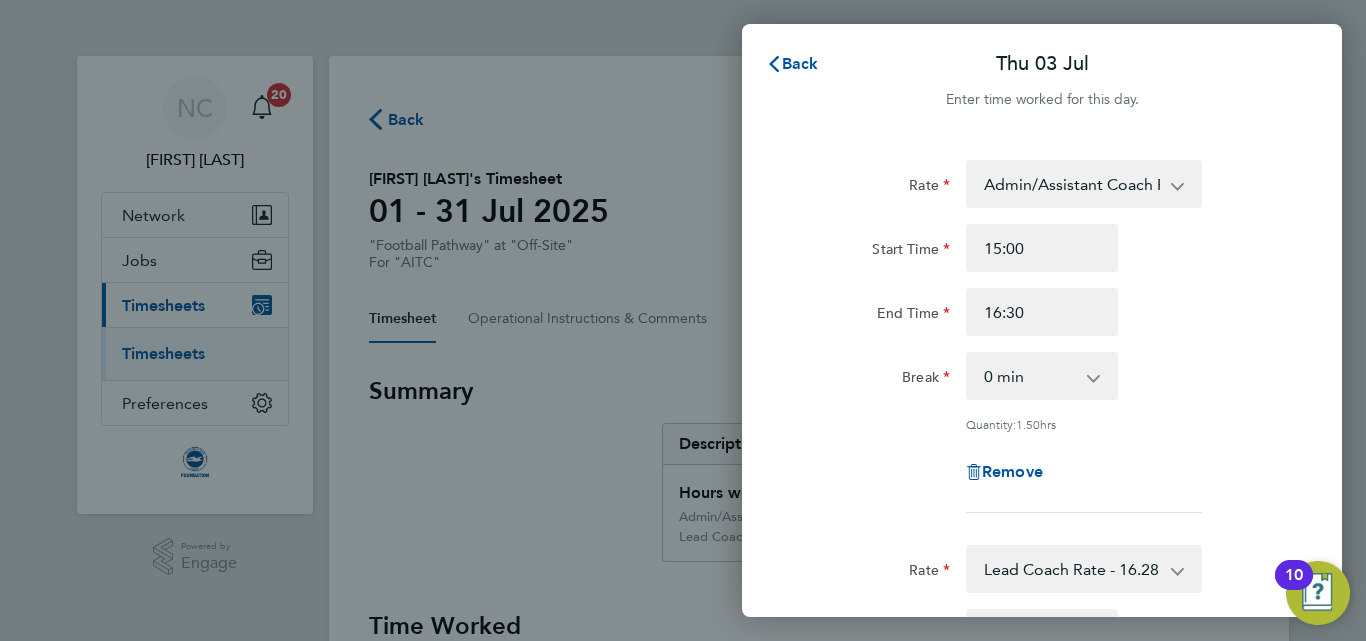scroll, scrollTop: 0, scrollLeft: 0, axis: both 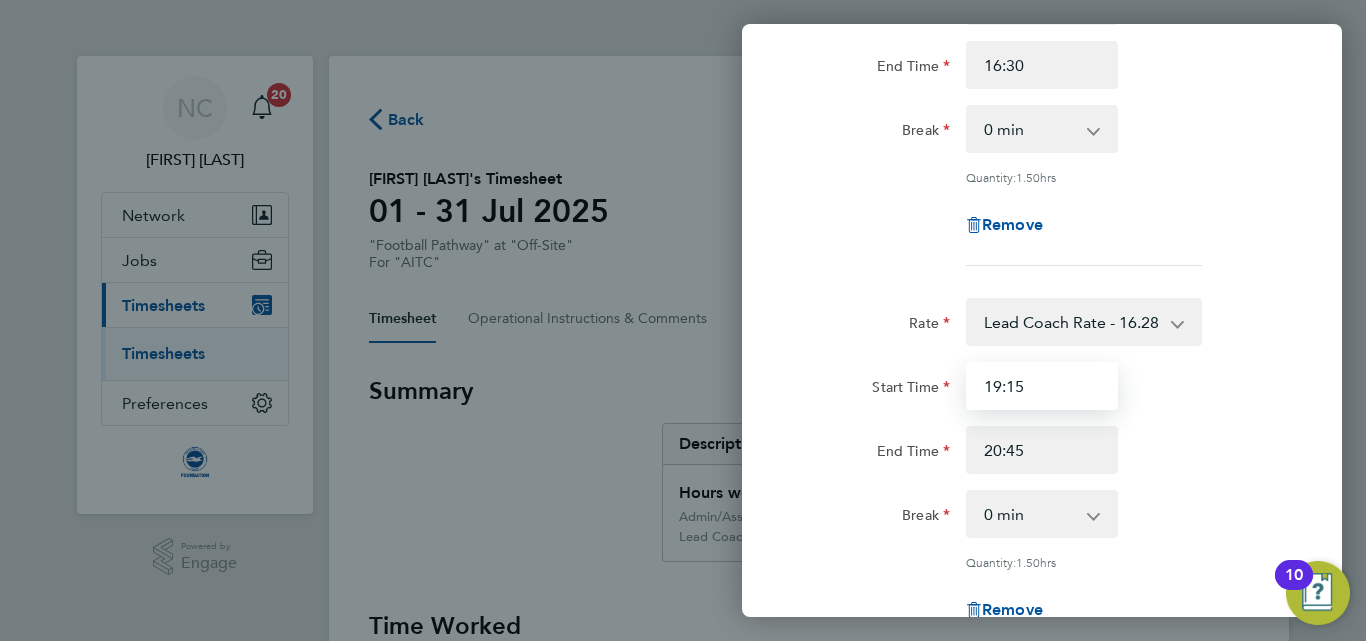 click on "19:15" at bounding box center [1042, 386] 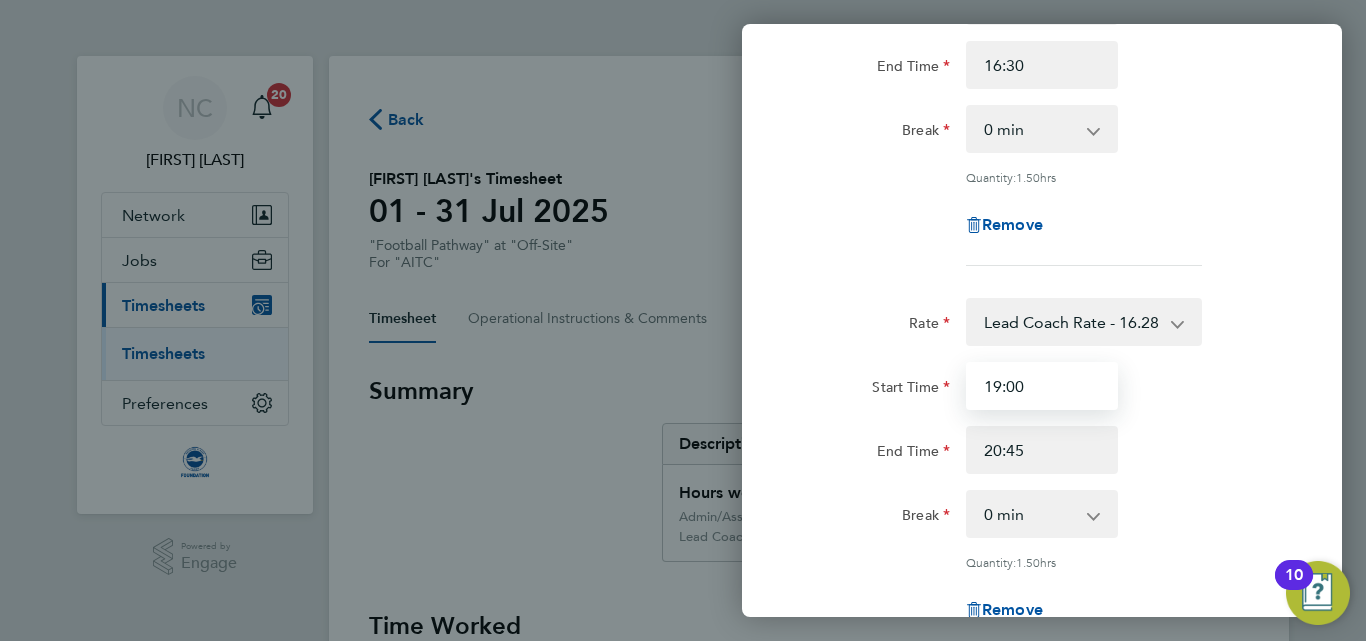 type on "19:00" 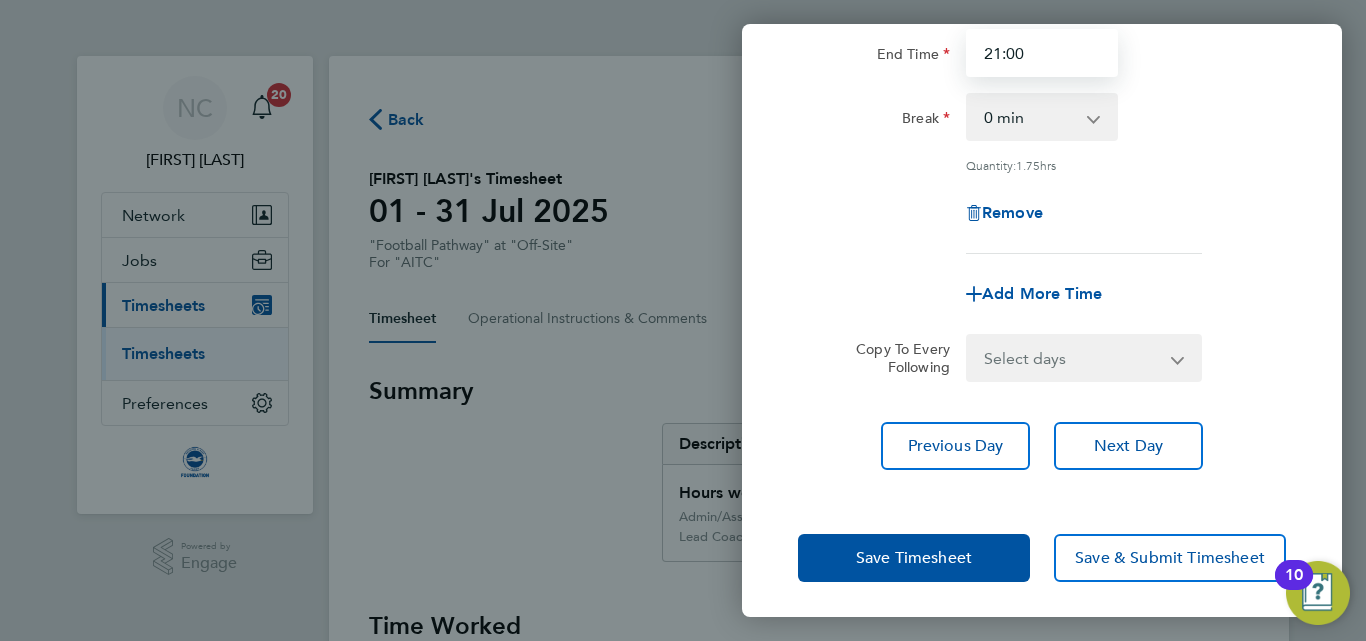 scroll, scrollTop: 645, scrollLeft: 0, axis: vertical 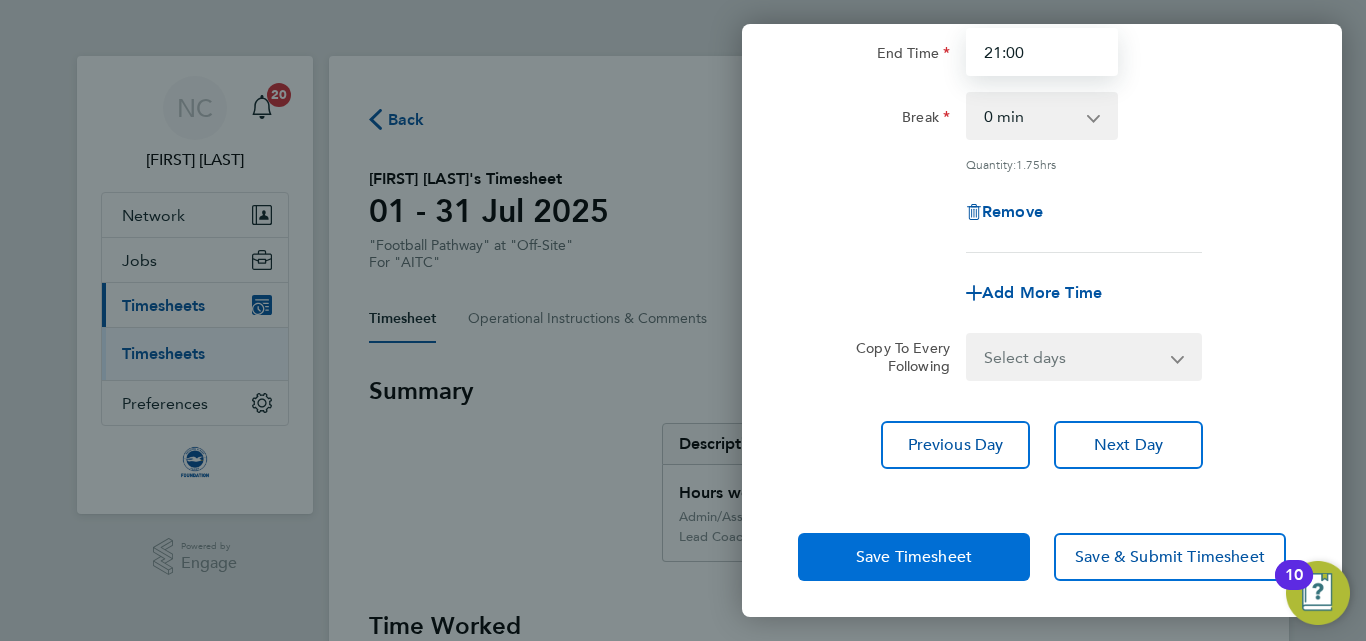 type on "21:00" 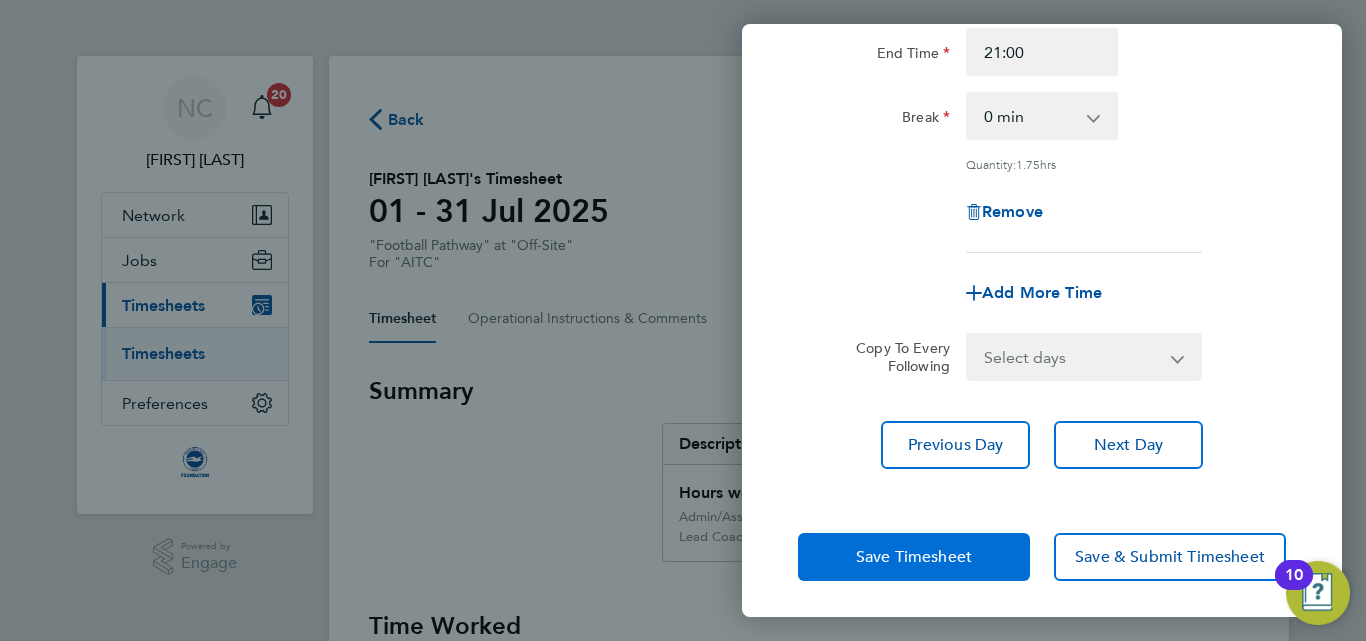 click on "Save Timesheet" 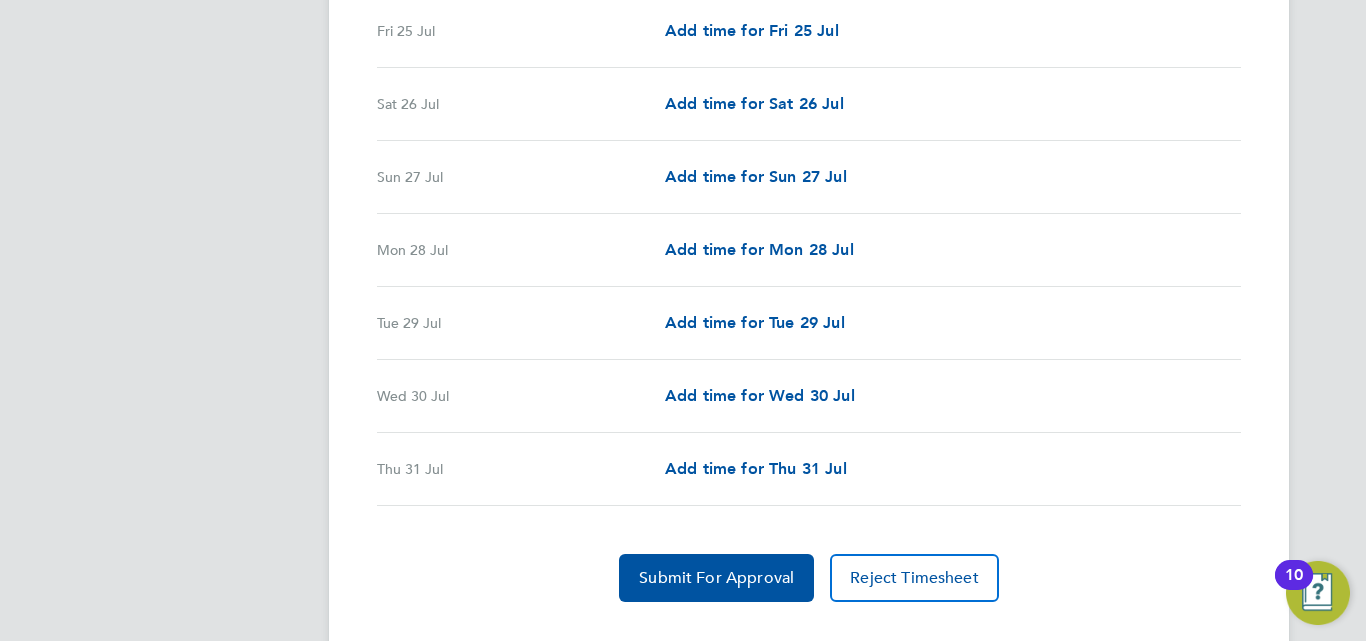 scroll, scrollTop: 3840, scrollLeft: 0, axis: vertical 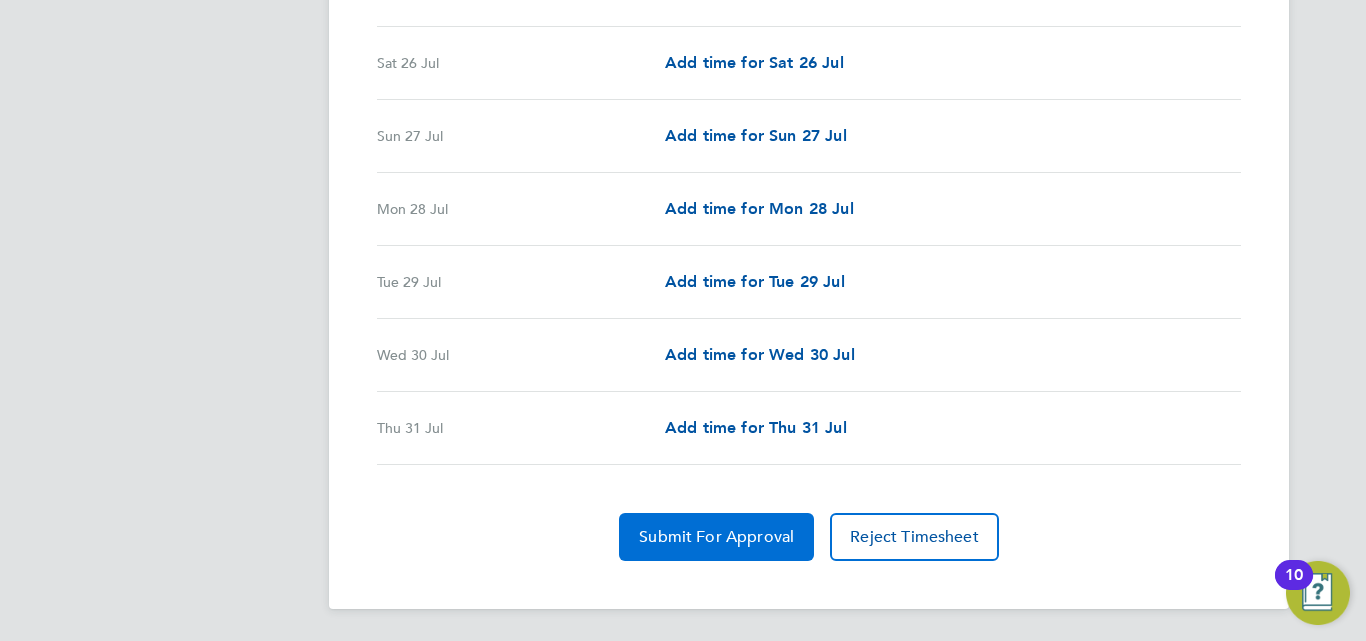 click on "Submit For Approval" 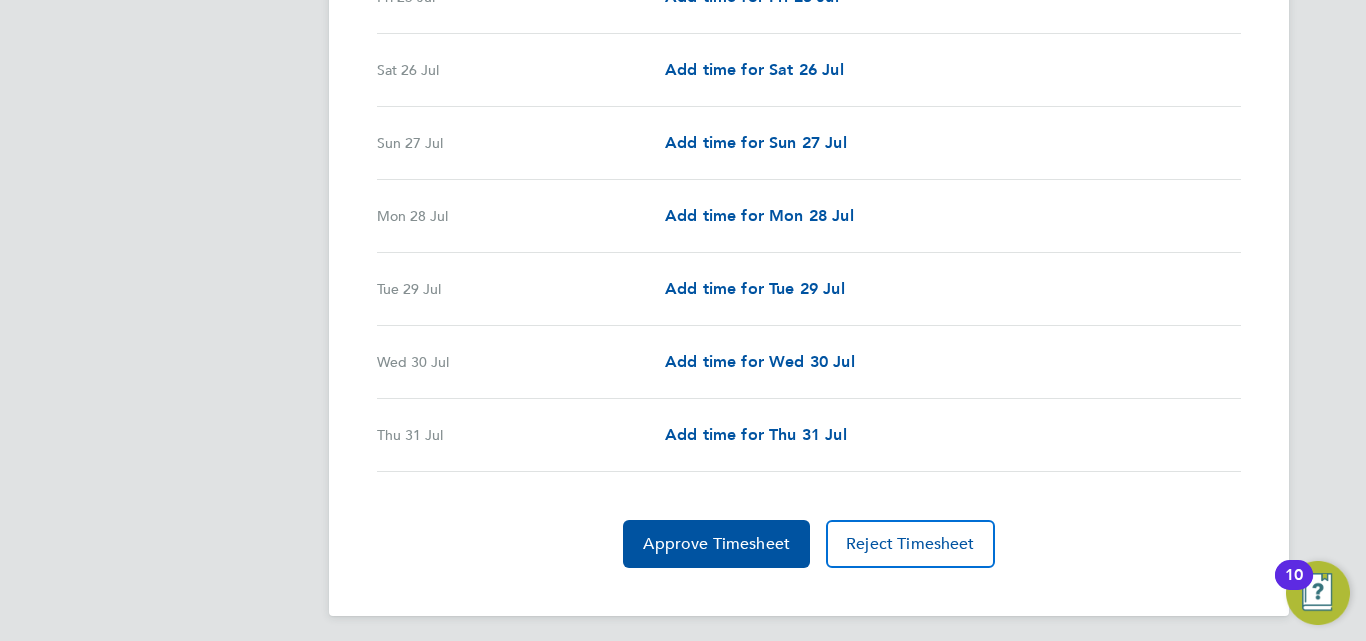 scroll, scrollTop: 3840, scrollLeft: 0, axis: vertical 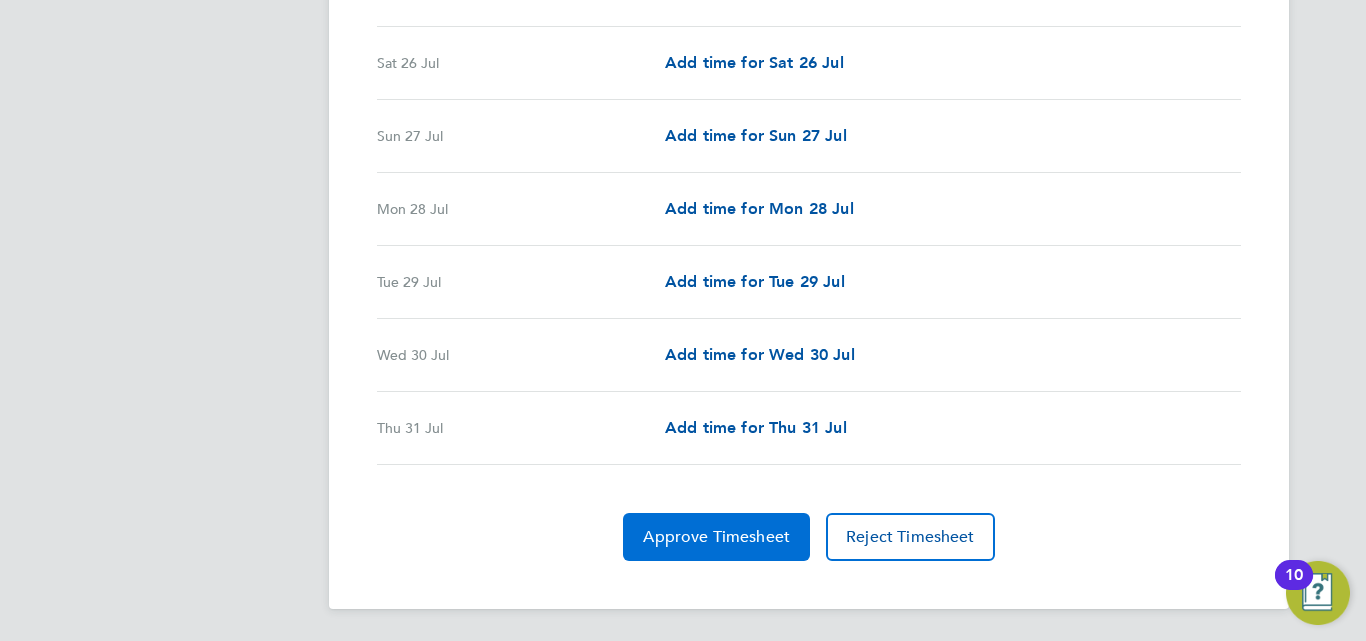 click on "Approve Timesheet" 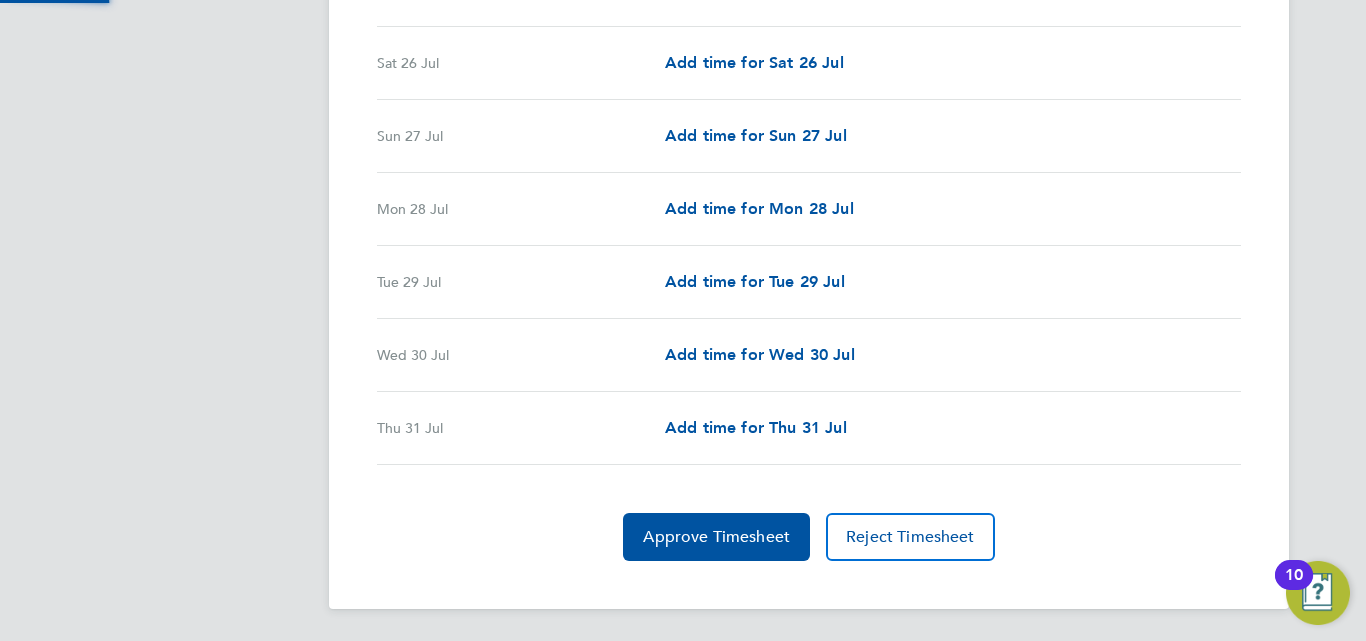 scroll, scrollTop: 0, scrollLeft: 0, axis: both 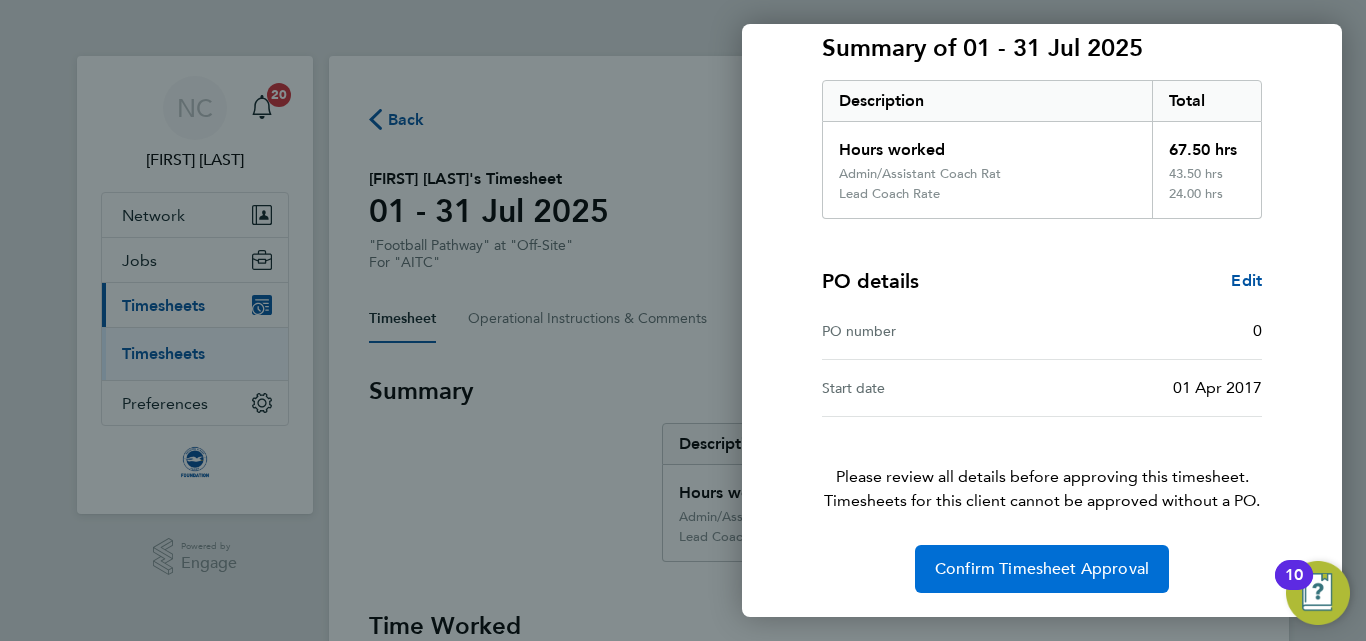 click on "Confirm Timesheet Approval" 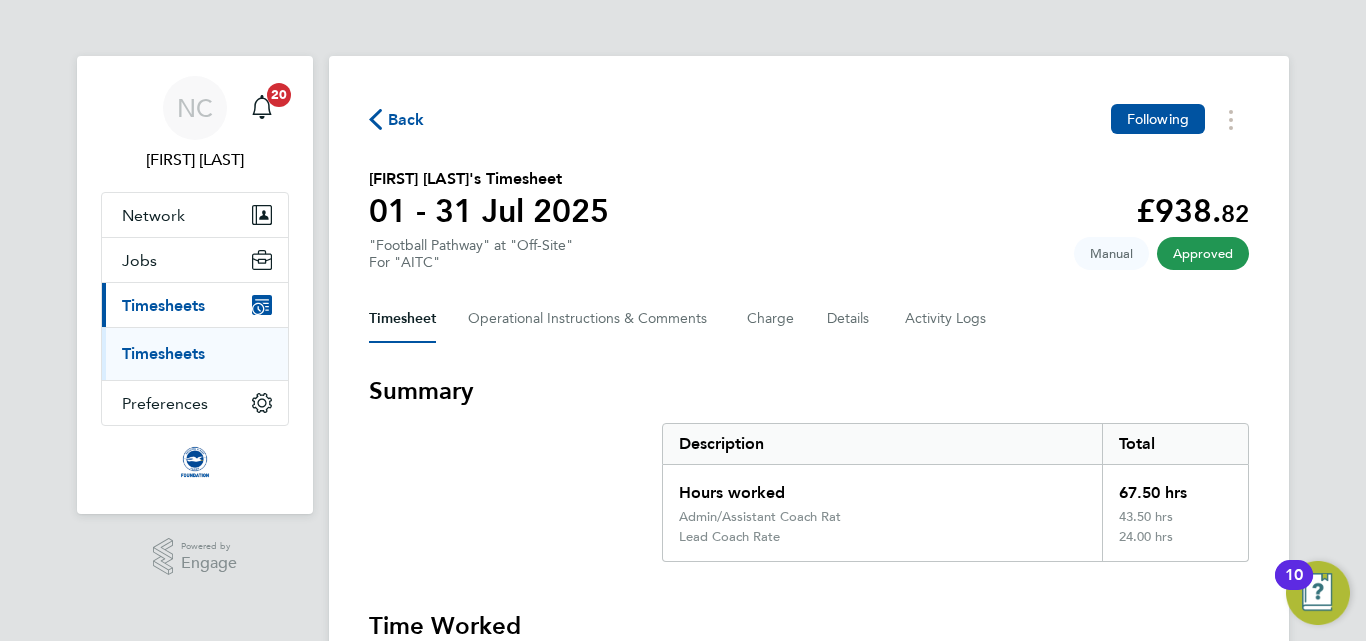 click on "Timesheets" at bounding box center [163, 353] 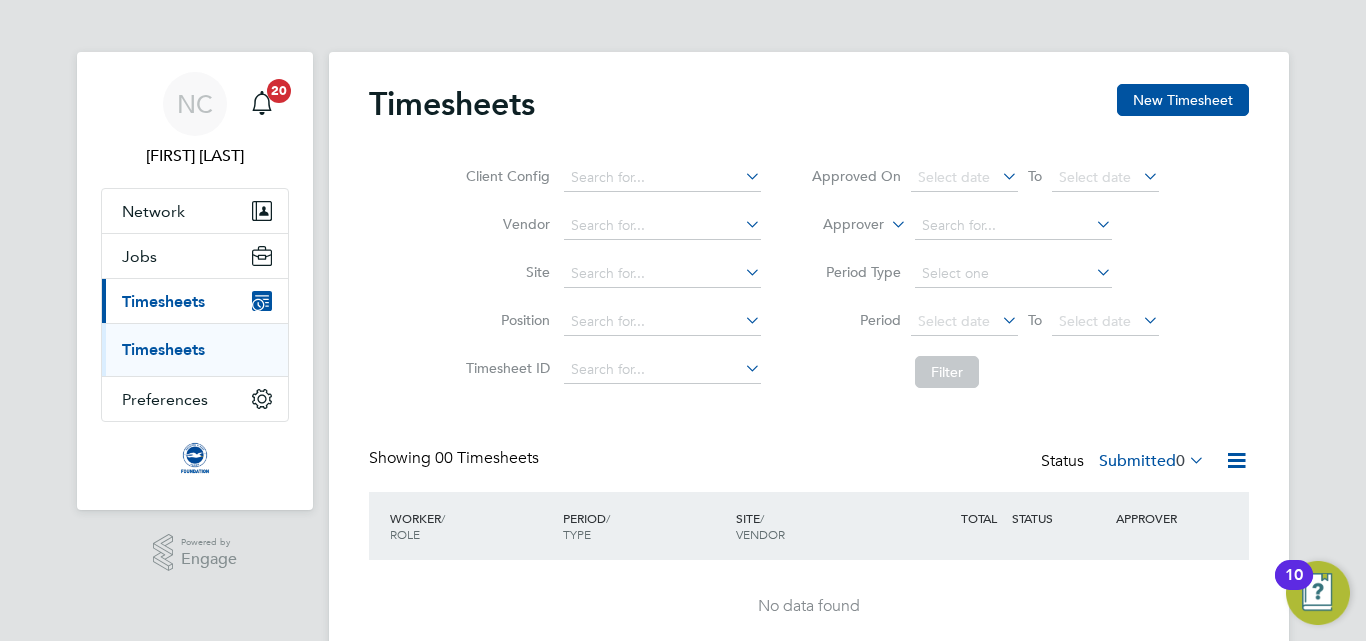 scroll, scrollTop: 0, scrollLeft: 0, axis: both 